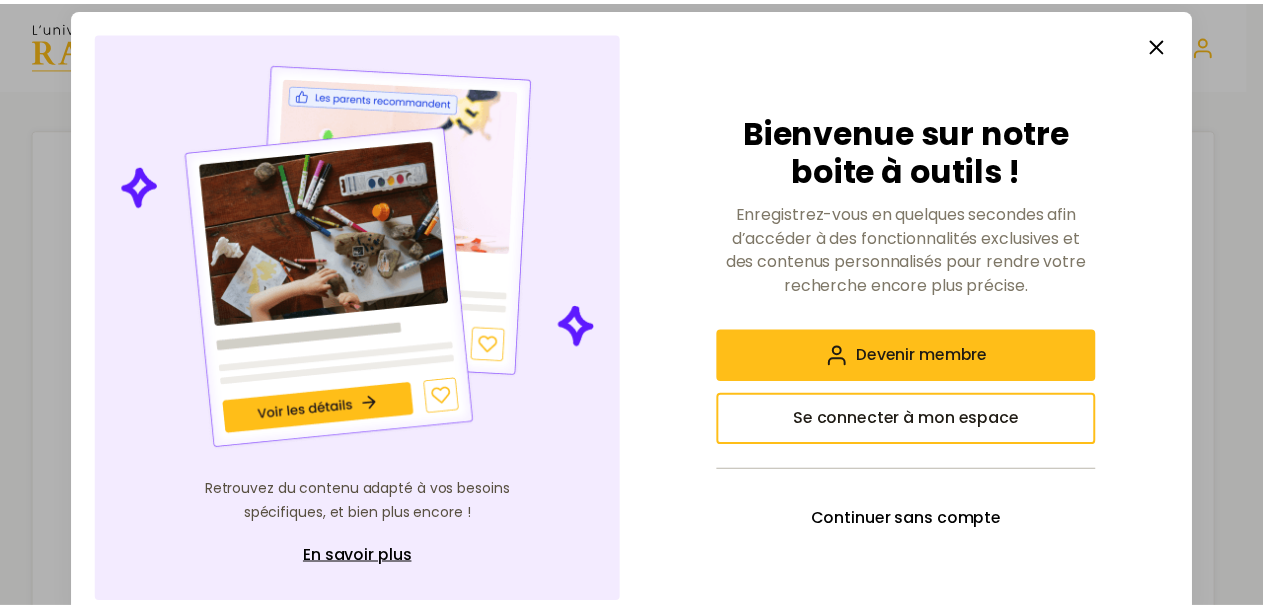 scroll, scrollTop: 0, scrollLeft: 0, axis: both 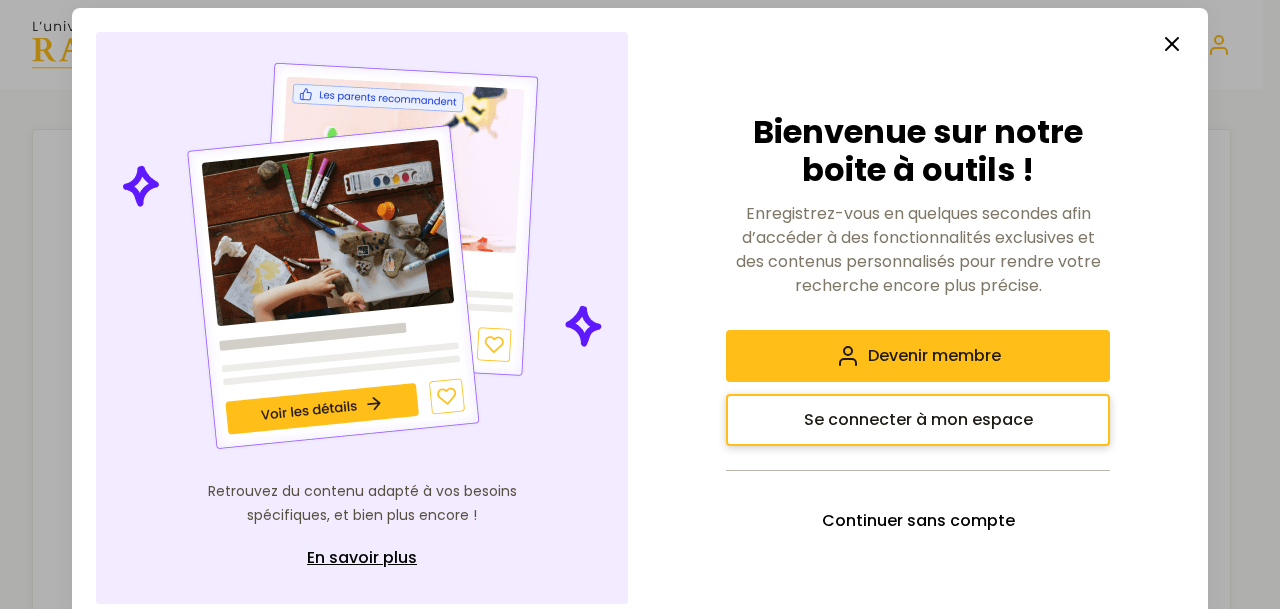 click on "Se connecter à mon espace" at bounding box center (918, 420) 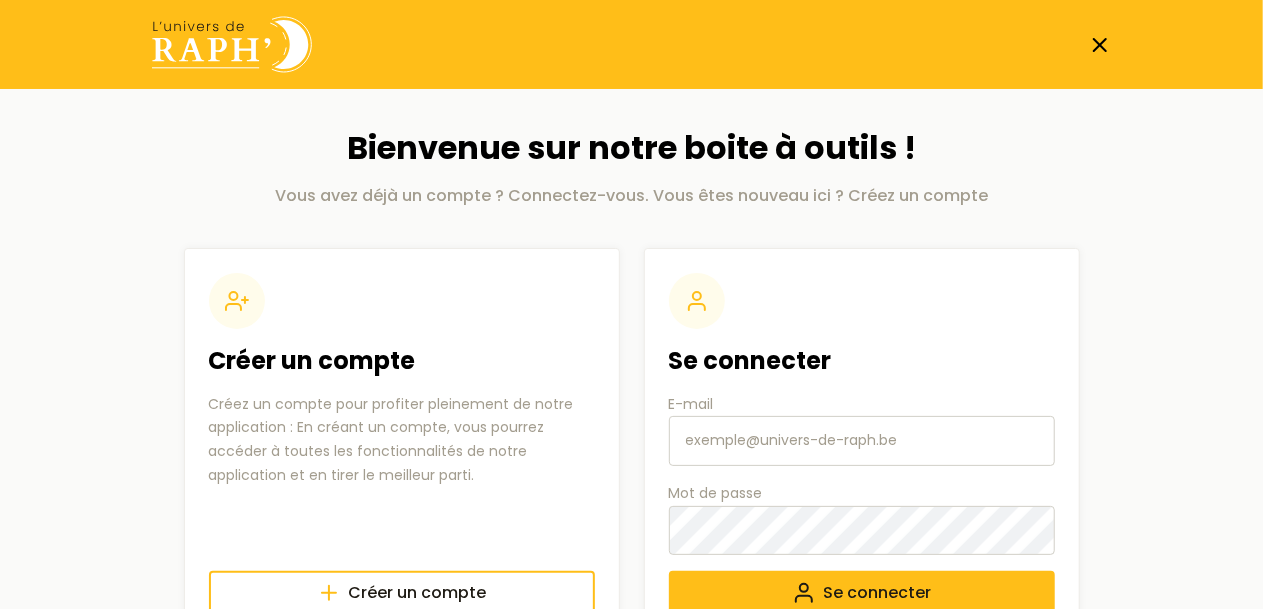 click on "E-mail" at bounding box center (862, 441) 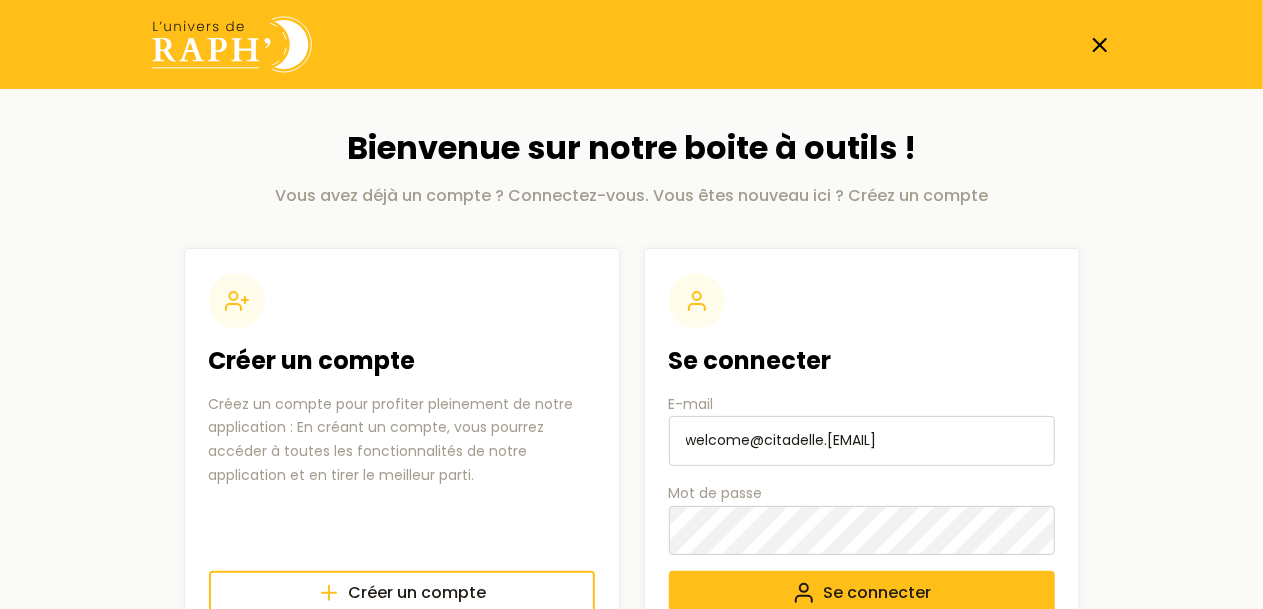 type on "welcome@citadelle.[EMAIL]" 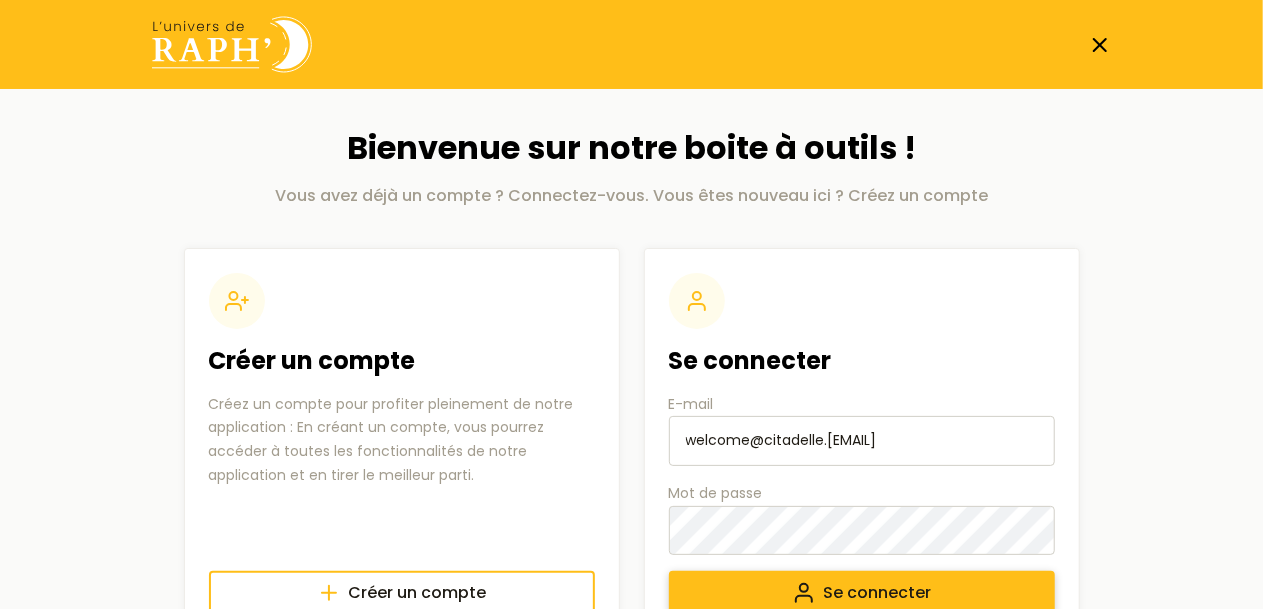 scroll, scrollTop: 69, scrollLeft: 0, axis: vertical 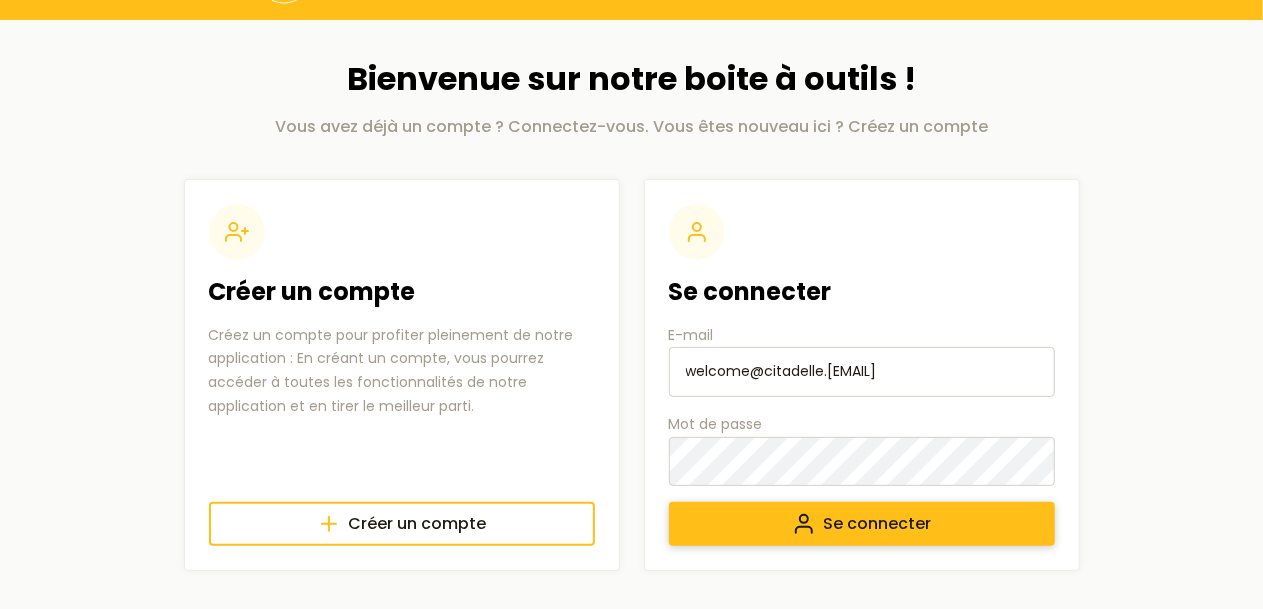 click on "Se connecter" at bounding box center (878, 524) 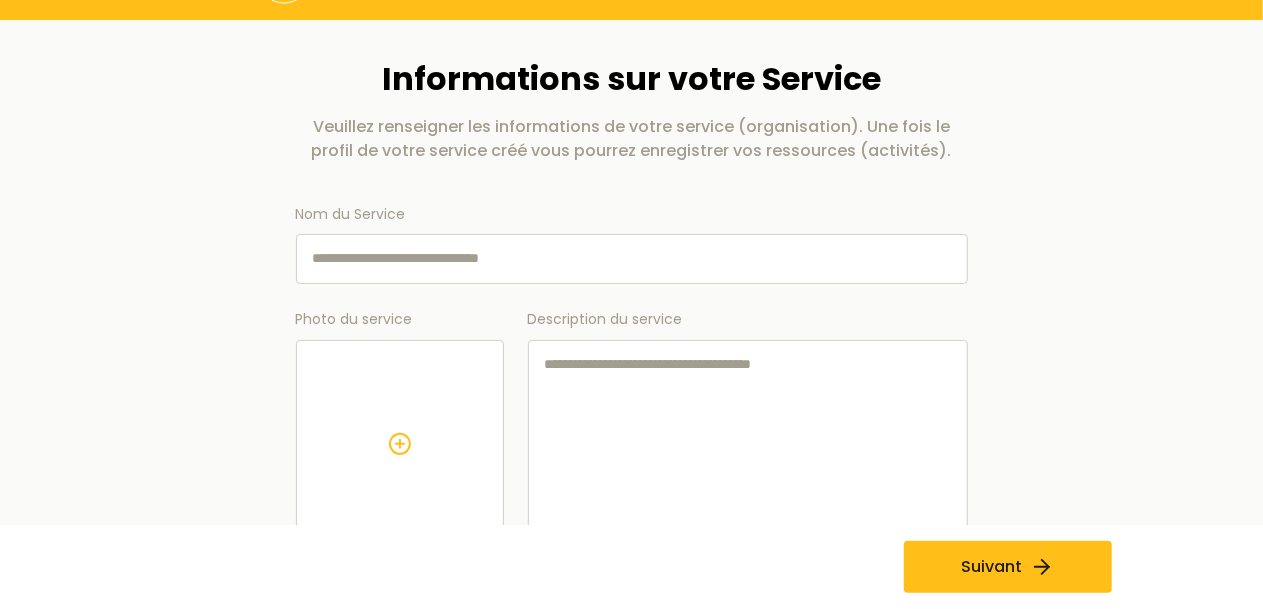 click on "Nom du Service" at bounding box center (632, 259) 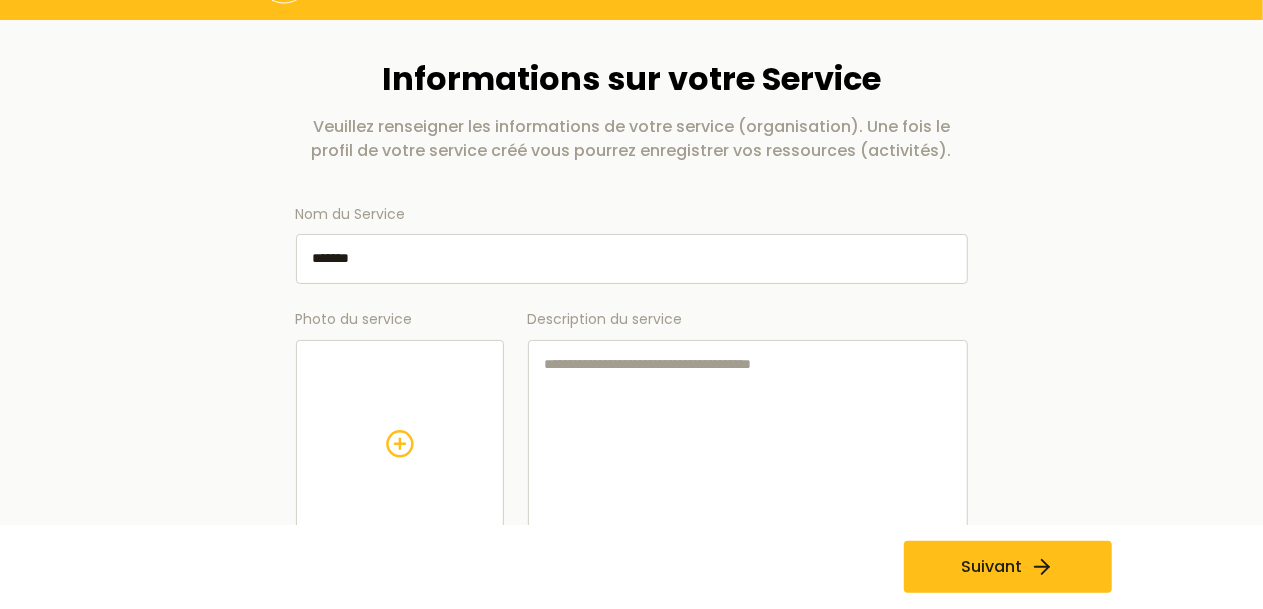 type on "*******" 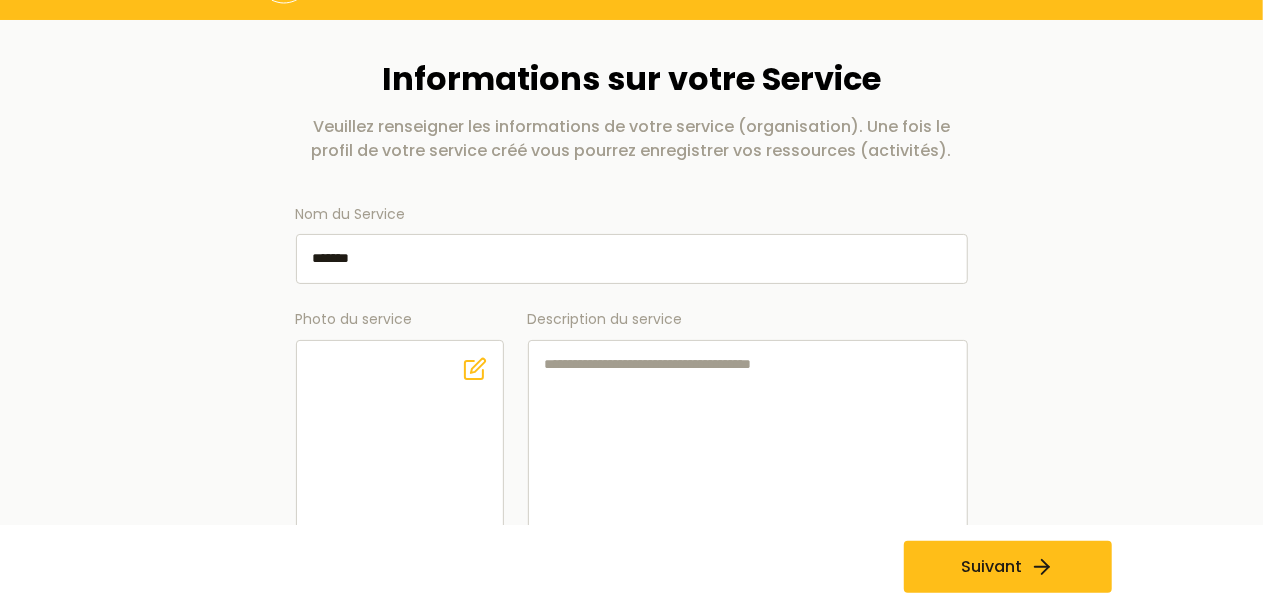 click on "Description du service" at bounding box center (748, 444) 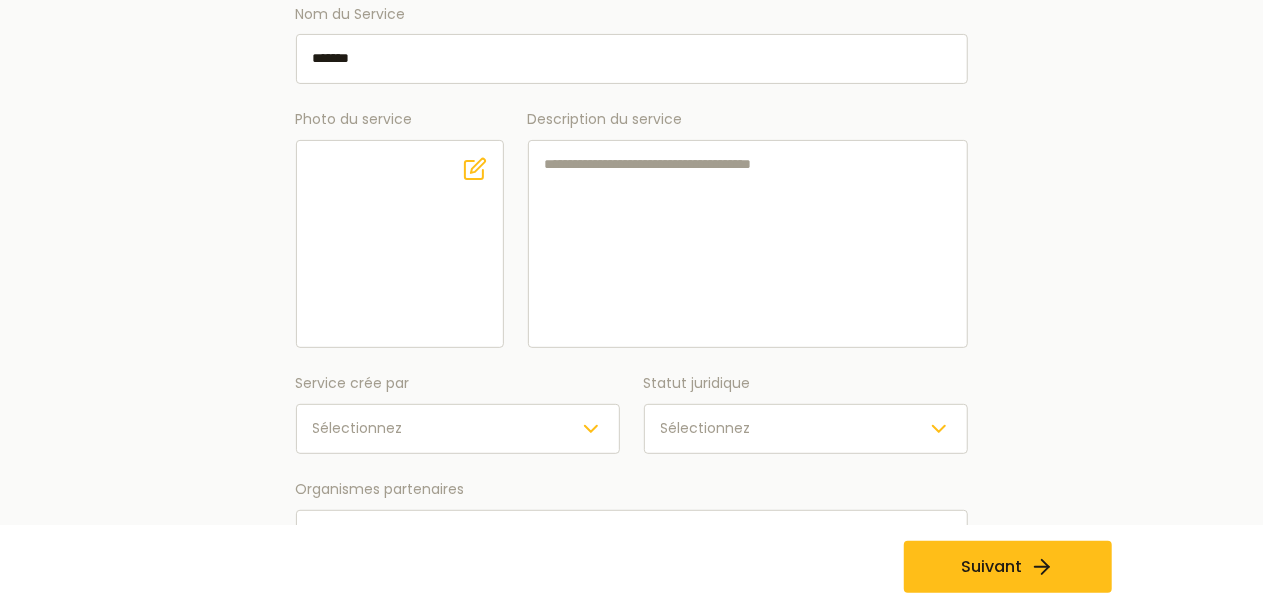 scroll, scrollTop: 69, scrollLeft: 0, axis: vertical 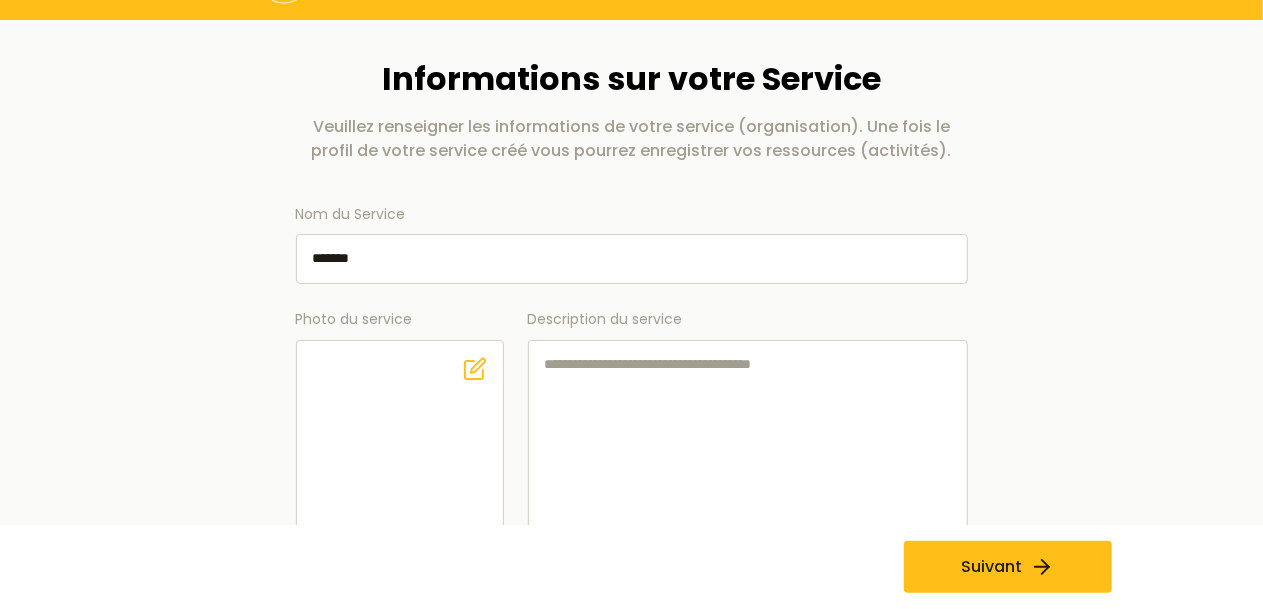 paste on "**********" 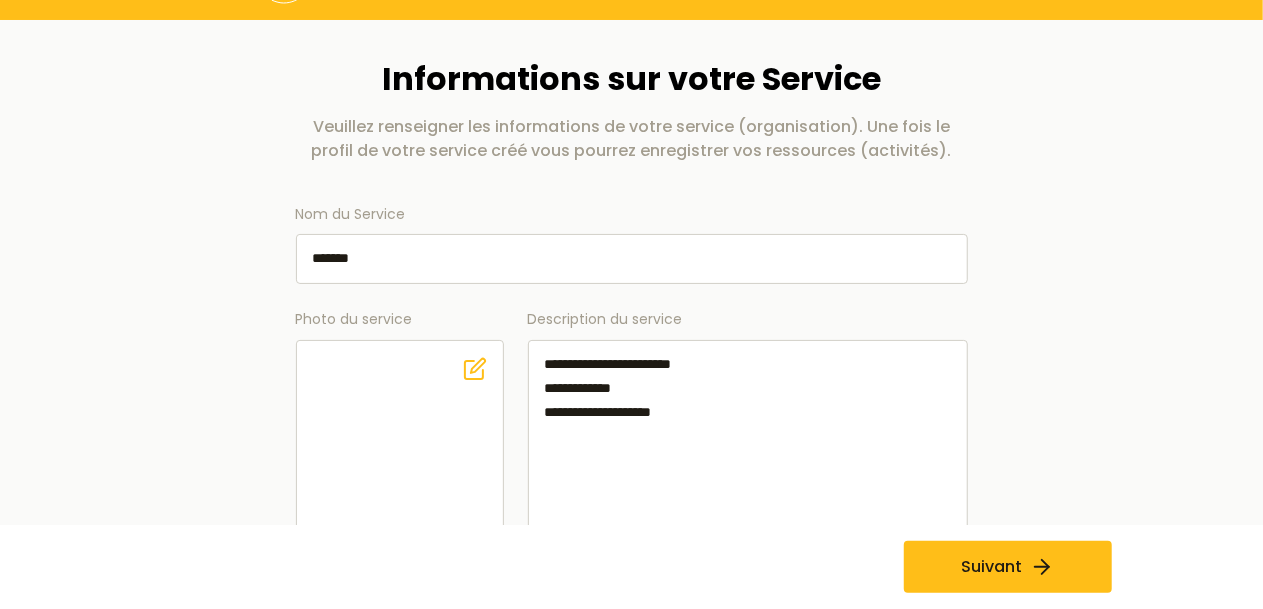 click on "**********" at bounding box center (748, 444) 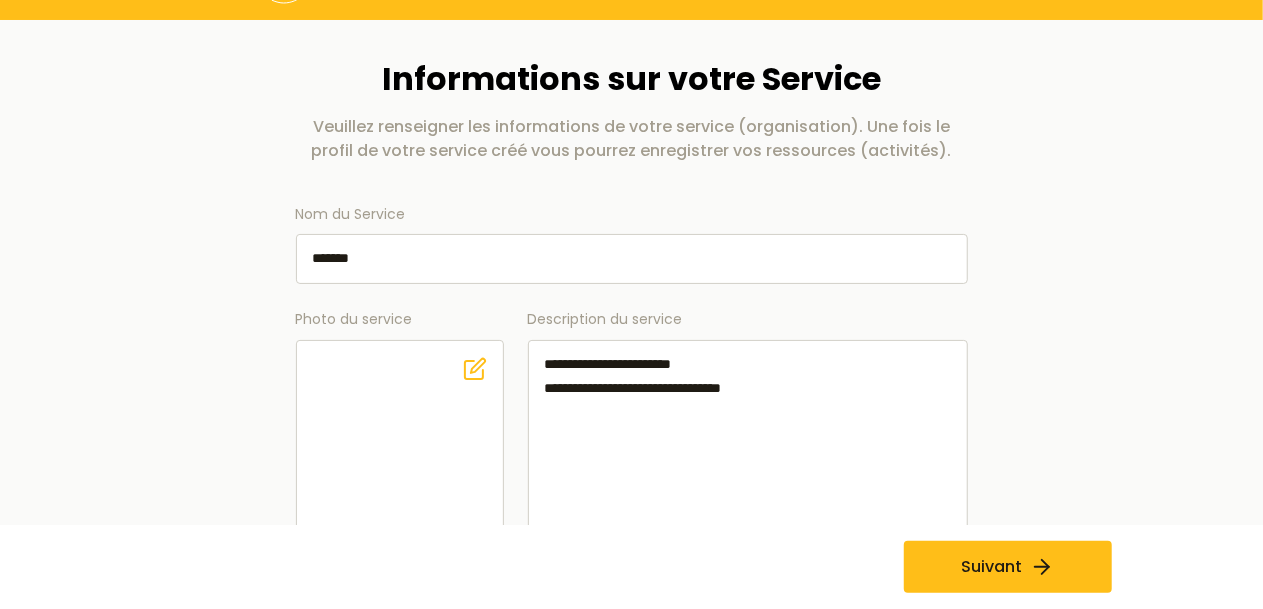 drag, startPoint x: 548, startPoint y: 386, endPoint x: 580, endPoint y: 385, distance: 32.01562 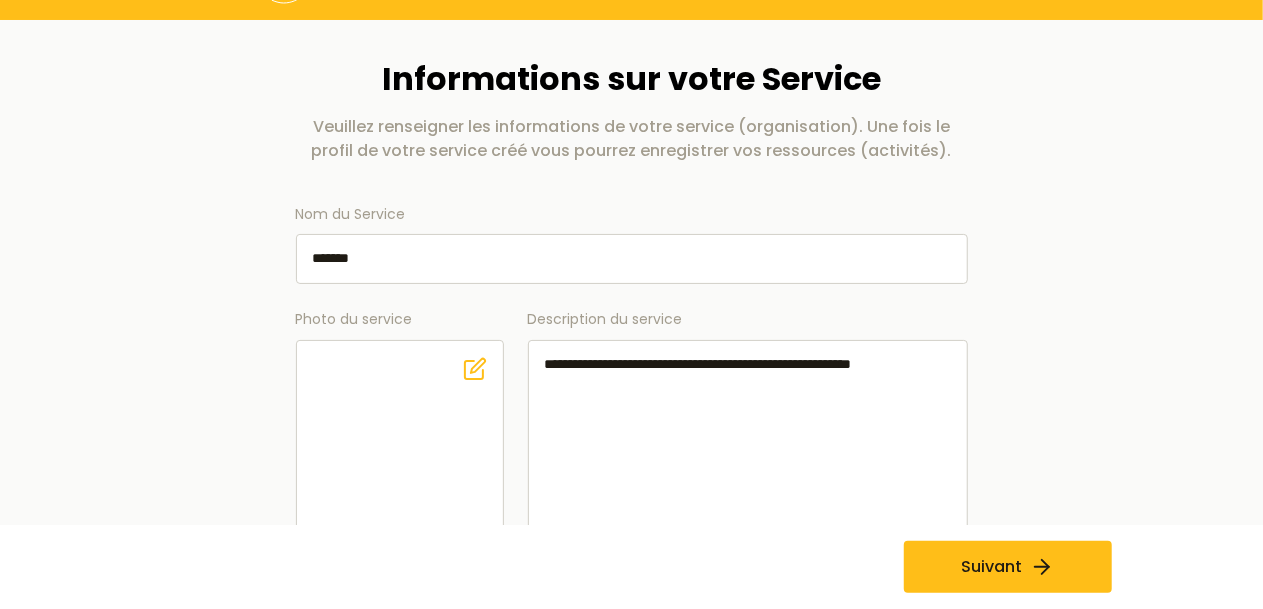 drag, startPoint x: 540, startPoint y: 427, endPoint x: 664, endPoint y: 445, distance: 125.299644 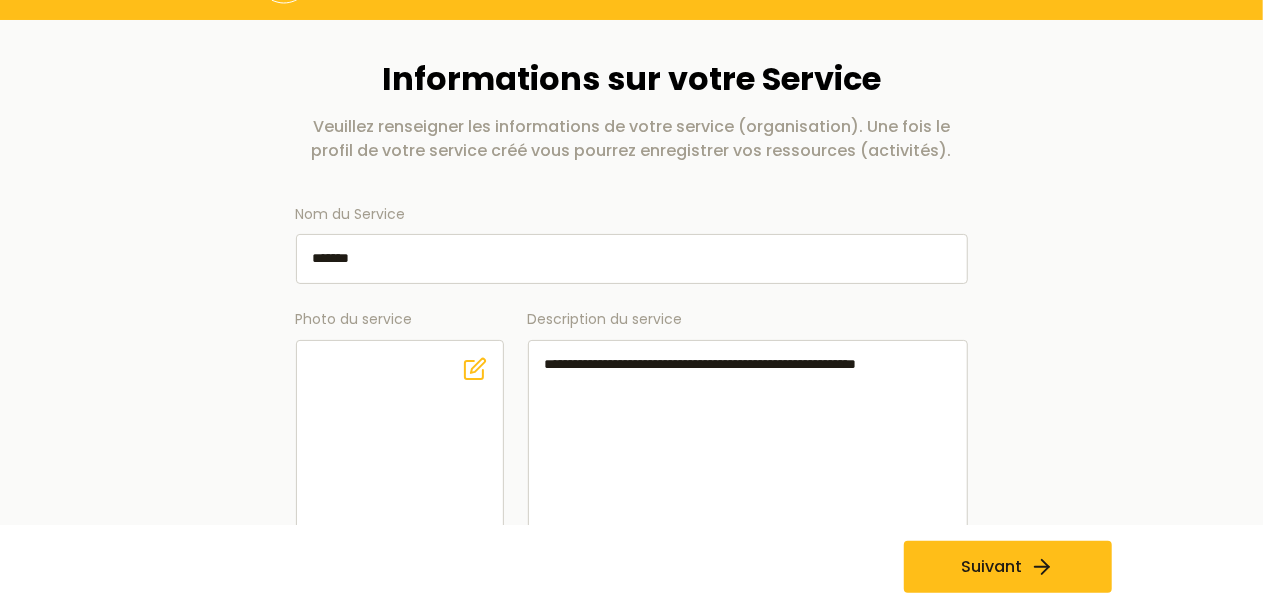 paste on "**********" 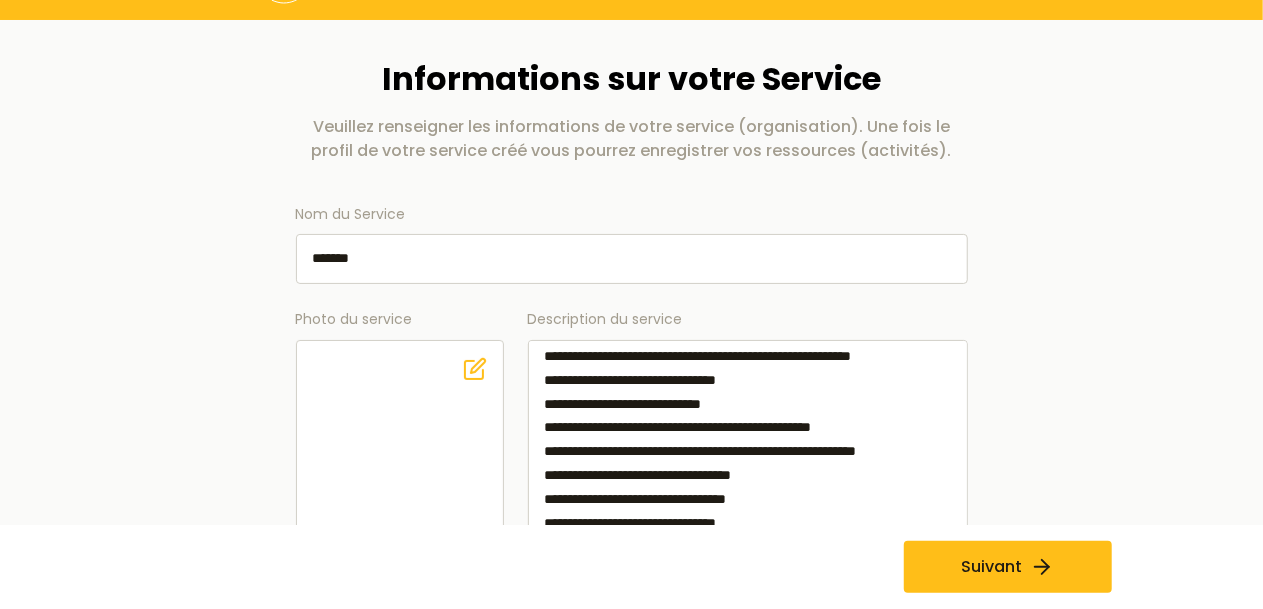 scroll, scrollTop: 0, scrollLeft: 0, axis: both 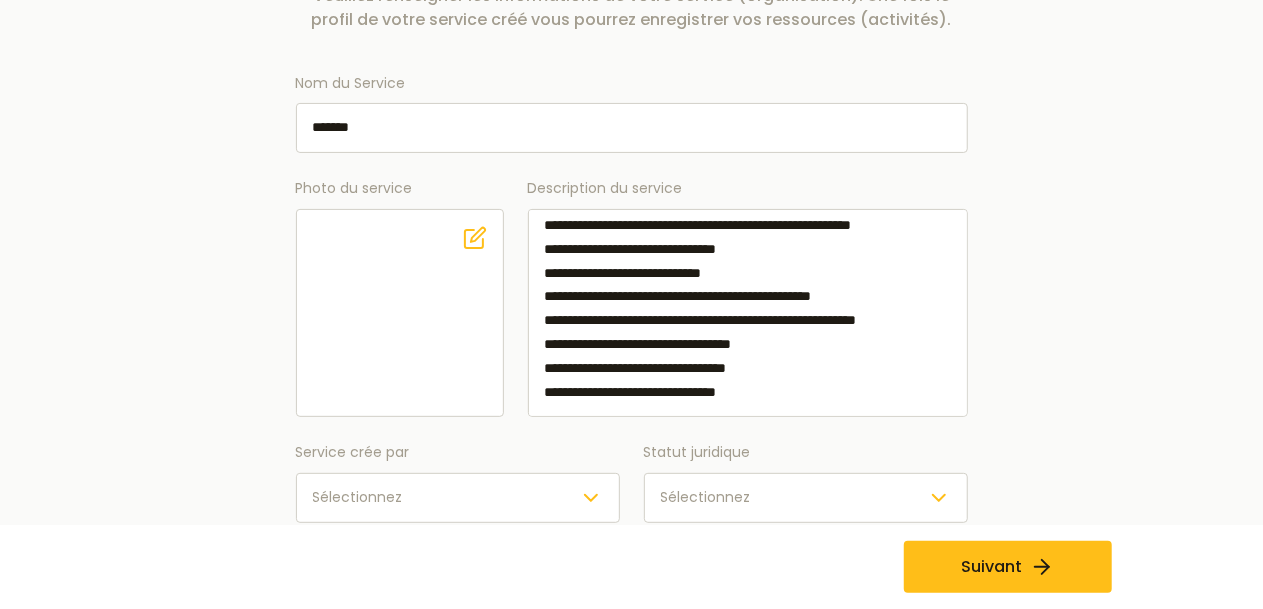 click 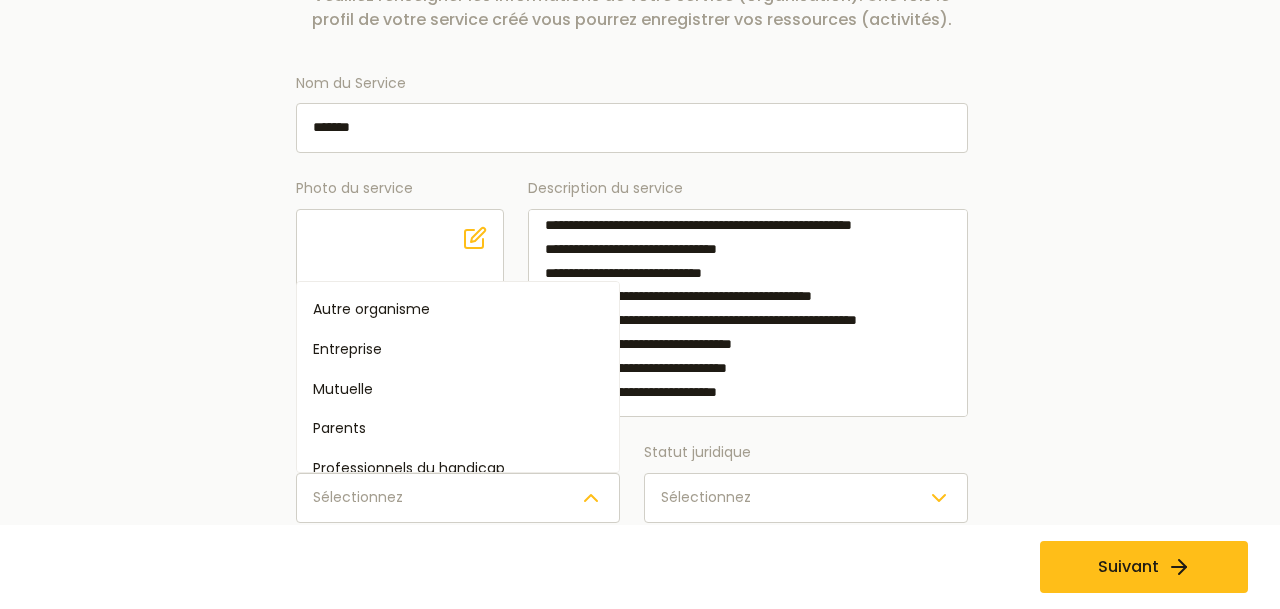 click on "**********" at bounding box center [632, 406] 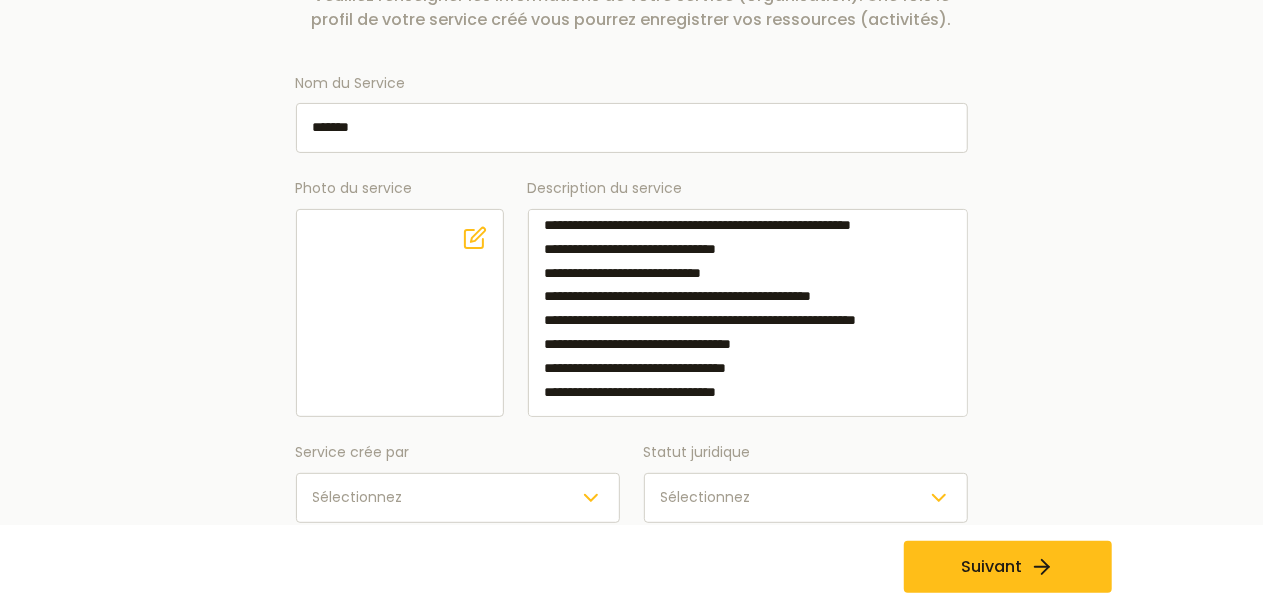 click 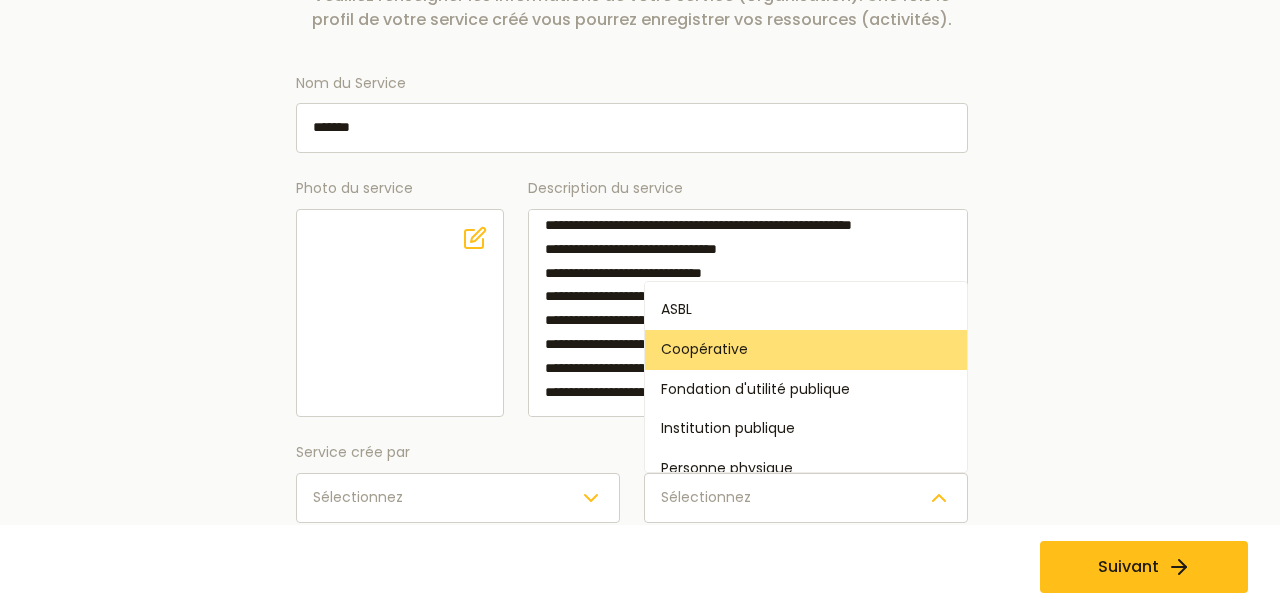 scroll, scrollTop: 100, scrollLeft: 0, axis: vertical 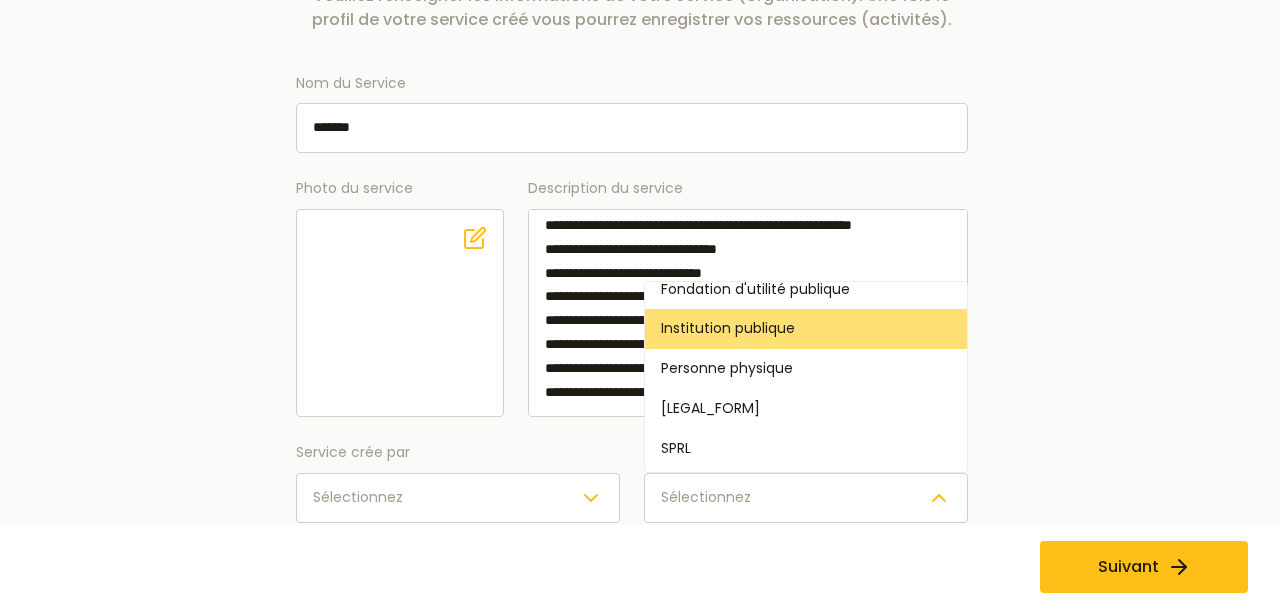 click on "Institution publique" at bounding box center [728, 328] 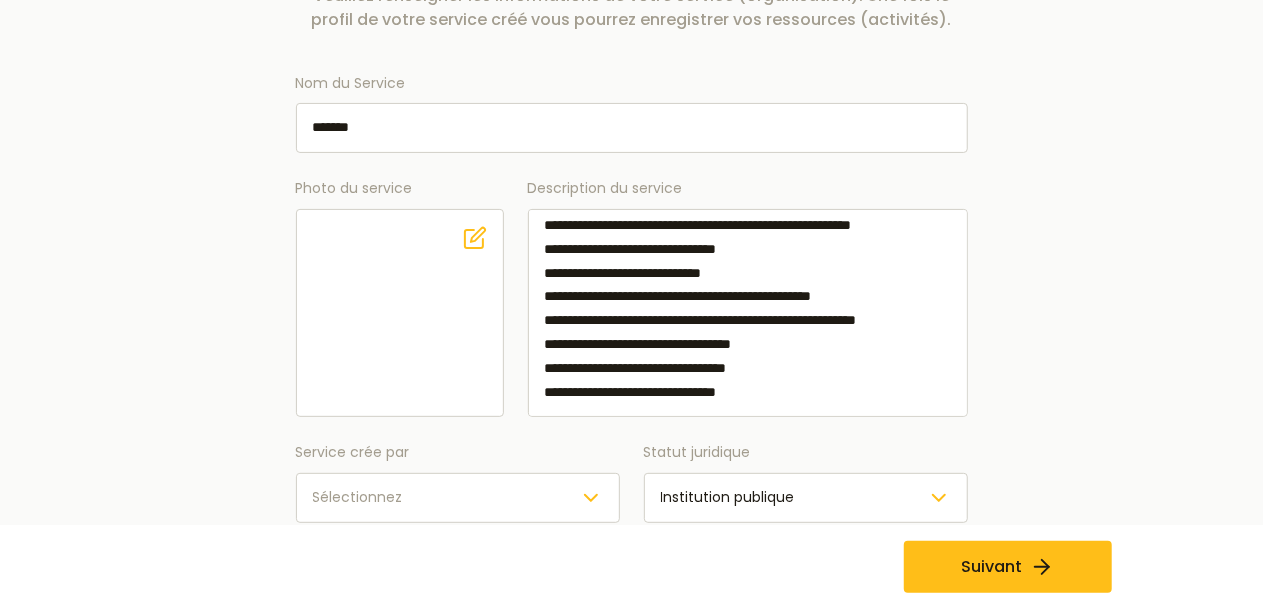 click 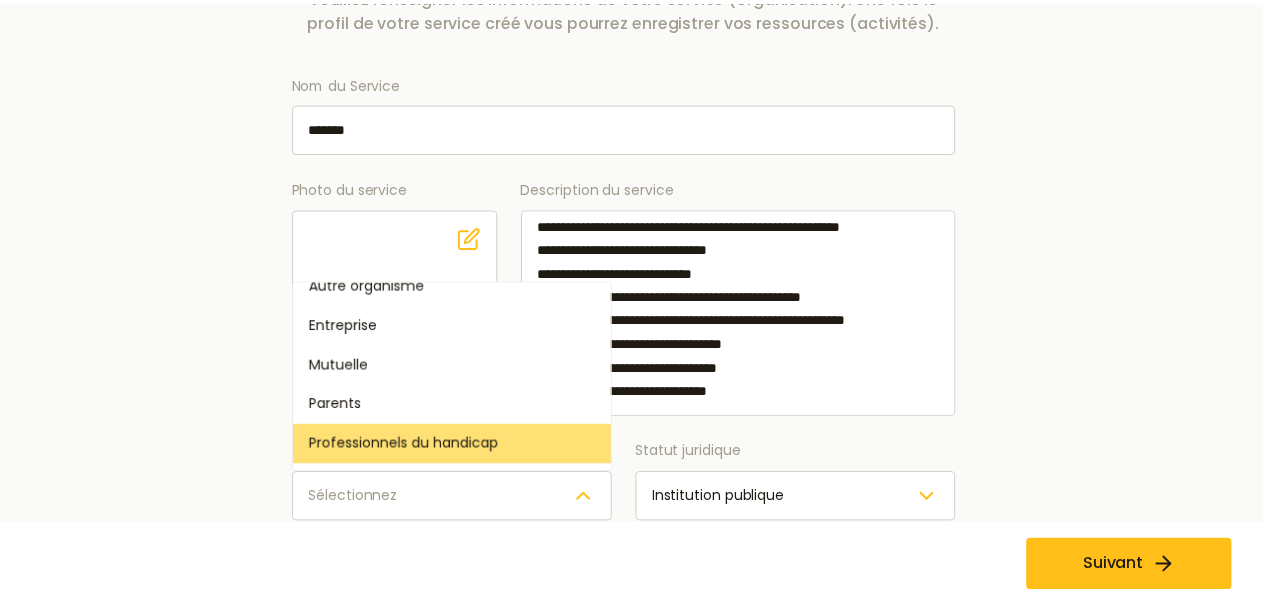 scroll, scrollTop: 0, scrollLeft: 0, axis: both 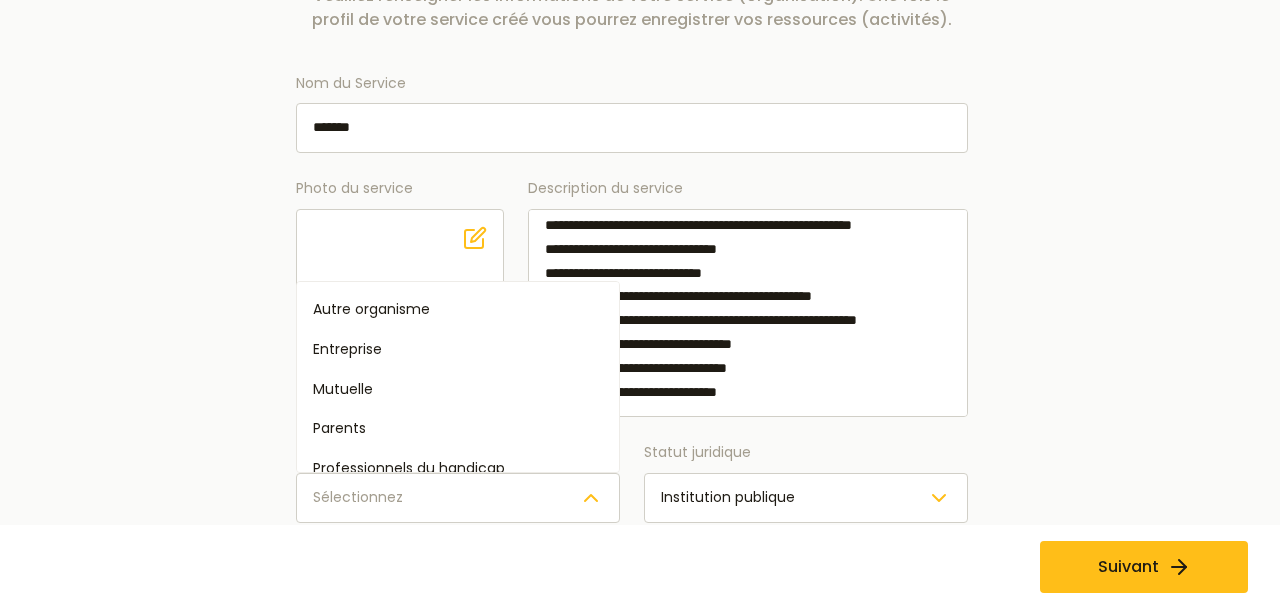 click on "Sélectionnez" at bounding box center (458, 498) 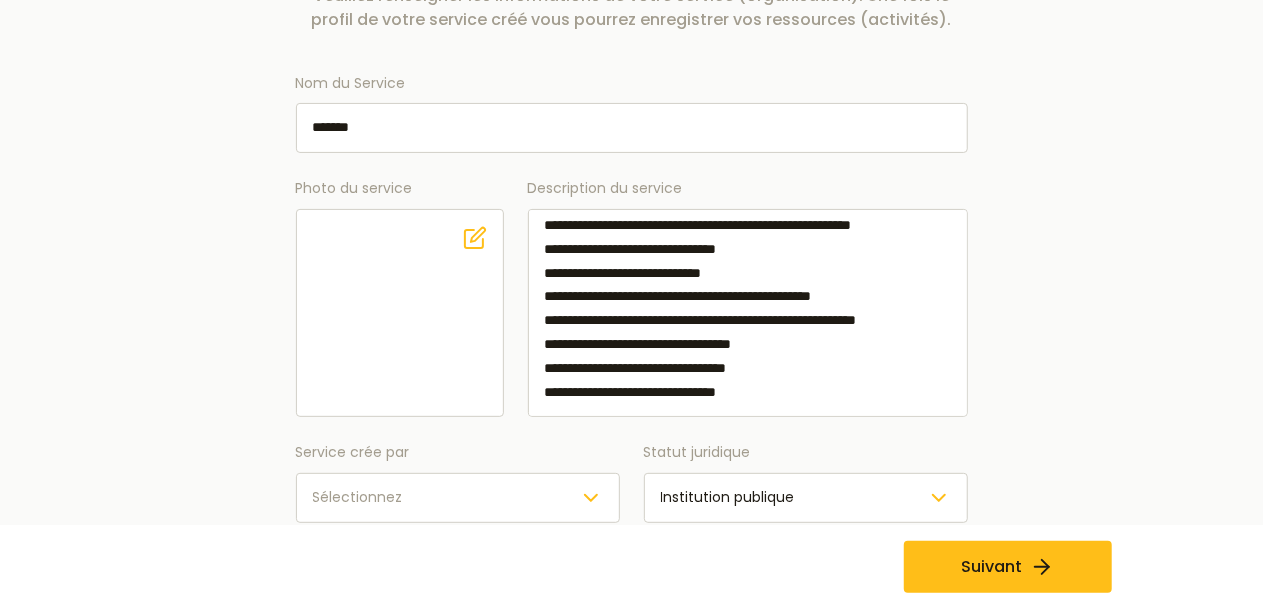 click 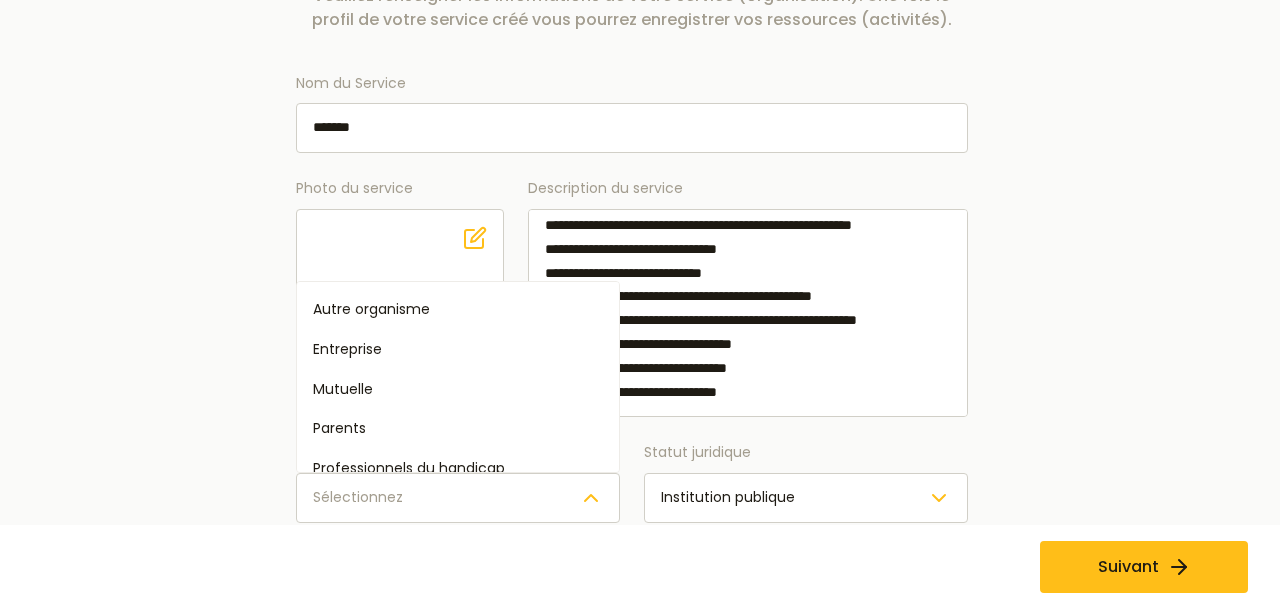click on "Sélectionnez" at bounding box center (358, 497) 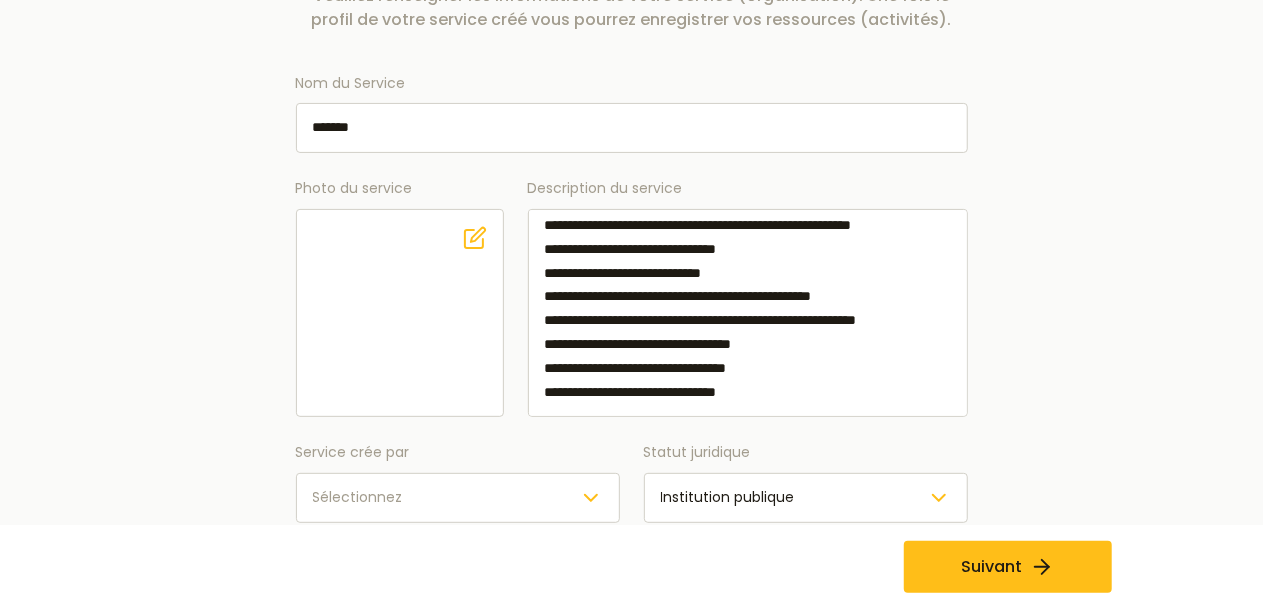 click on "Sélectionnez" at bounding box center (358, 497) 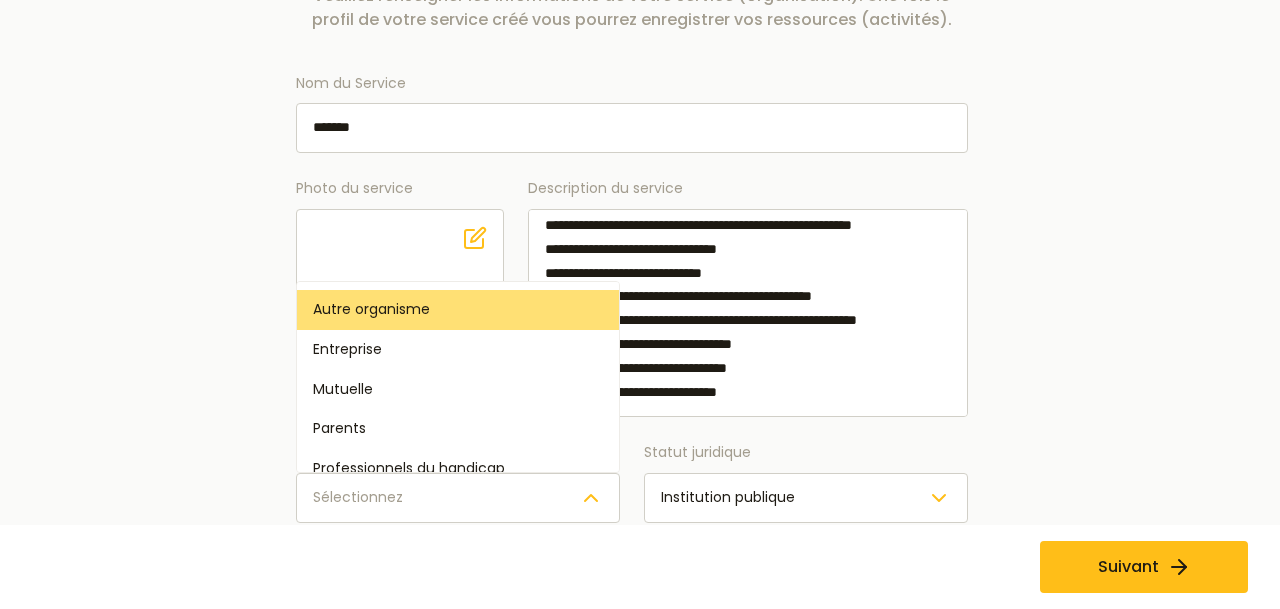 click on "Autre organisme" at bounding box center (371, 309) 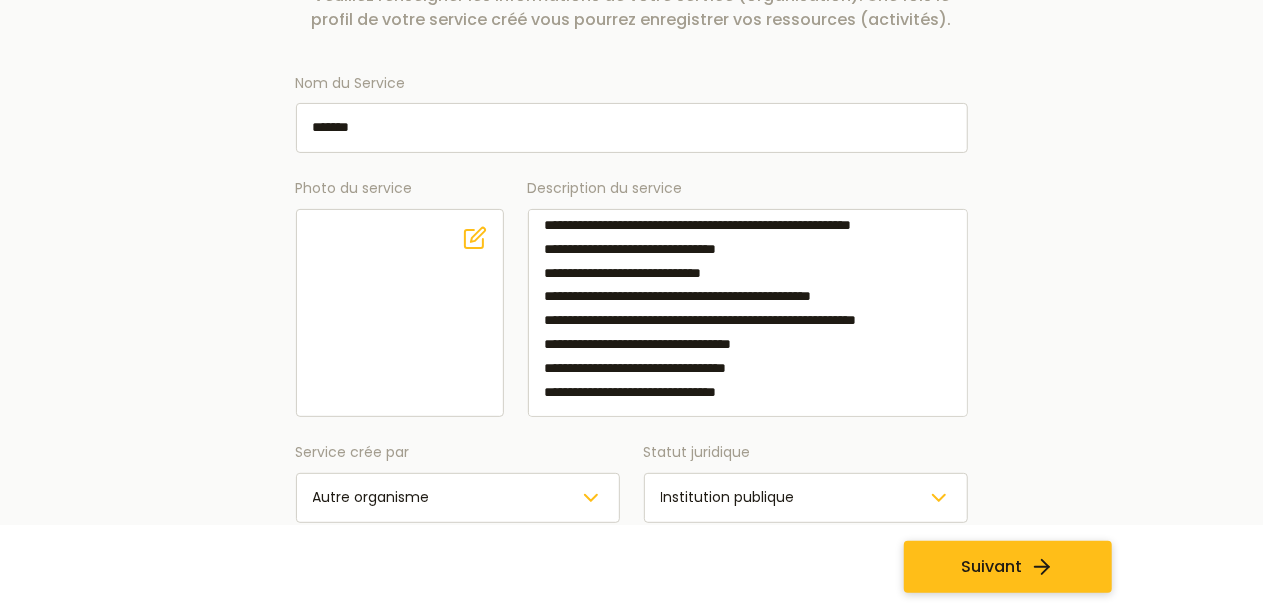 click on "Suivant" at bounding box center (1008, 567) 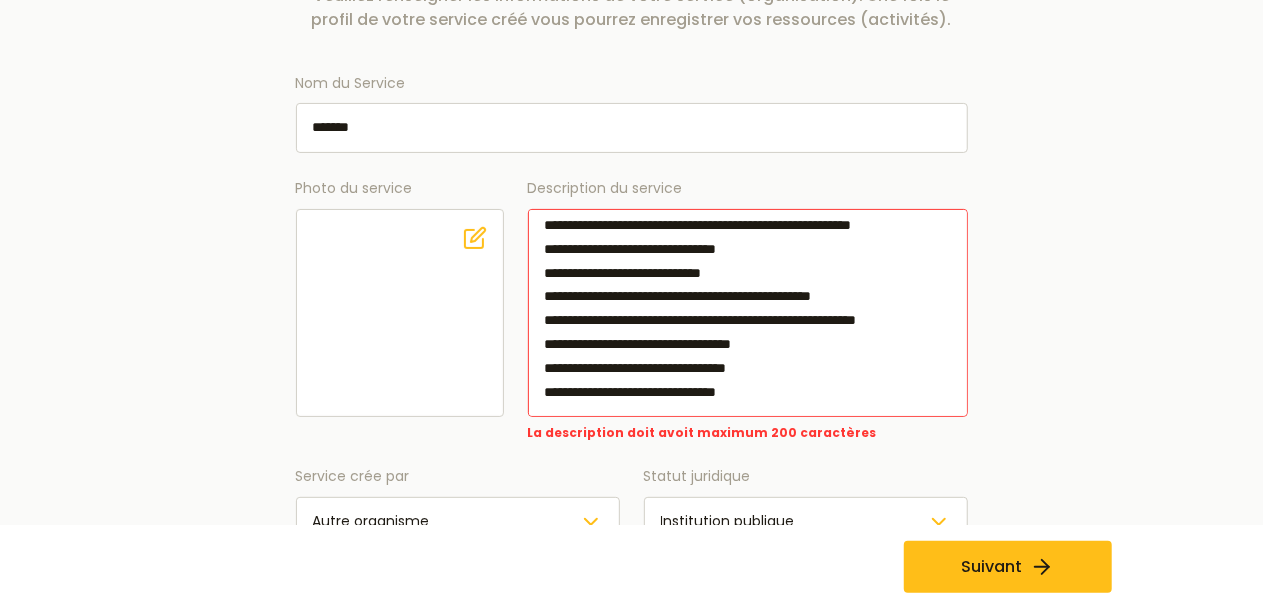 scroll, scrollTop: 0, scrollLeft: 0, axis: both 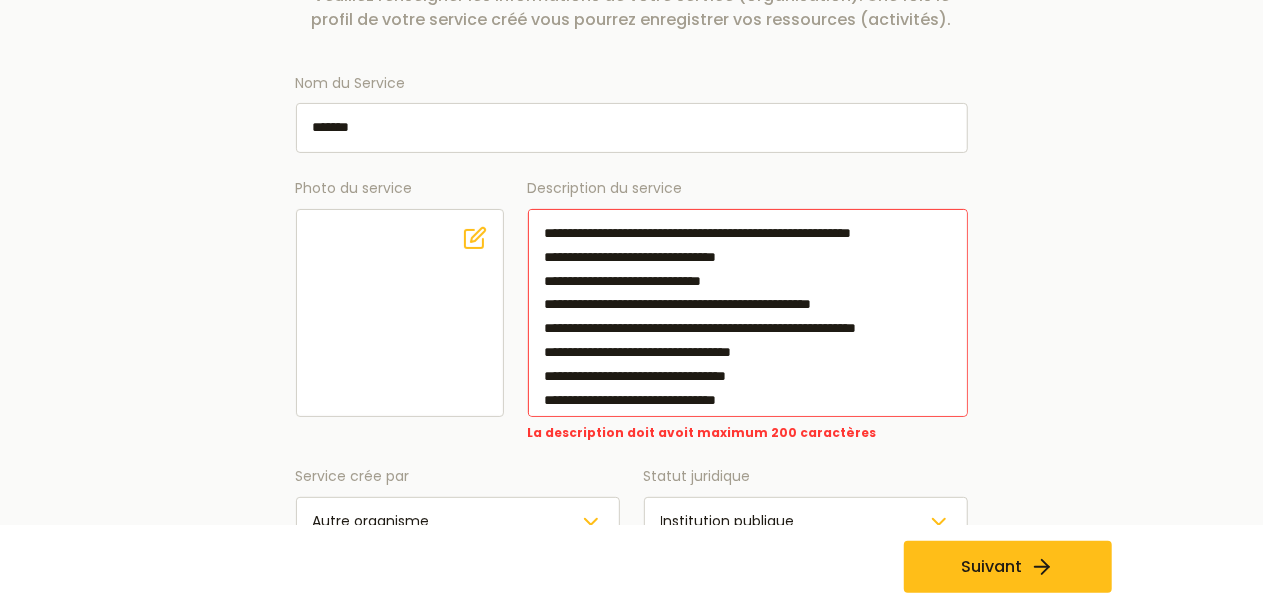 click on "**********" at bounding box center (748, 313) 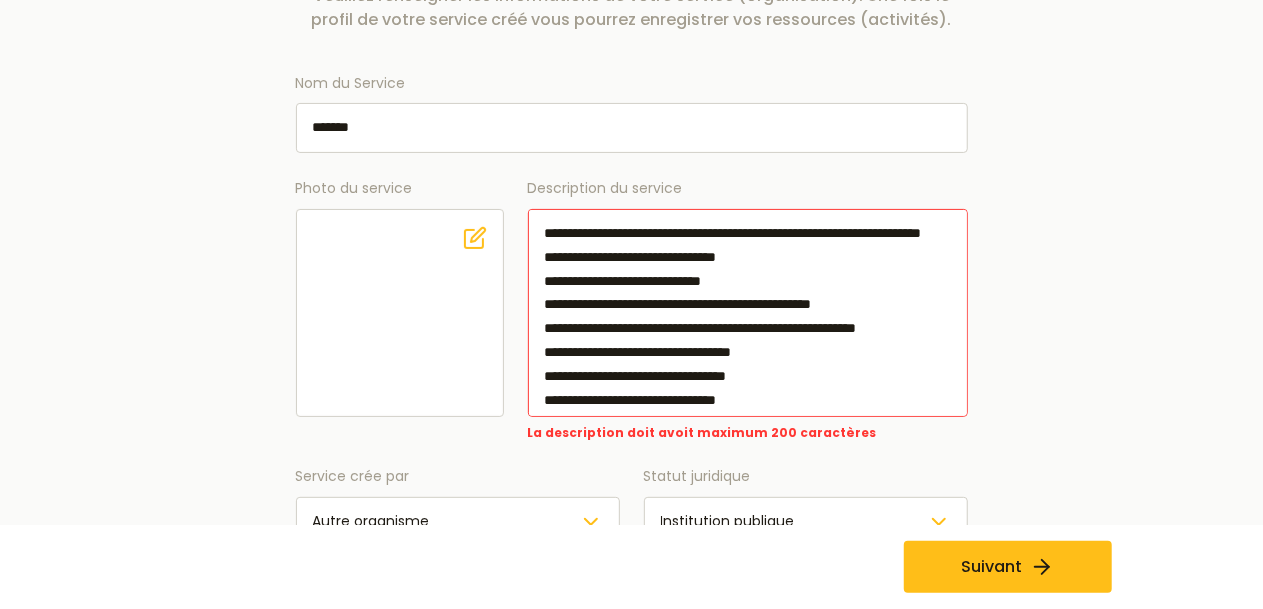 click on "**********" at bounding box center (748, 313) 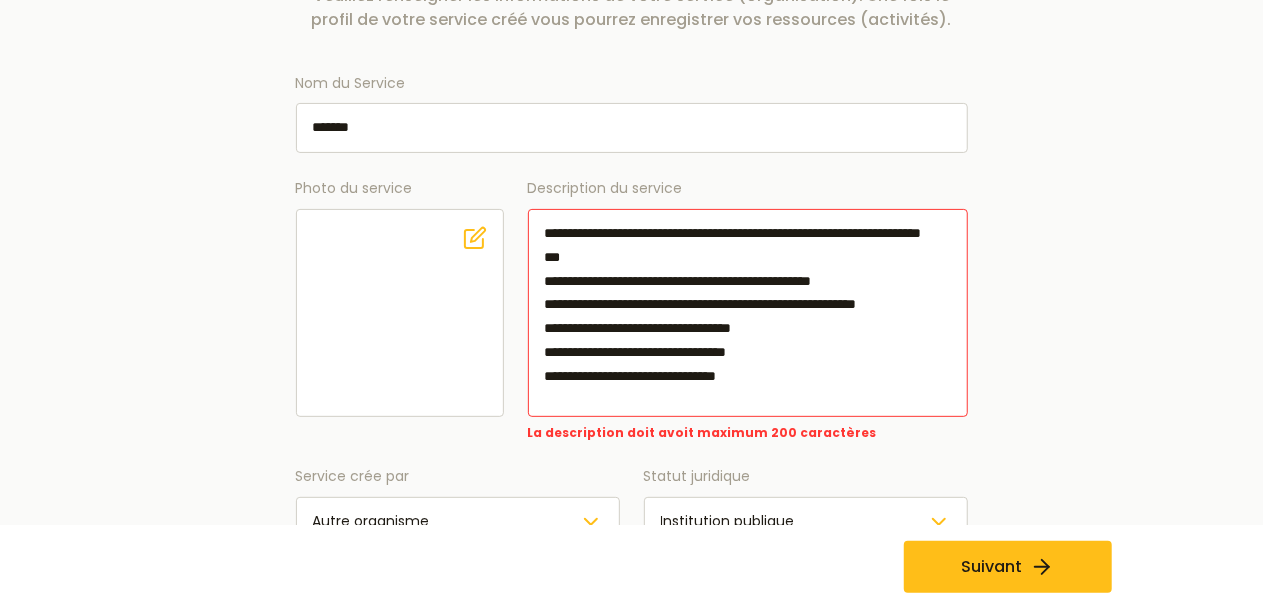 click on "**********" at bounding box center [748, 313] 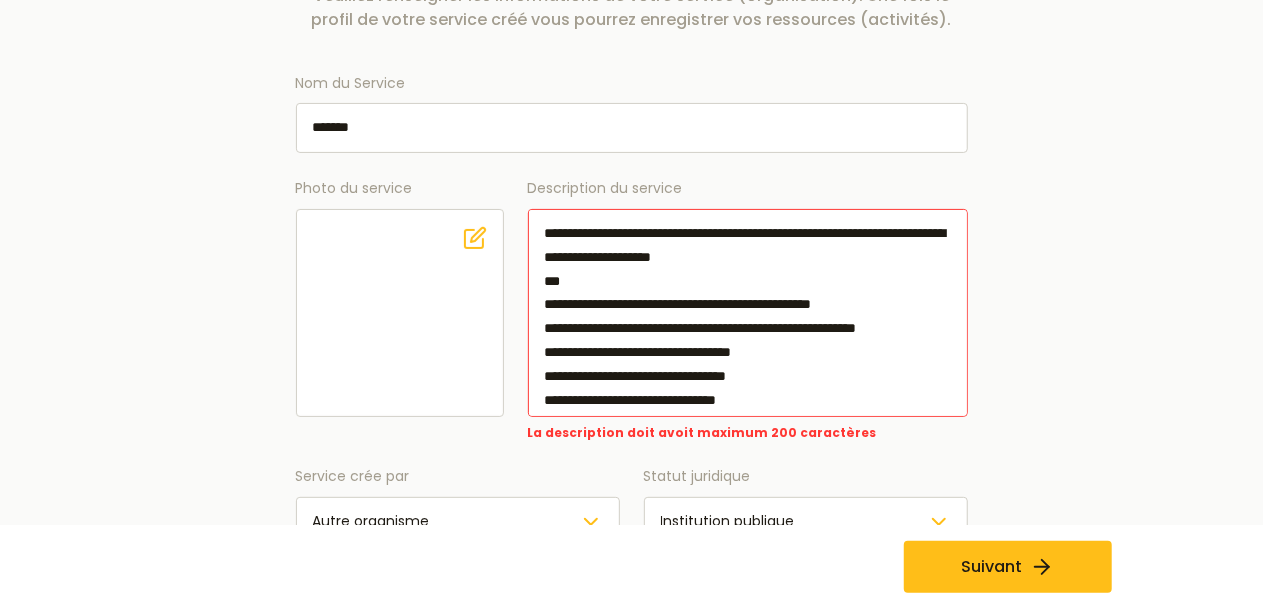drag, startPoint x: 646, startPoint y: 228, endPoint x: 610, endPoint y: 230, distance: 36.05551 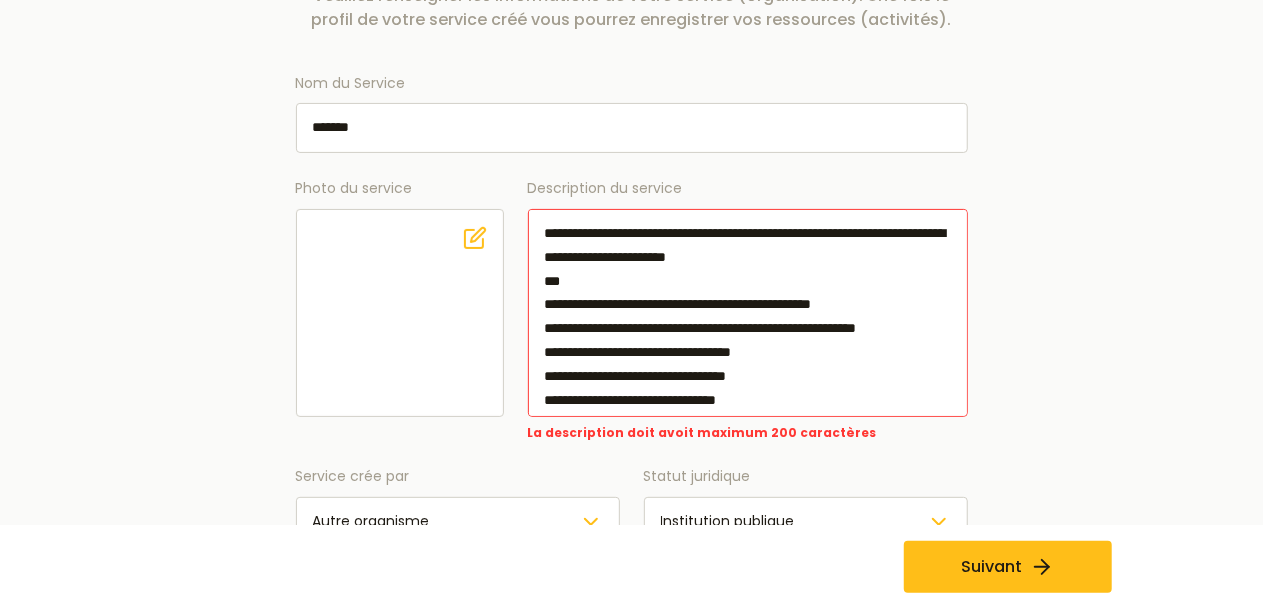 click on "**********" at bounding box center (748, 313) 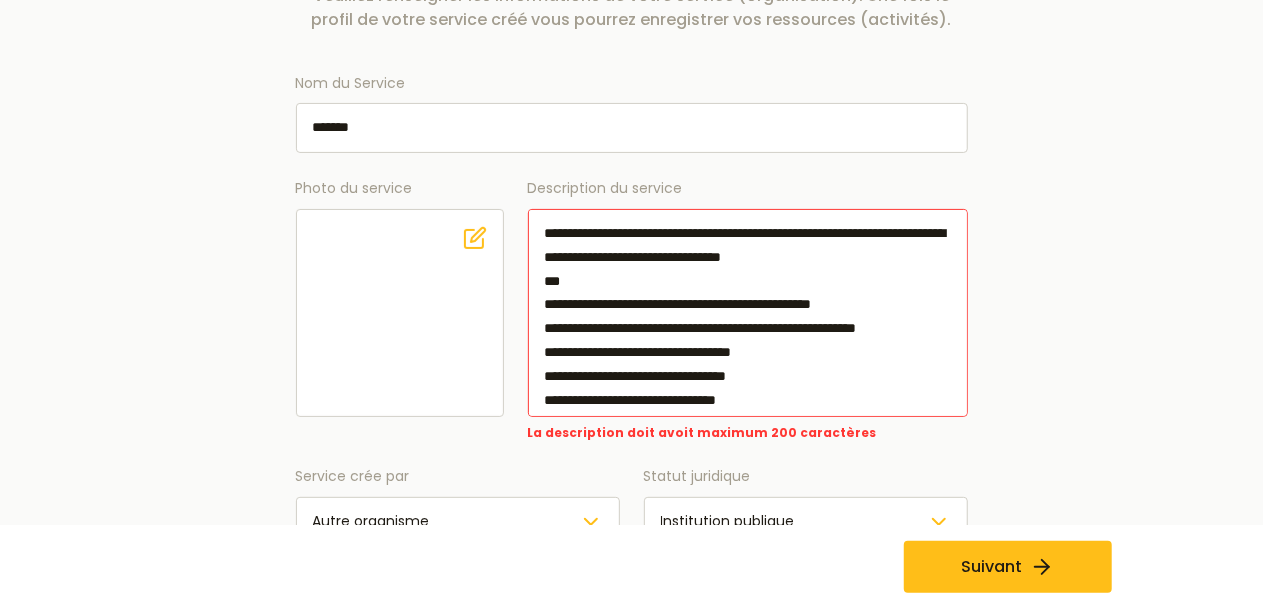 click on "**********" at bounding box center [748, 313] 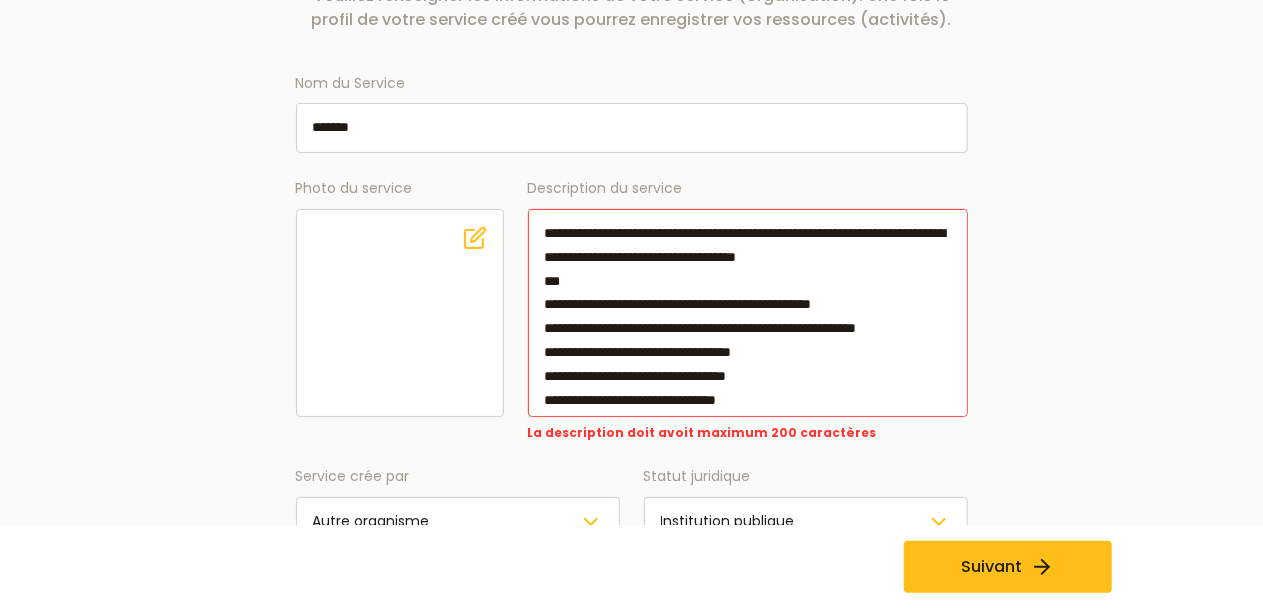 click on "**********" at bounding box center [748, 313] 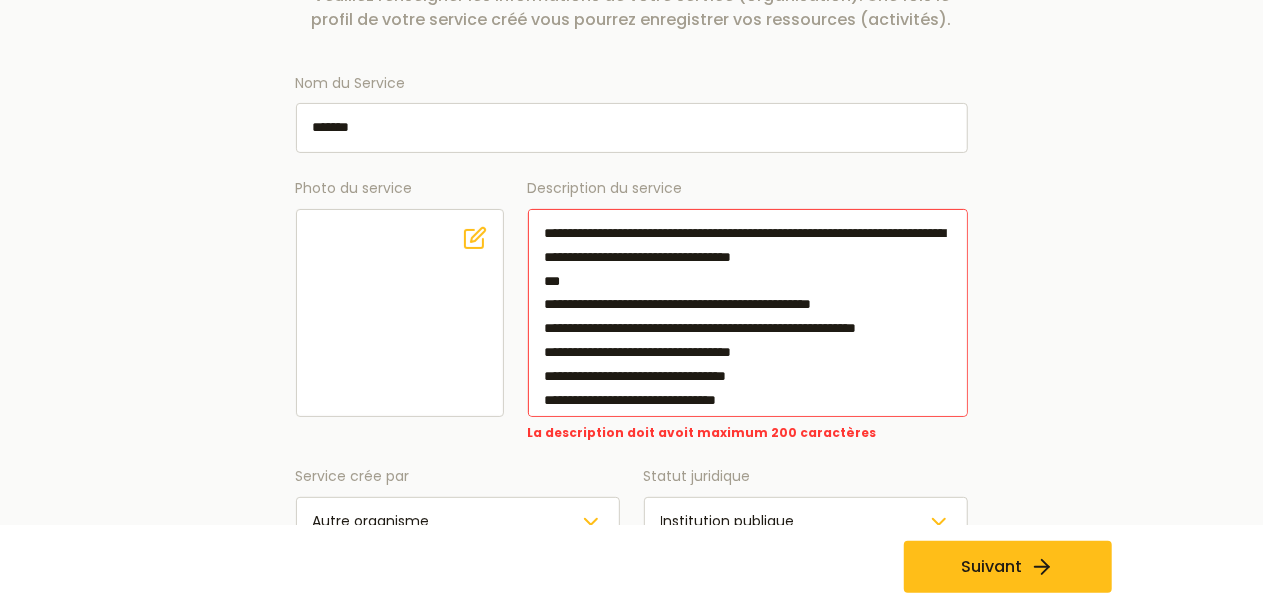 drag, startPoint x: 739, startPoint y: 230, endPoint x: 546, endPoint y: 232, distance: 193.01036 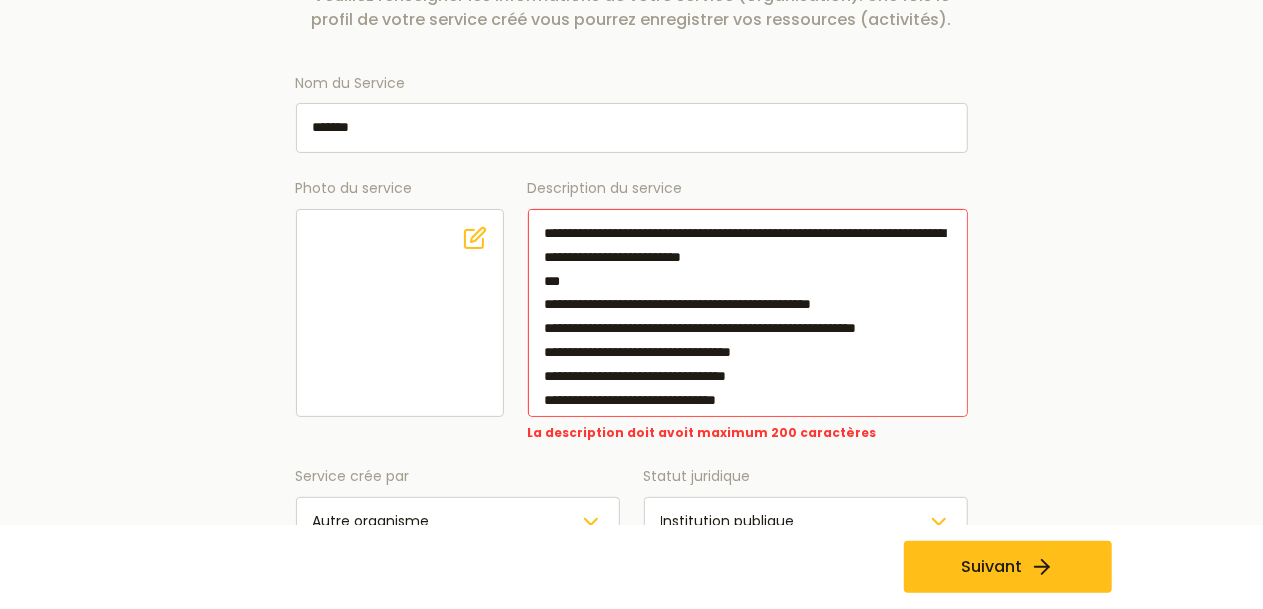 click on "**********" at bounding box center (748, 313) 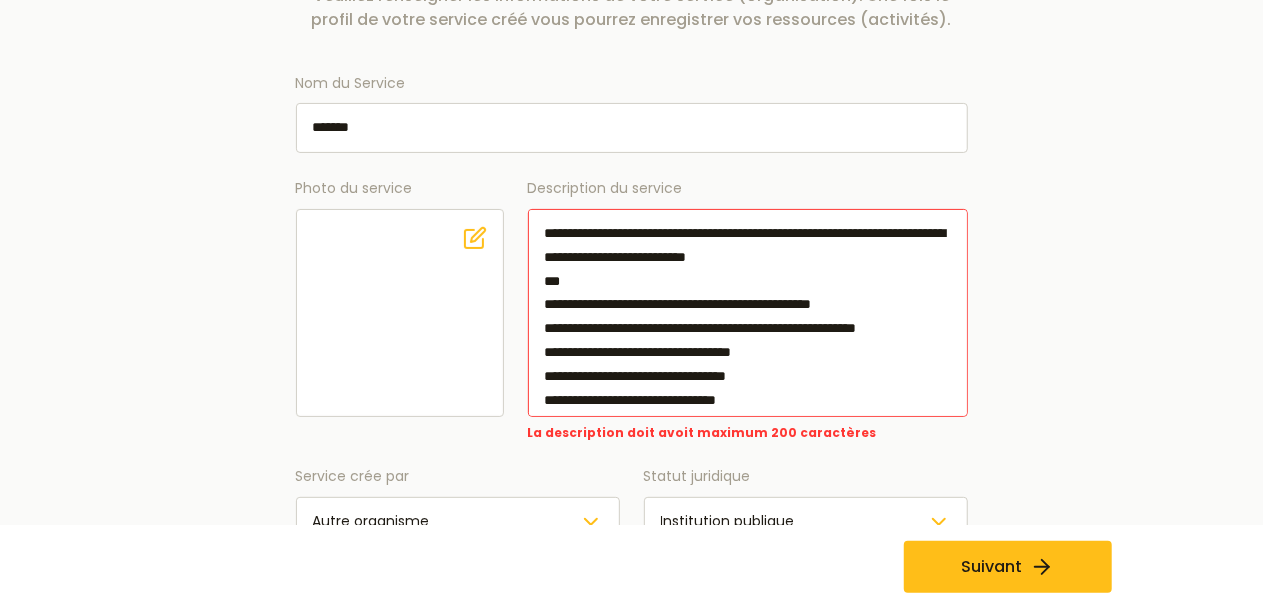 scroll, scrollTop: 78, scrollLeft: 0, axis: vertical 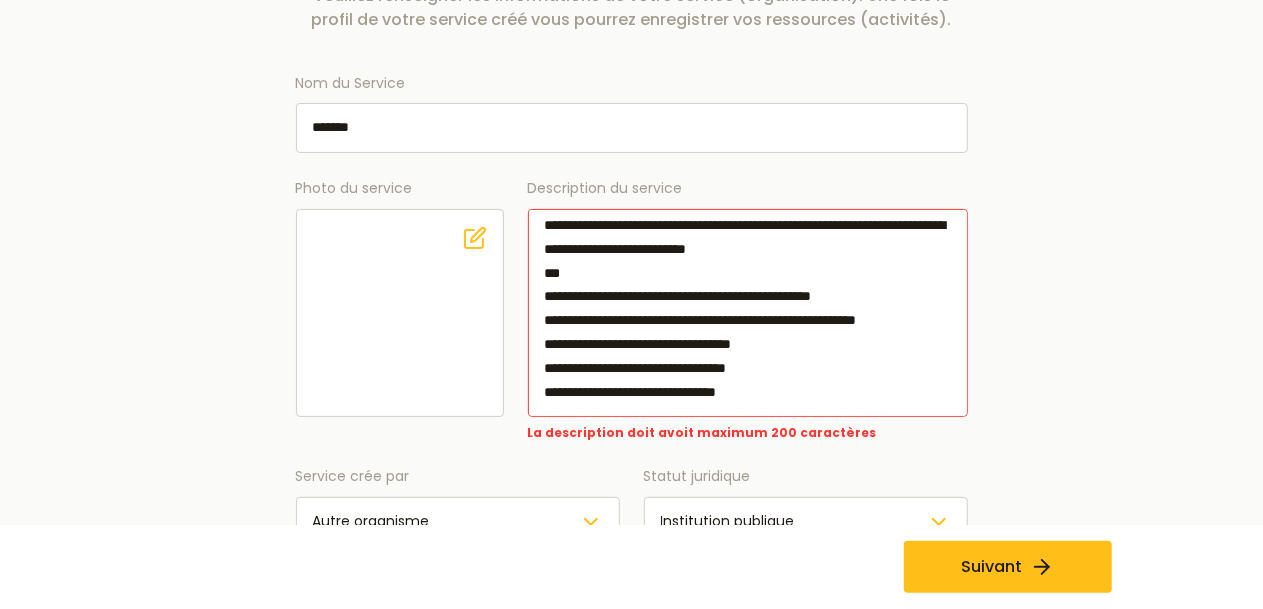 drag, startPoint x: 626, startPoint y: 317, endPoint x: 541, endPoint y: 292, distance: 88.60023 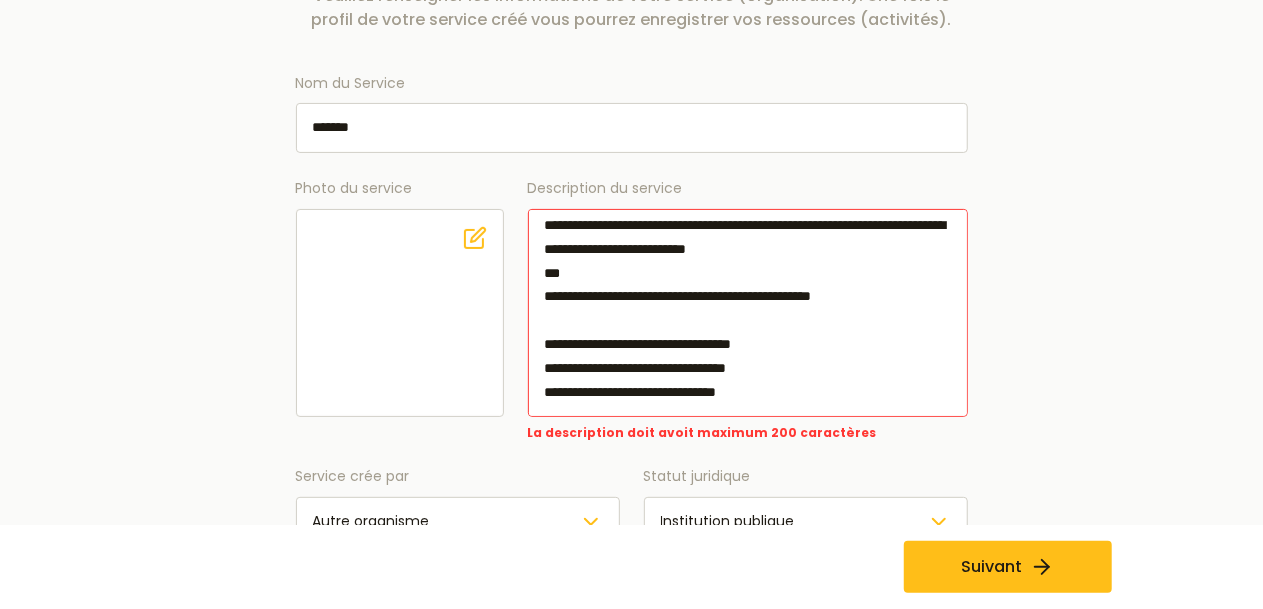 scroll, scrollTop: 0, scrollLeft: 0, axis: both 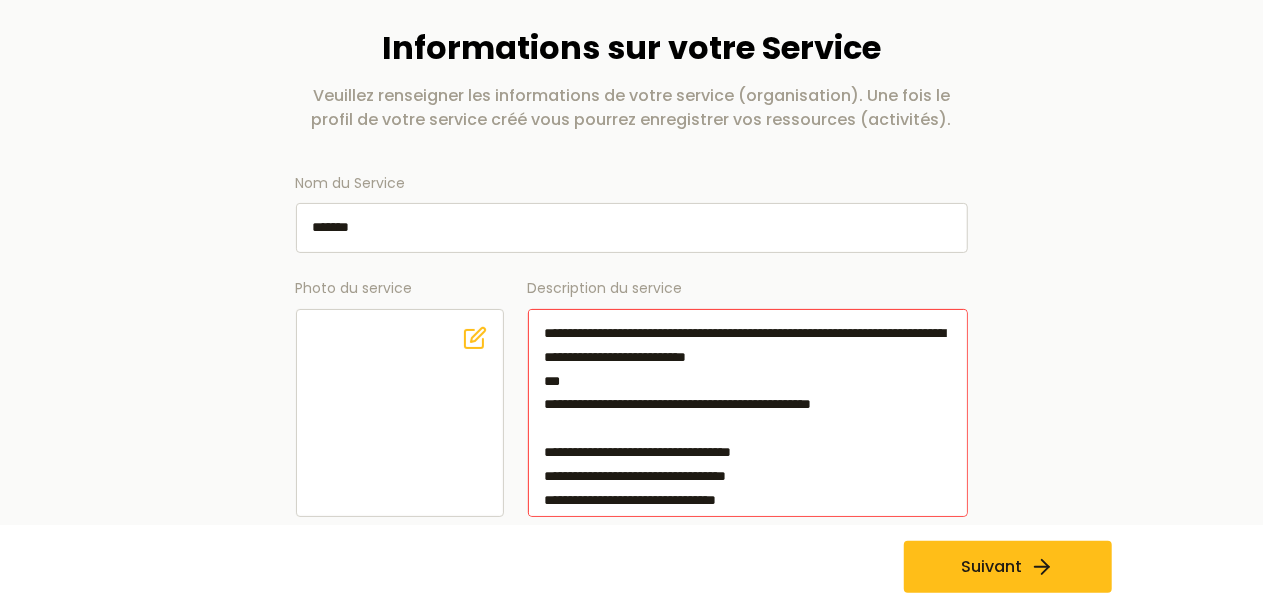drag, startPoint x: 594, startPoint y: 455, endPoint x: 537, endPoint y: 415, distance: 69.63476 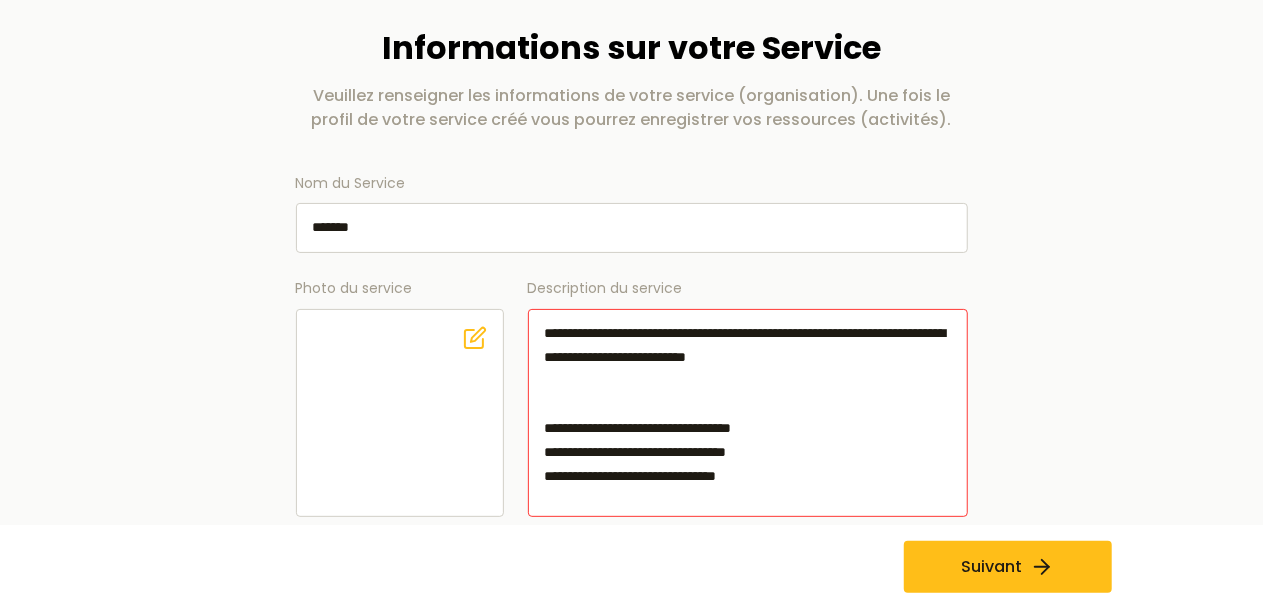 scroll, scrollTop: 7, scrollLeft: 0, axis: vertical 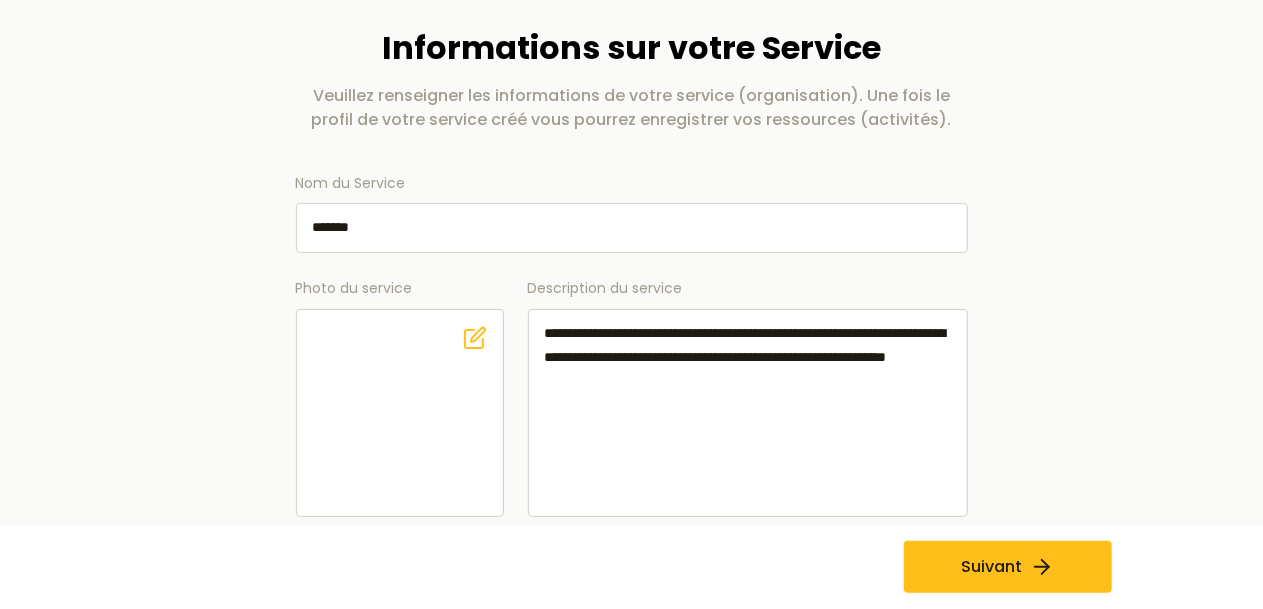 click on "**********" at bounding box center (748, 413) 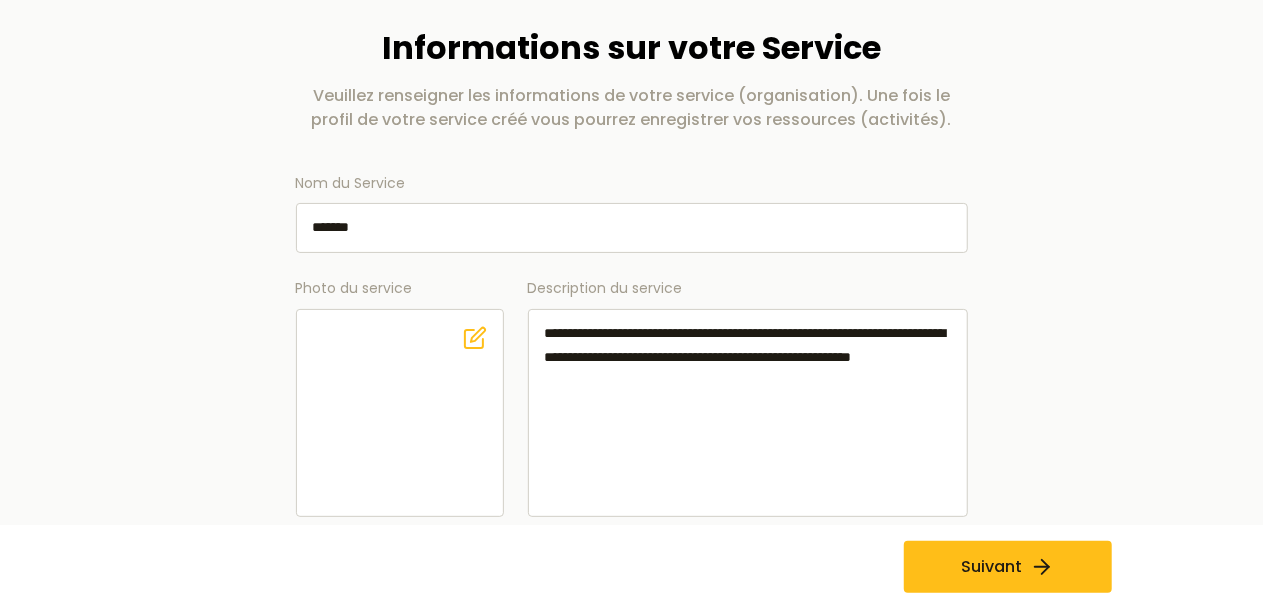 click on "**********" at bounding box center [748, 413] 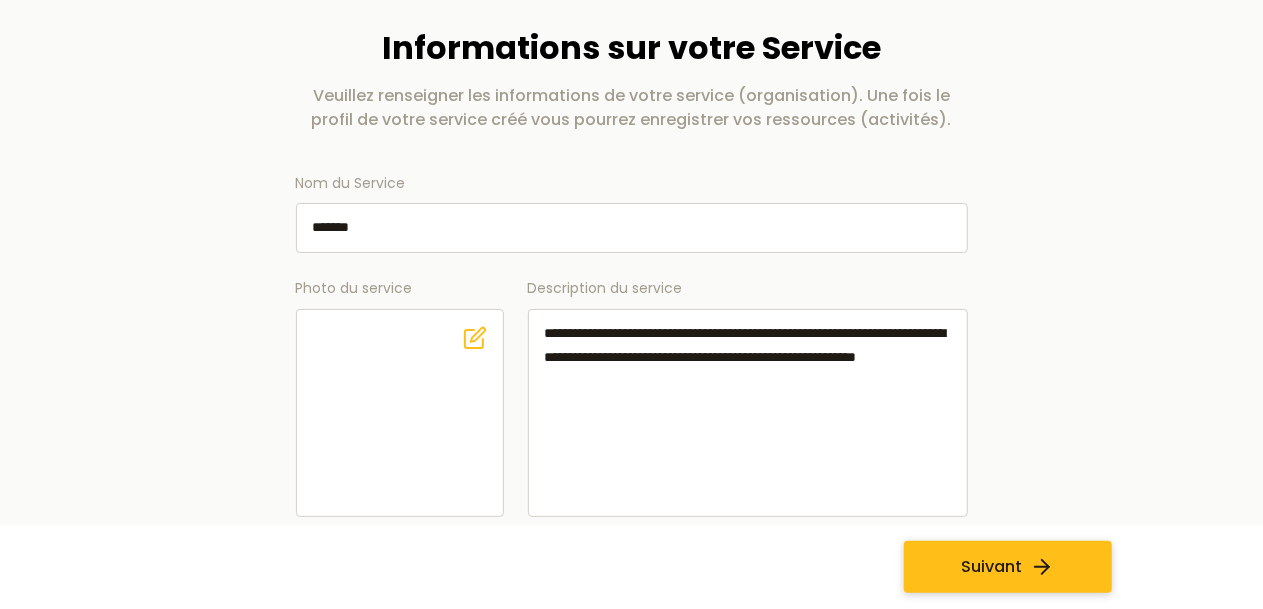 type on "**********" 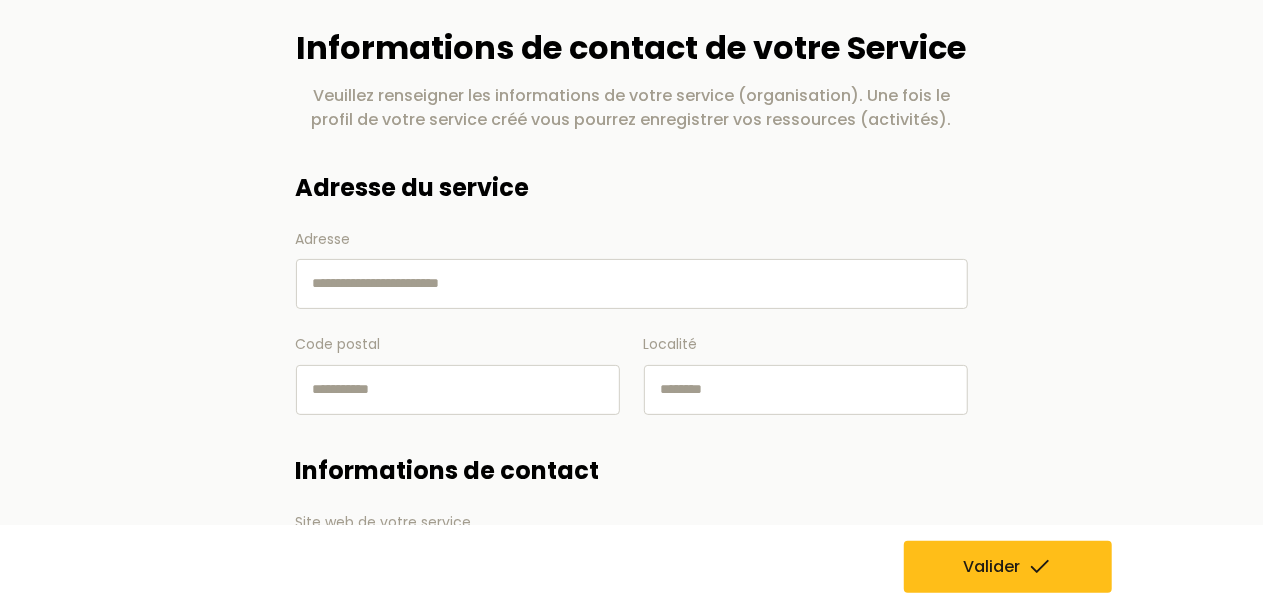 click on "Adresse" at bounding box center (632, 284) 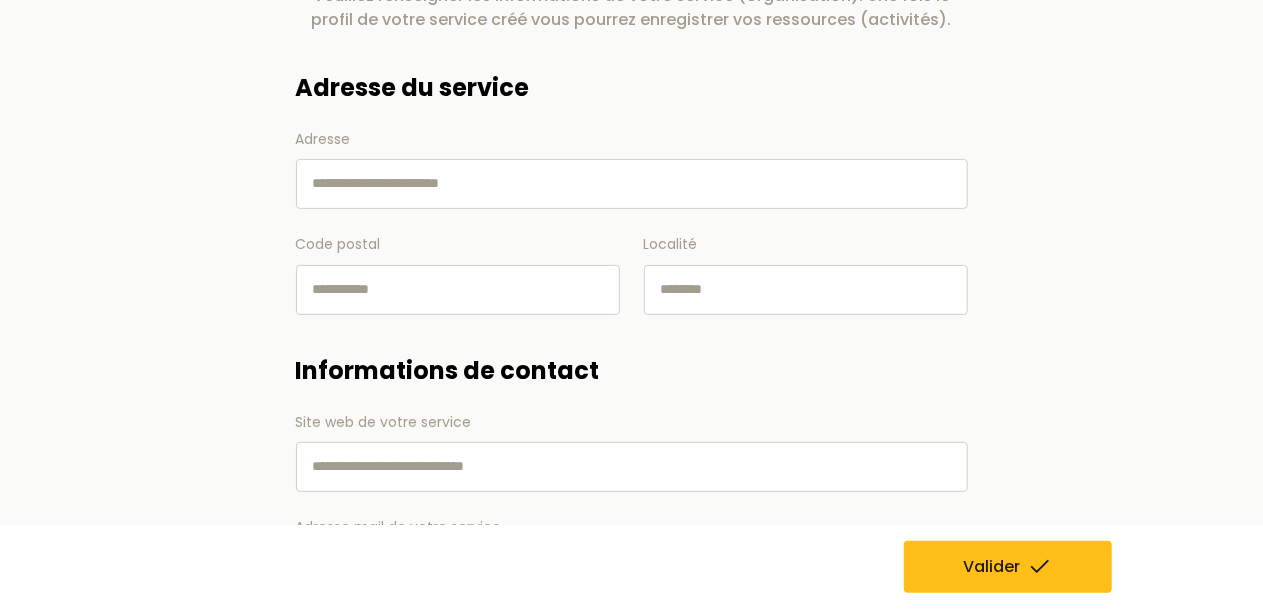 scroll, scrollTop: 0, scrollLeft: 0, axis: both 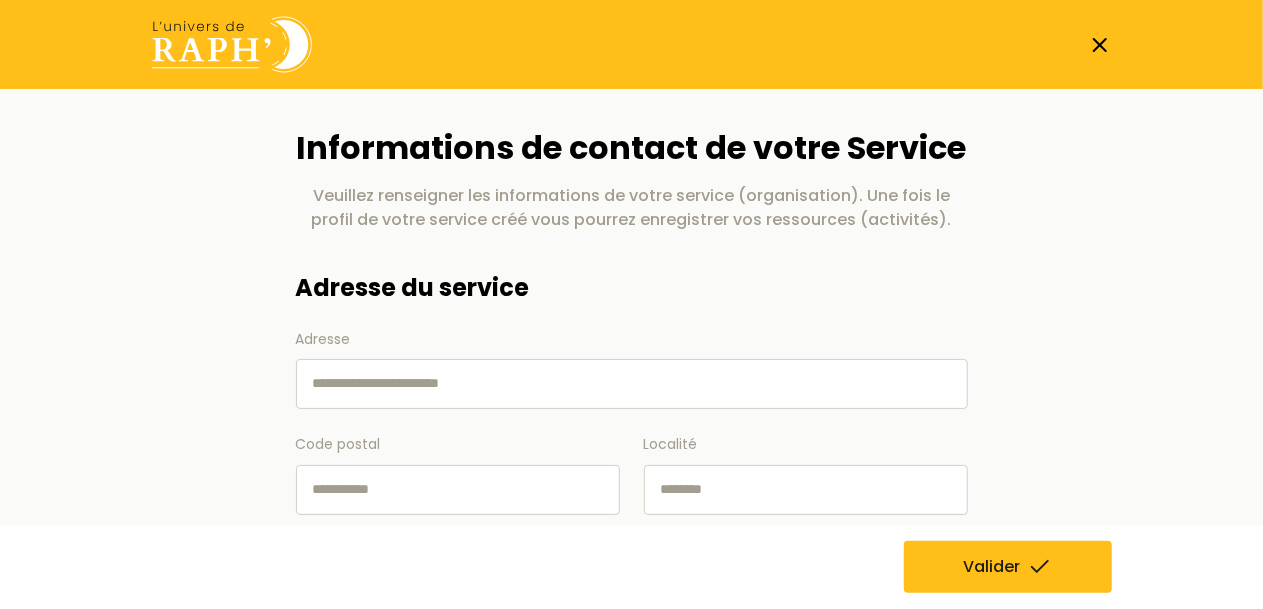 click on "Adresse" at bounding box center (632, 384) 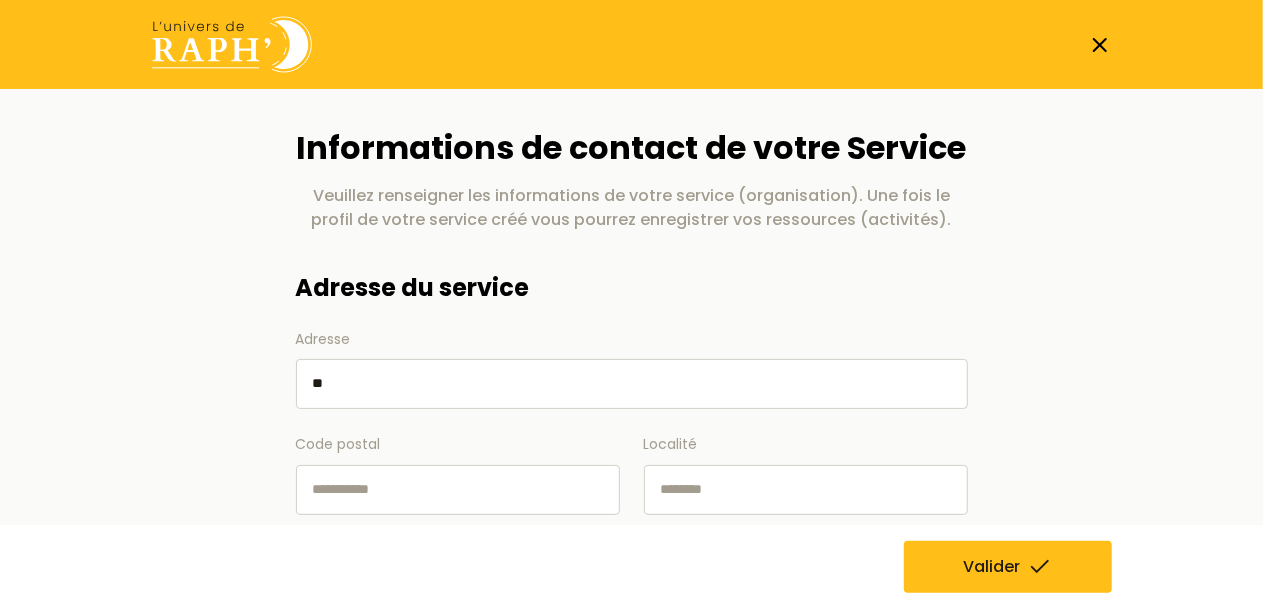 type on "*" 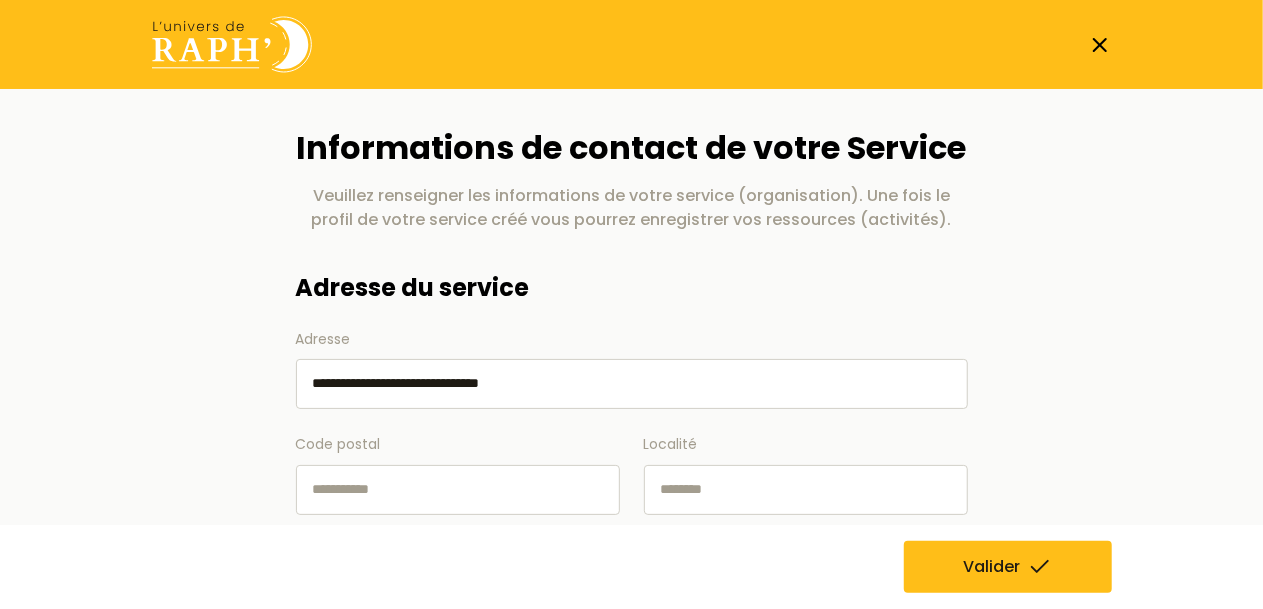 type on "**********" 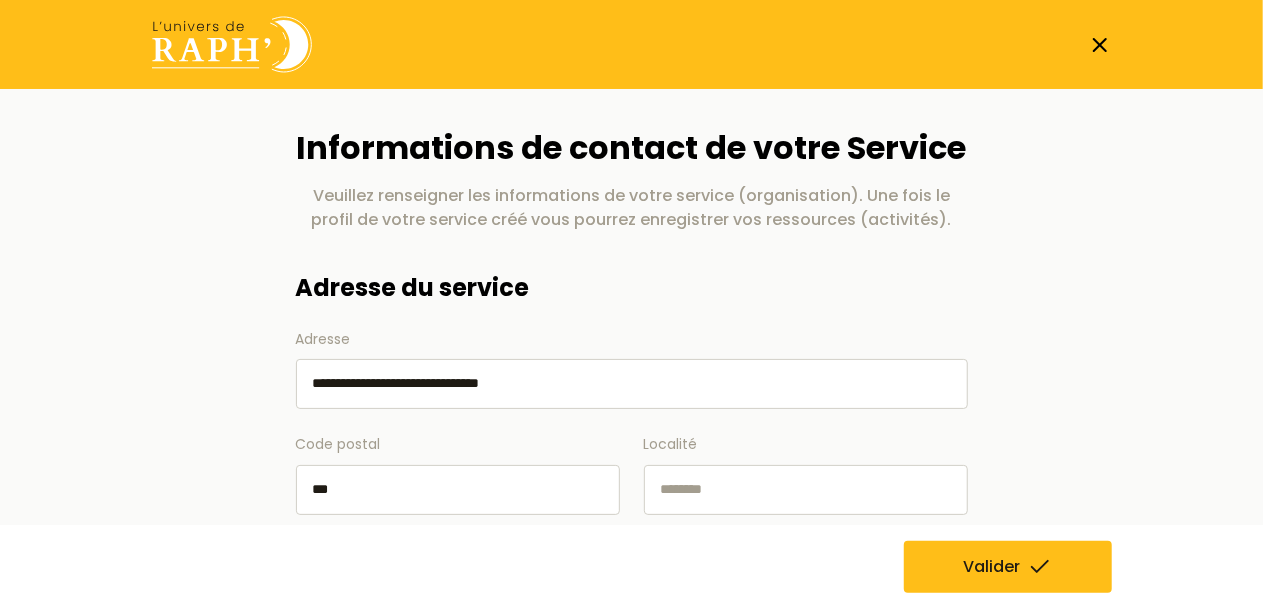 type on "***" 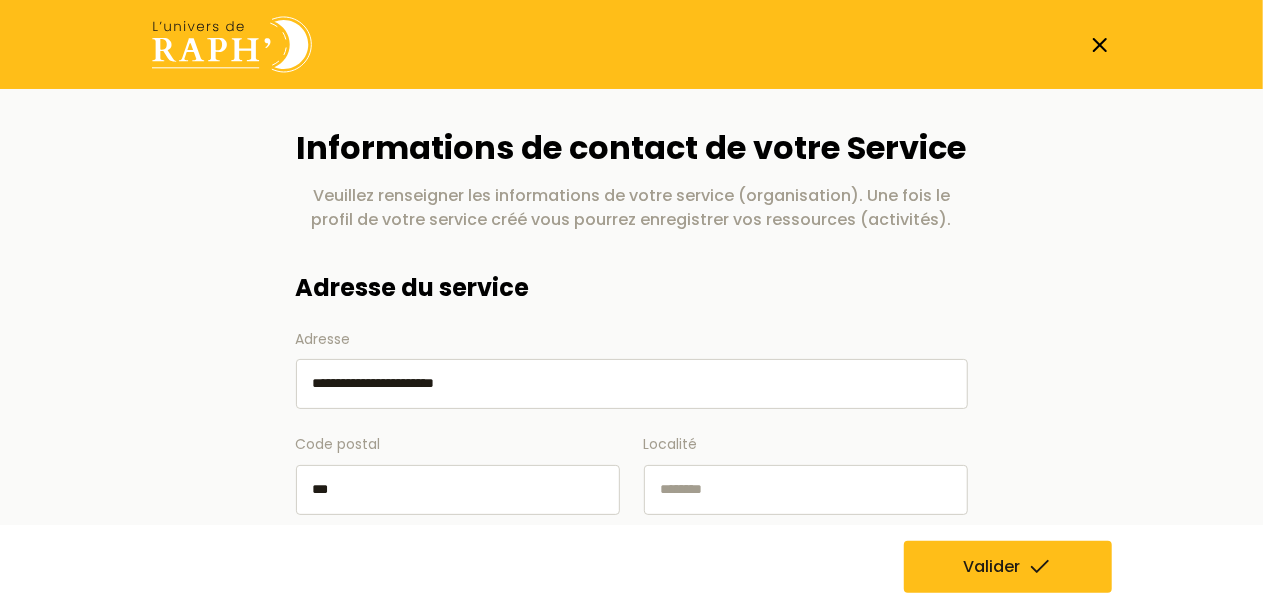 type on "**********" 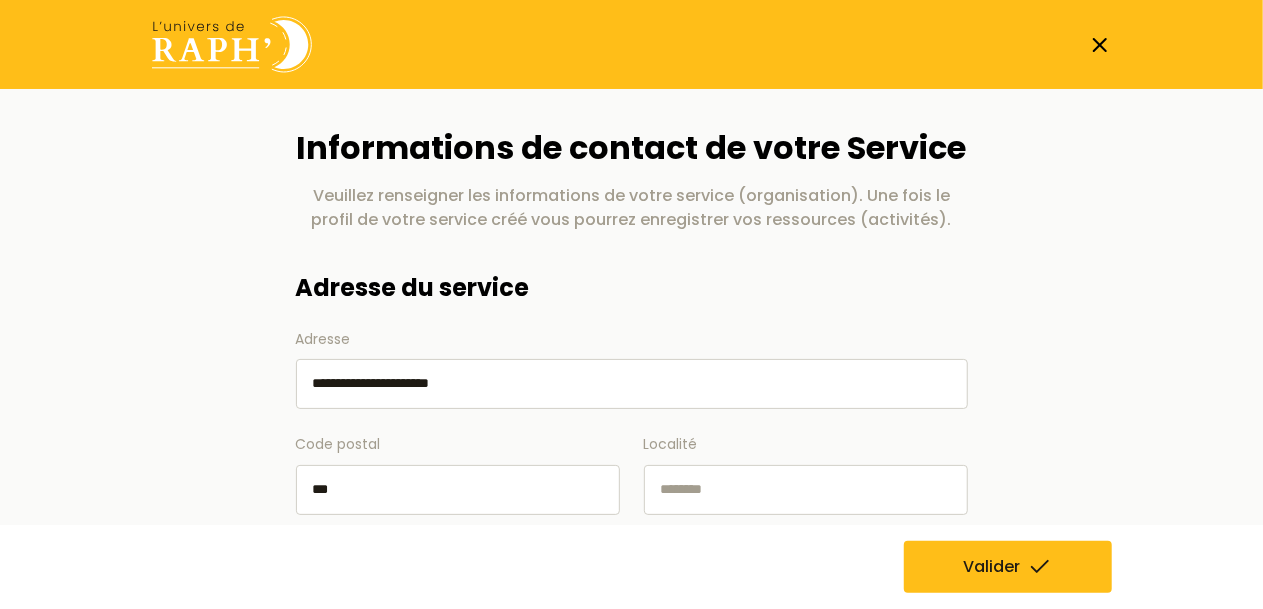 drag, startPoint x: 496, startPoint y: 376, endPoint x: 283, endPoint y: 382, distance: 213.08449 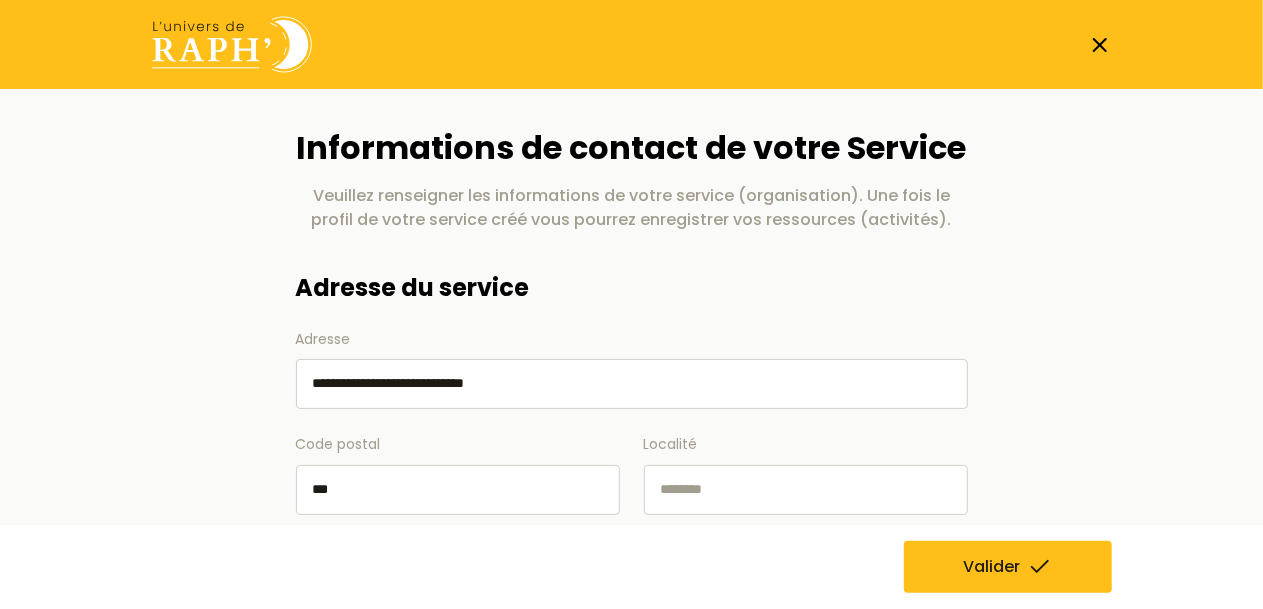 type on "**********" 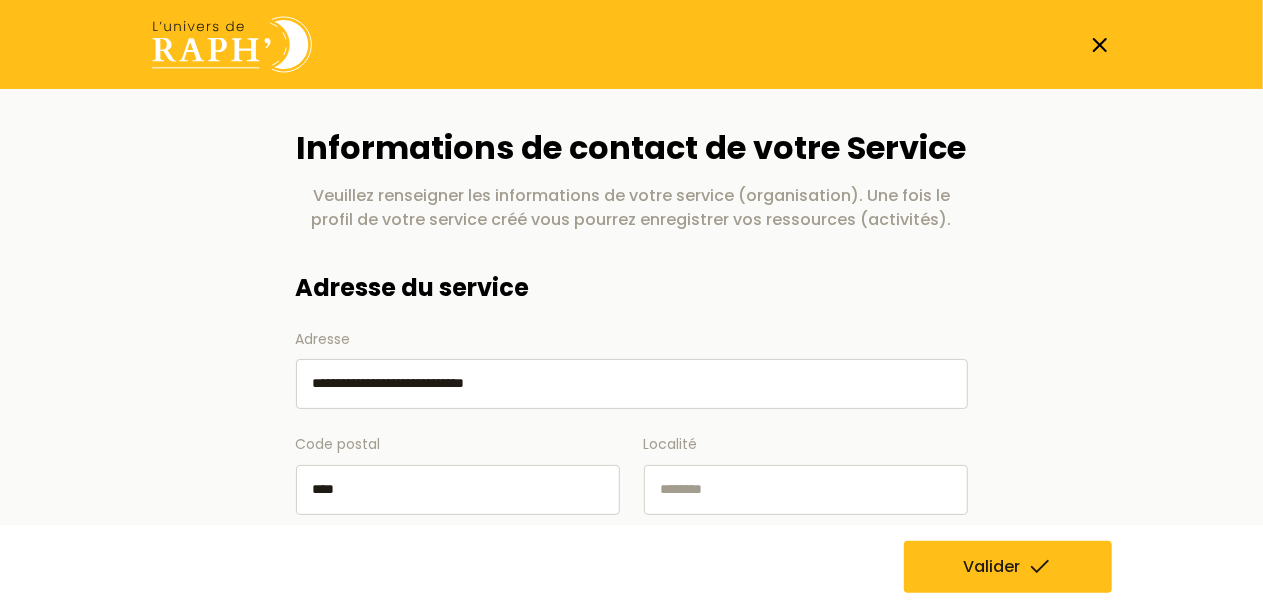 type on "****" 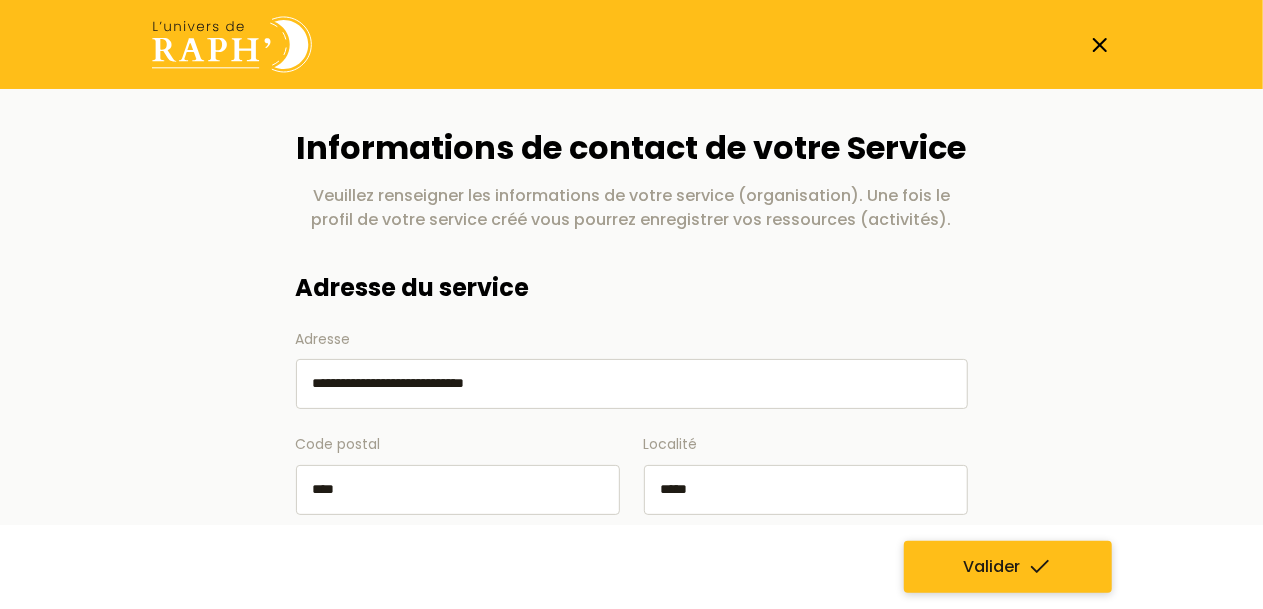type on "*****" 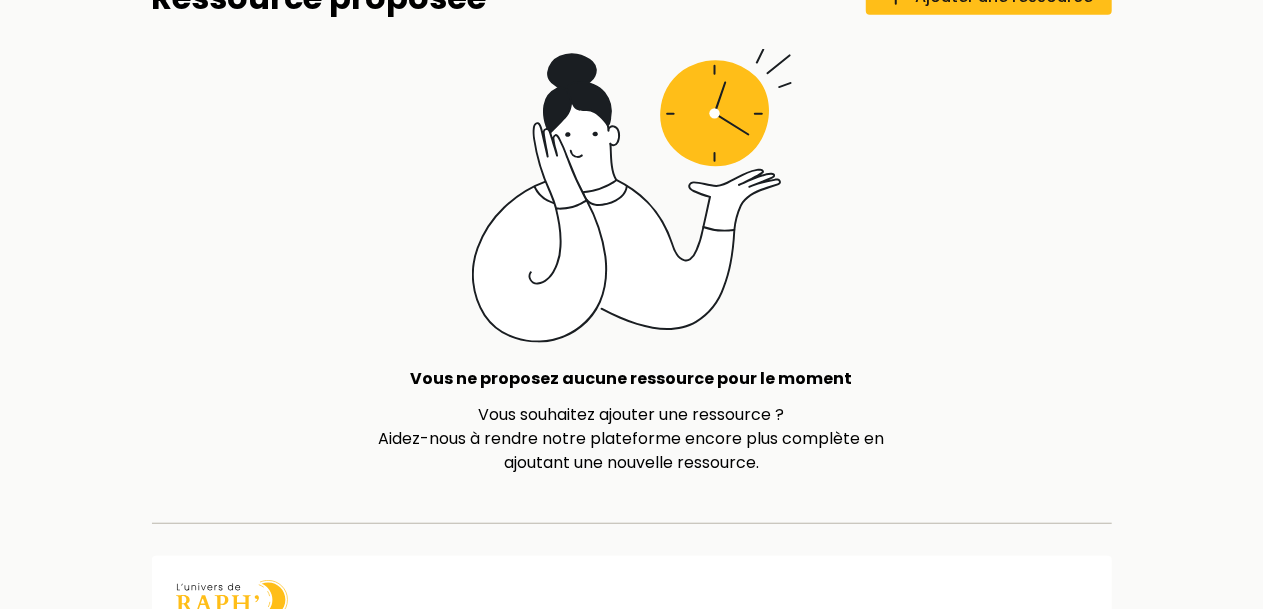 scroll, scrollTop: 400, scrollLeft: 0, axis: vertical 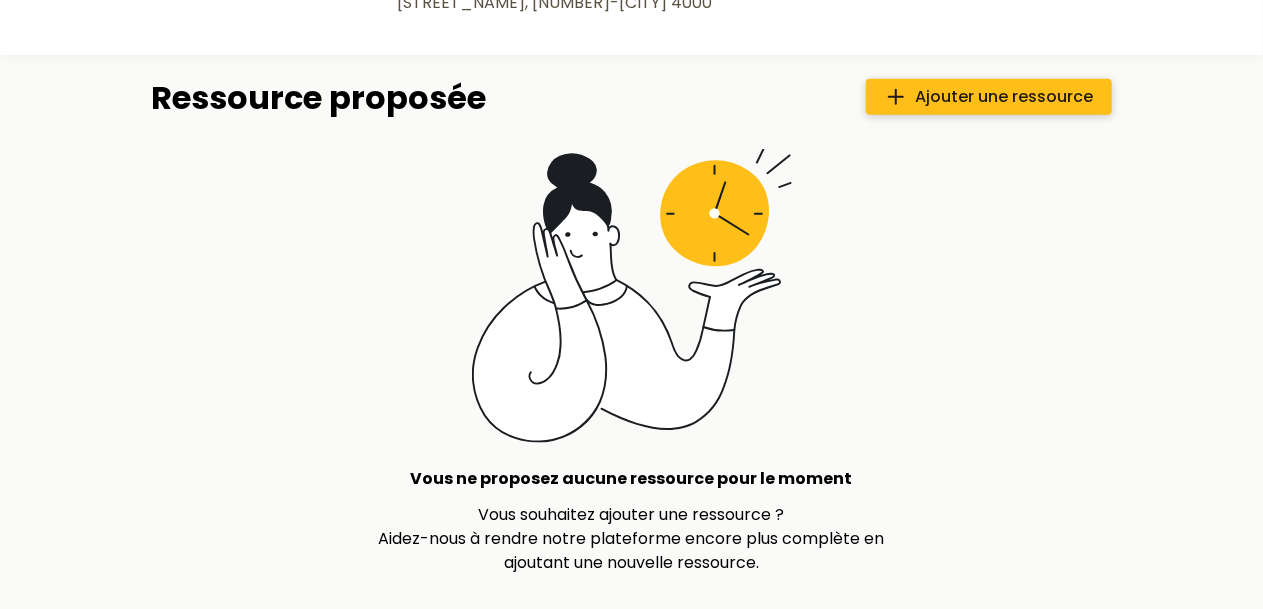 click 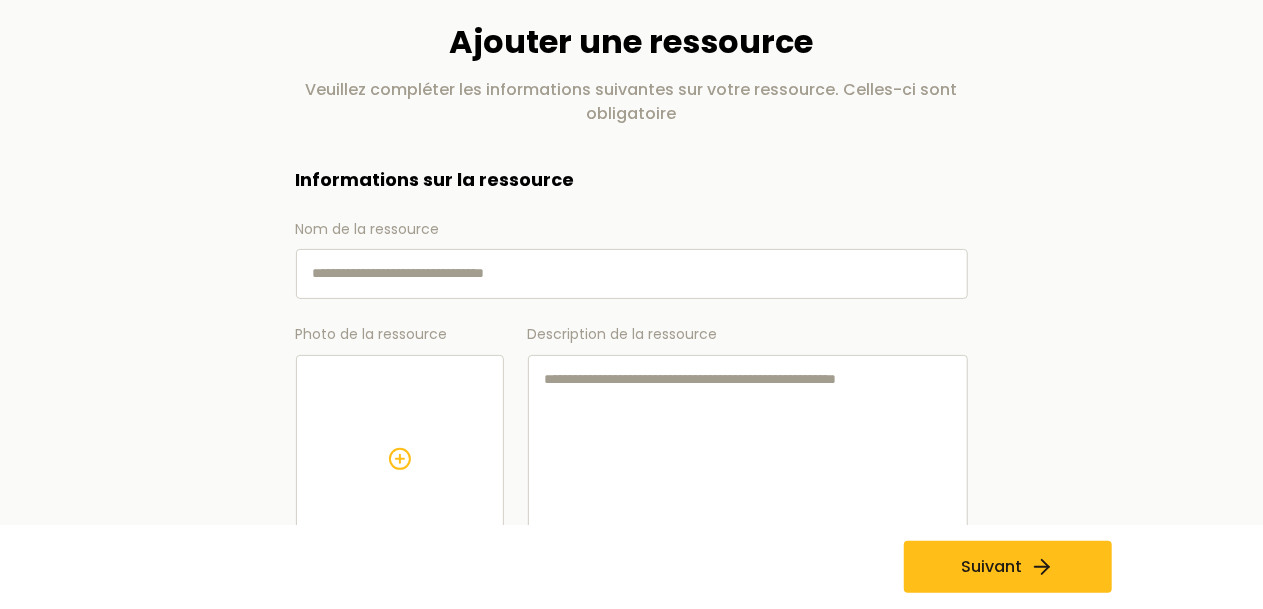 scroll, scrollTop: 6, scrollLeft: 0, axis: vertical 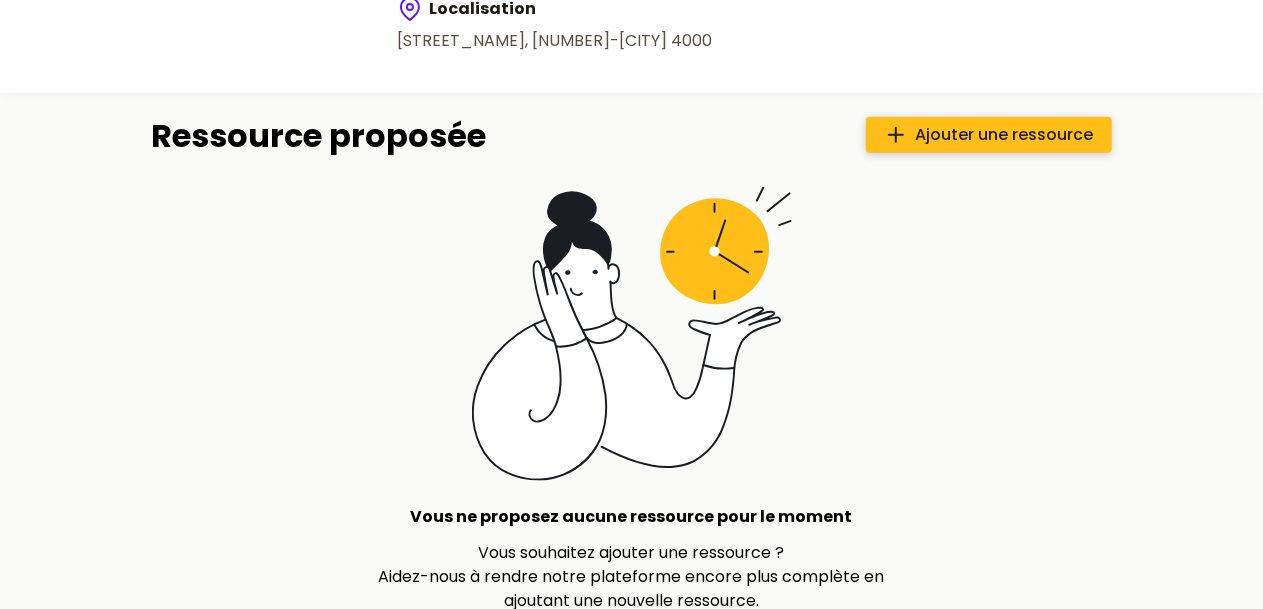 click on "Ajouter une ressource" at bounding box center (1005, 135) 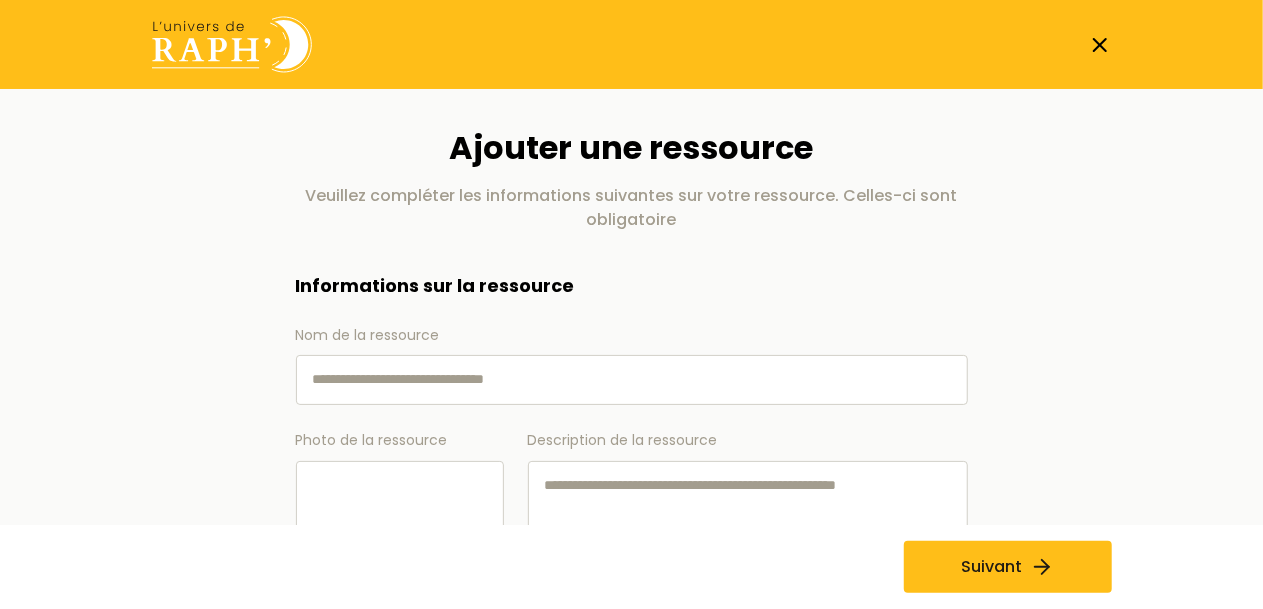 scroll, scrollTop: 200, scrollLeft: 0, axis: vertical 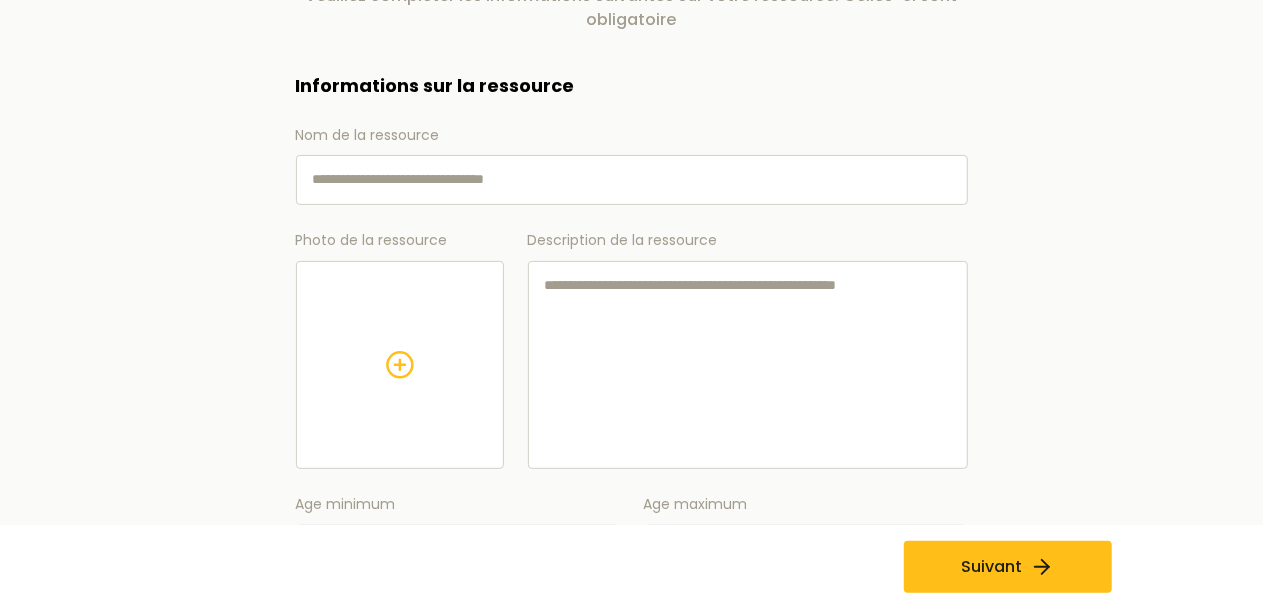 click 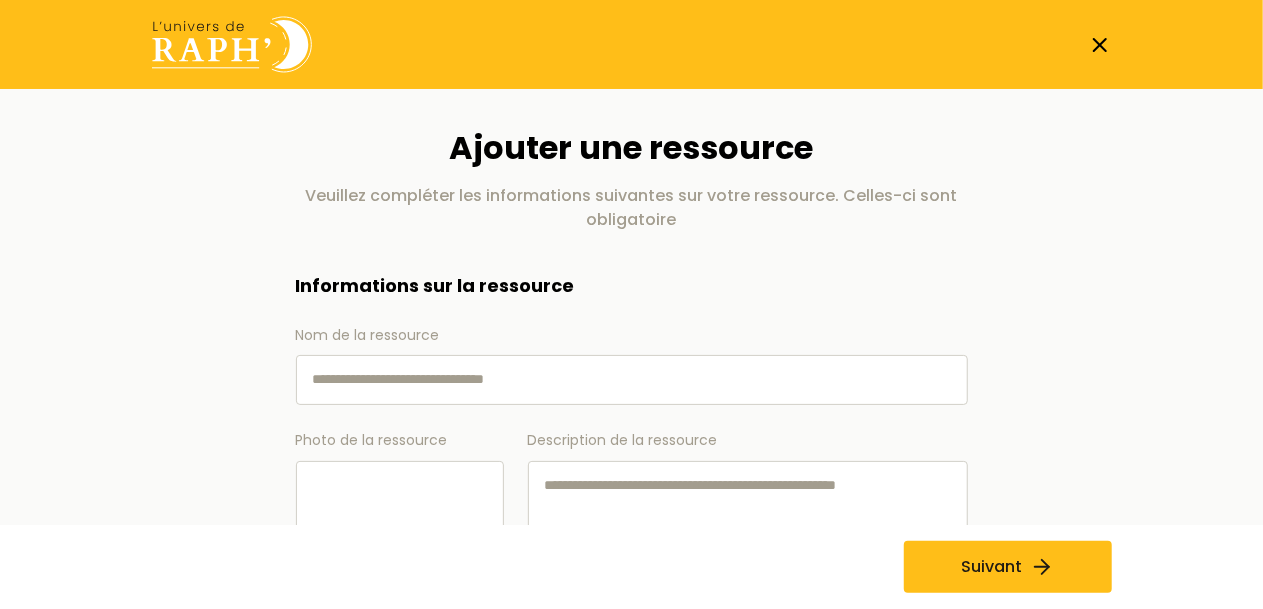 scroll, scrollTop: 300, scrollLeft: 0, axis: vertical 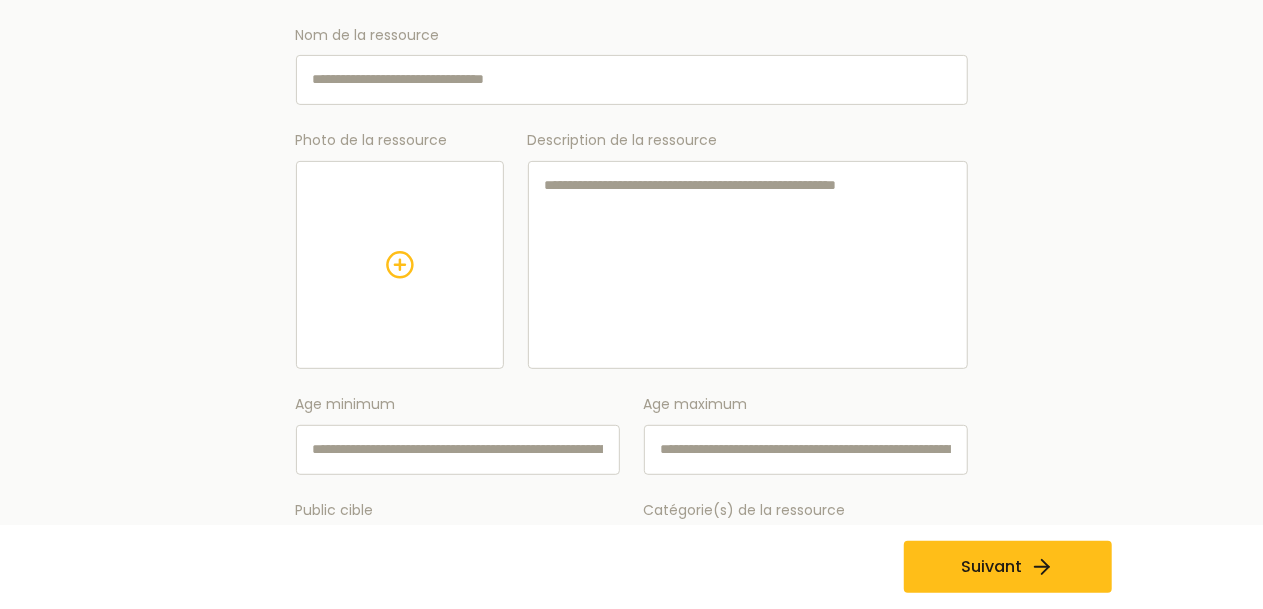 click 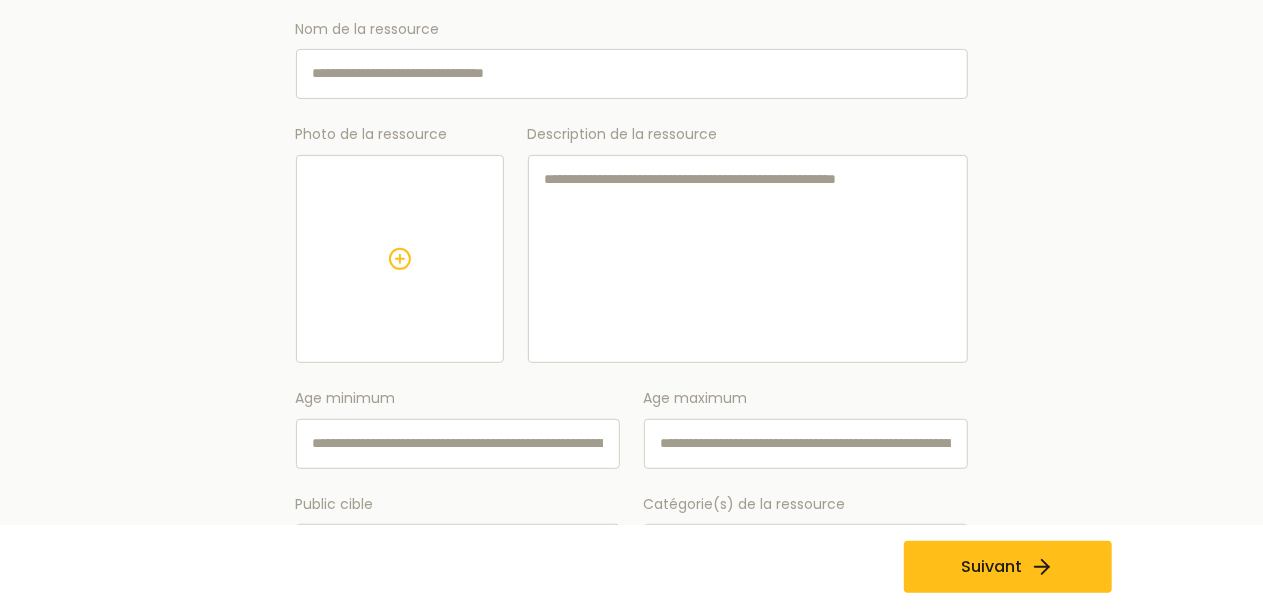 scroll, scrollTop: 406, scrollLeft: 0, axis: vertical 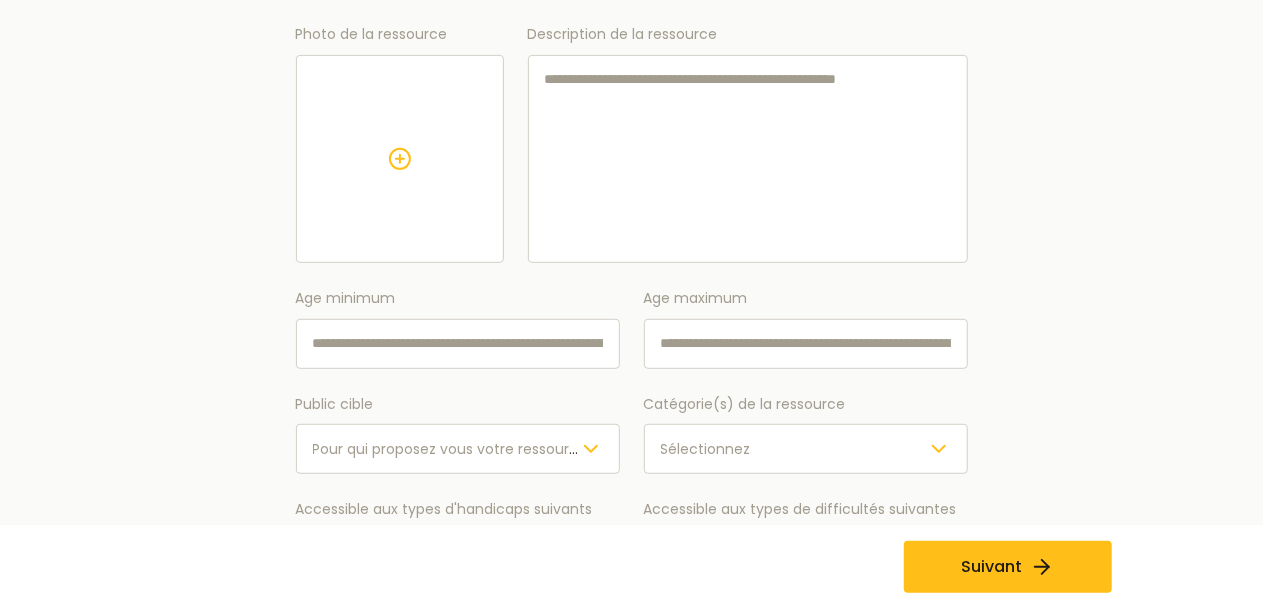 paste on "**********" 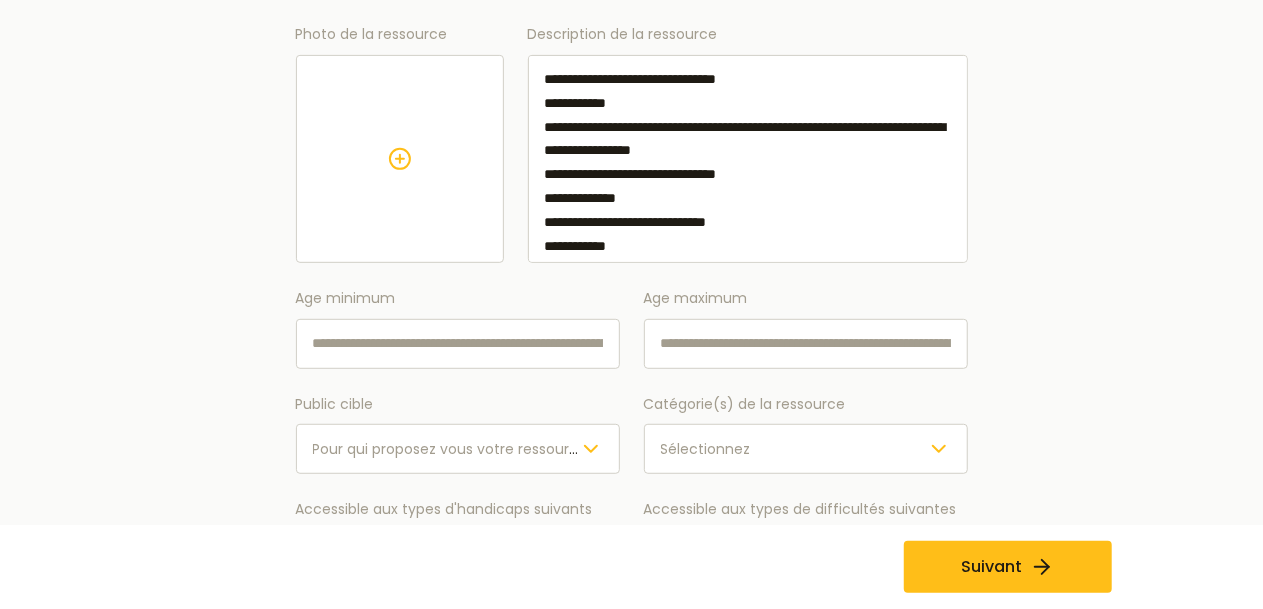 click on "**********" at bounding box center (748, 159) 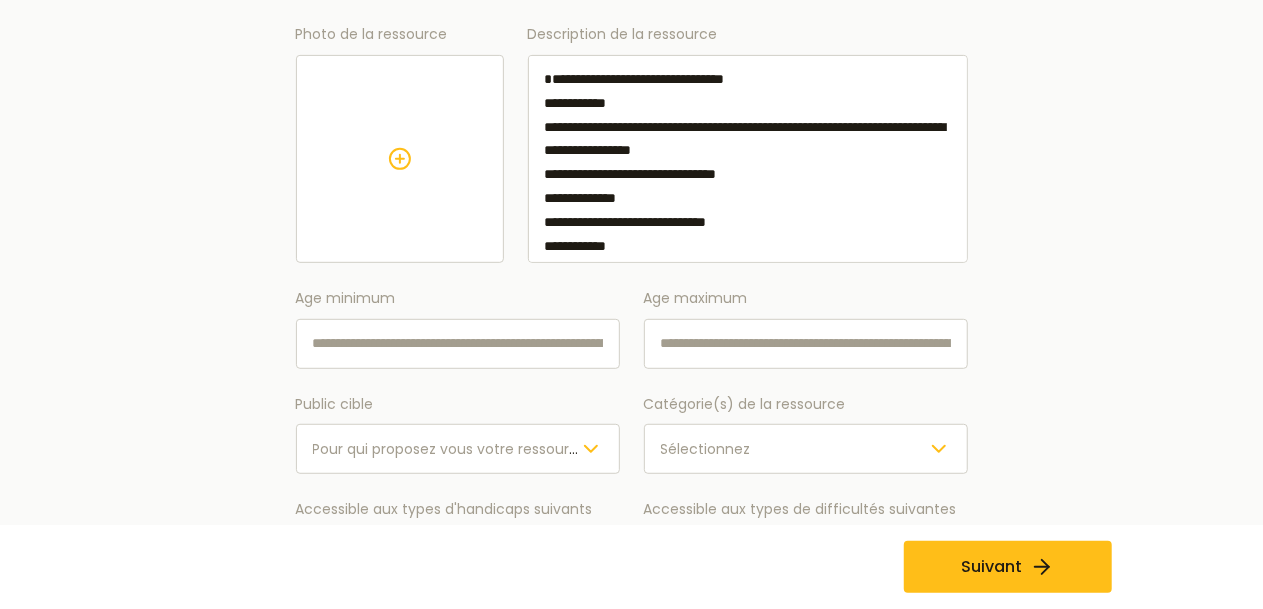paste on "**********" 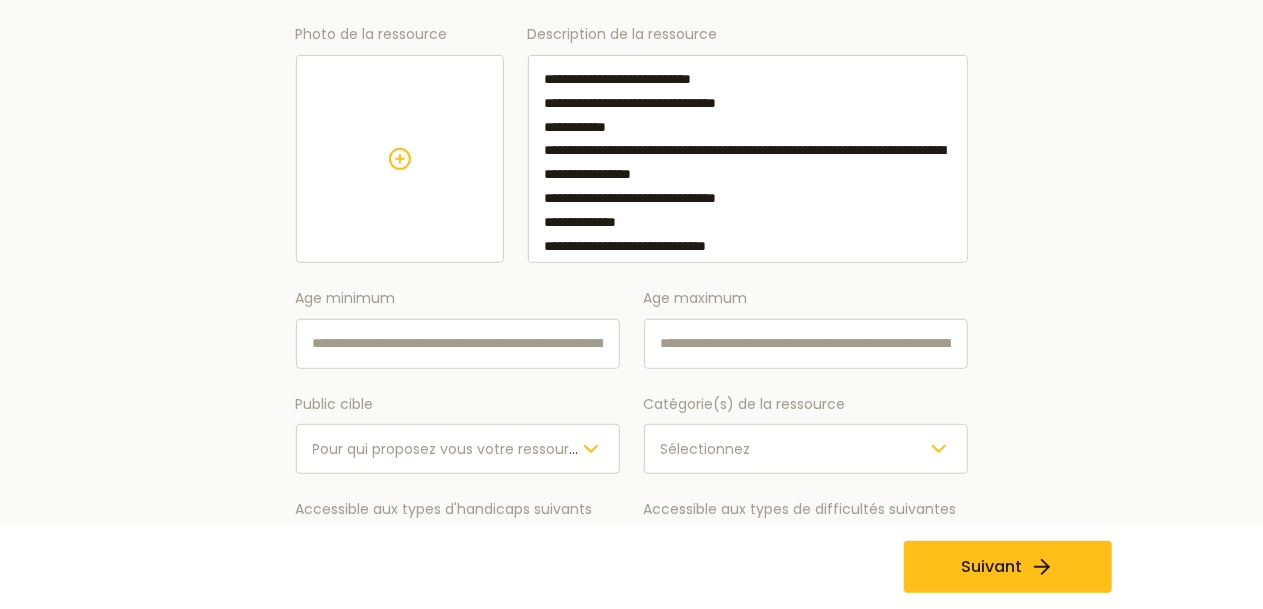 click on "**********" at bounding box center (748, 159) 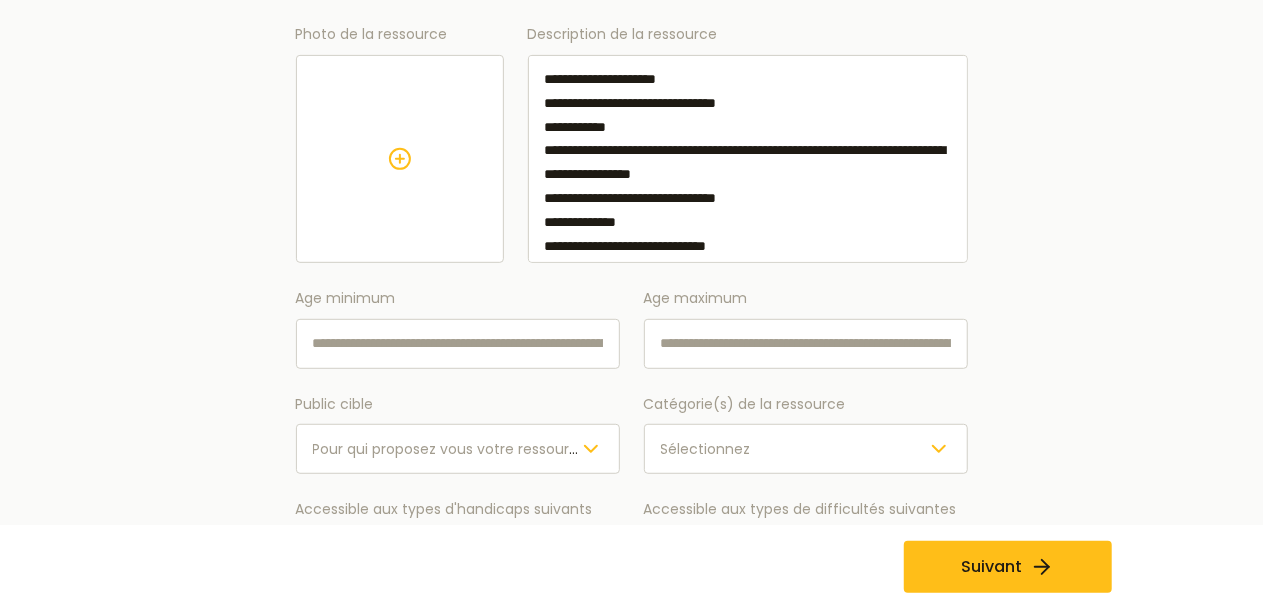 click on "**********" at bounding box center [748, 159] 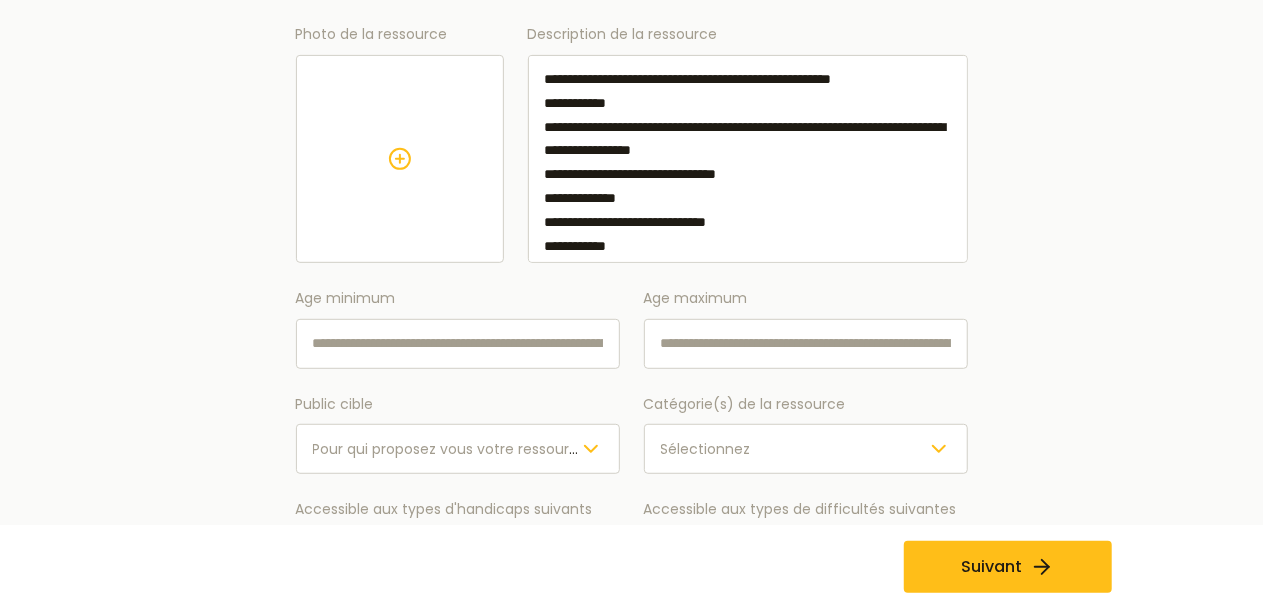 click on "**********" at bounding box center (748, 159) 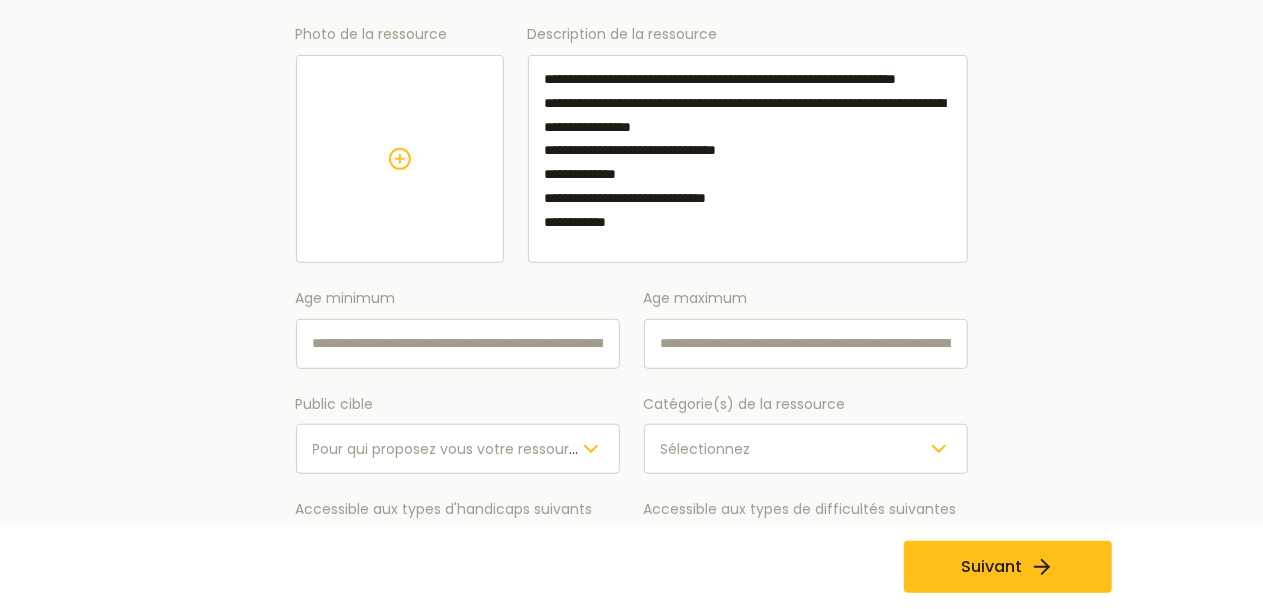 scroll, scrollTop: 7, scrollLeft: 0, axis: vertical 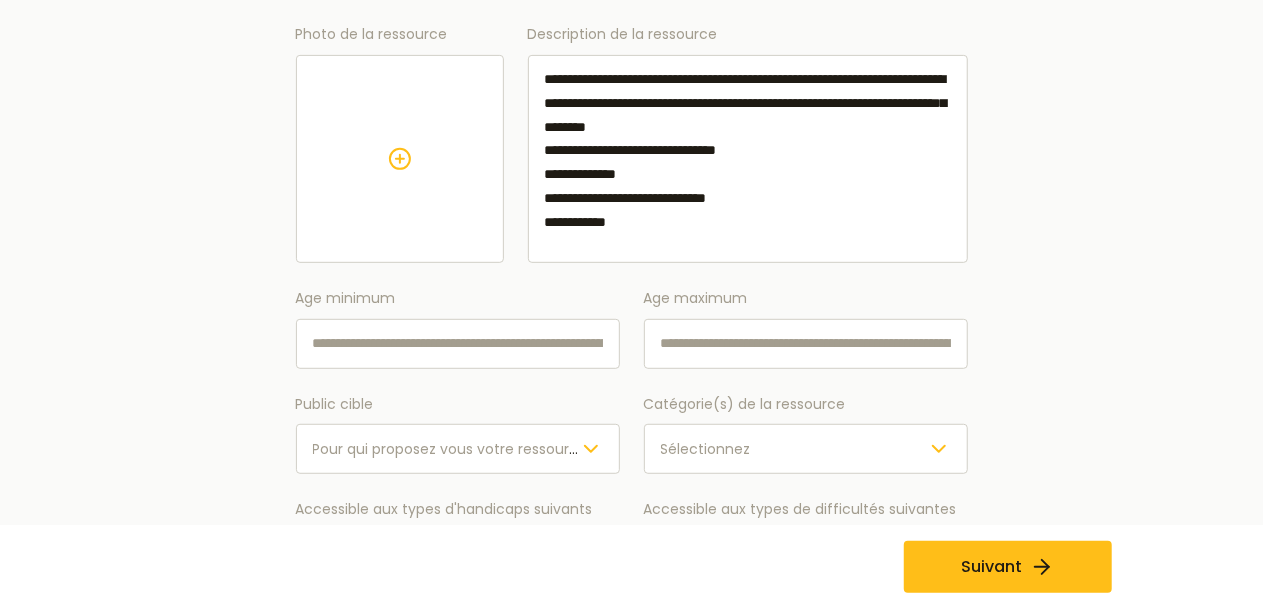 click on "**********" at bounding box center [748, 159] 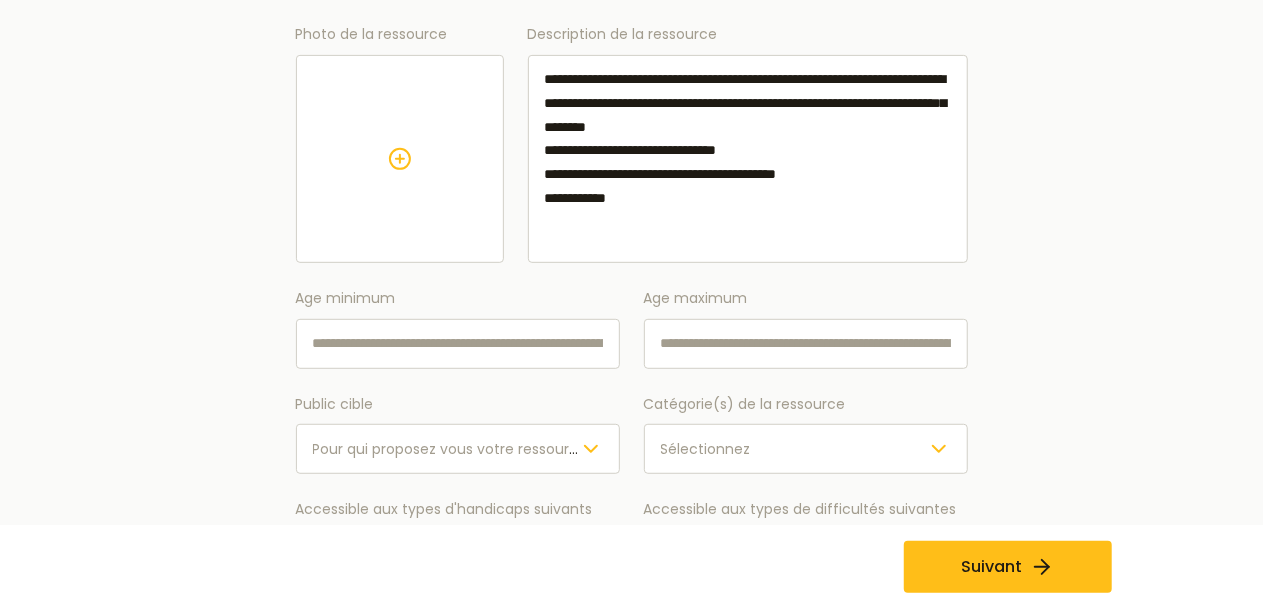 scroll, scrollTop: 0, scrollLeft: 0, axis: both 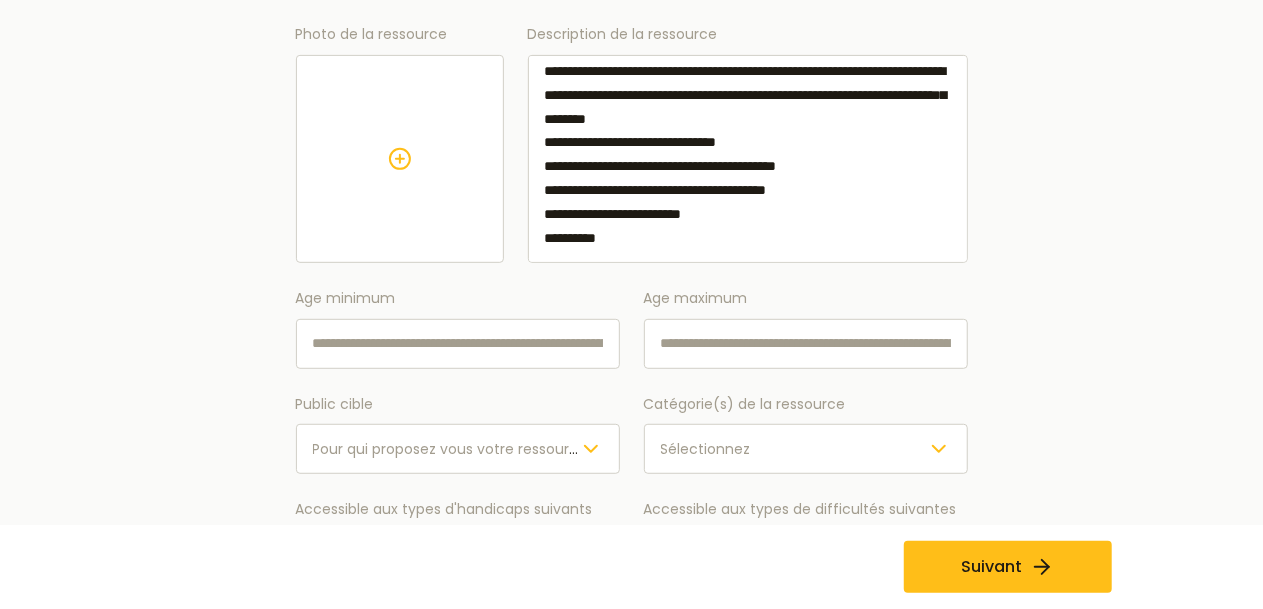click on "**********" at bounding box center (748, 159) 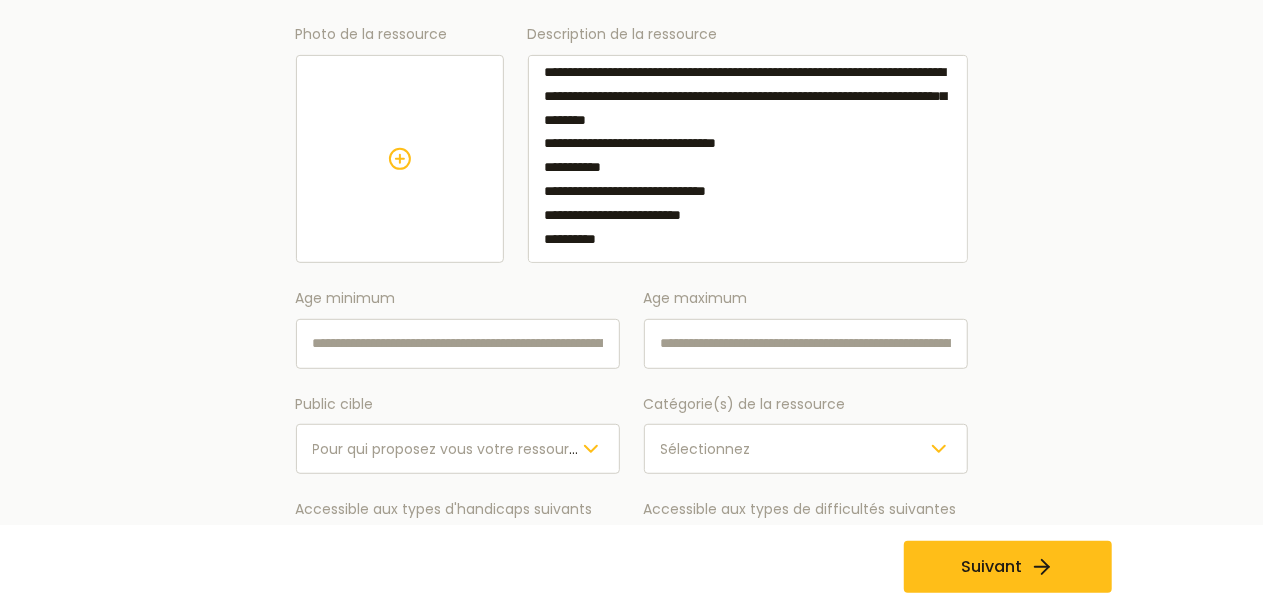 scroll, scrollTop: 31, scrollLeft: 0, axis: vertical 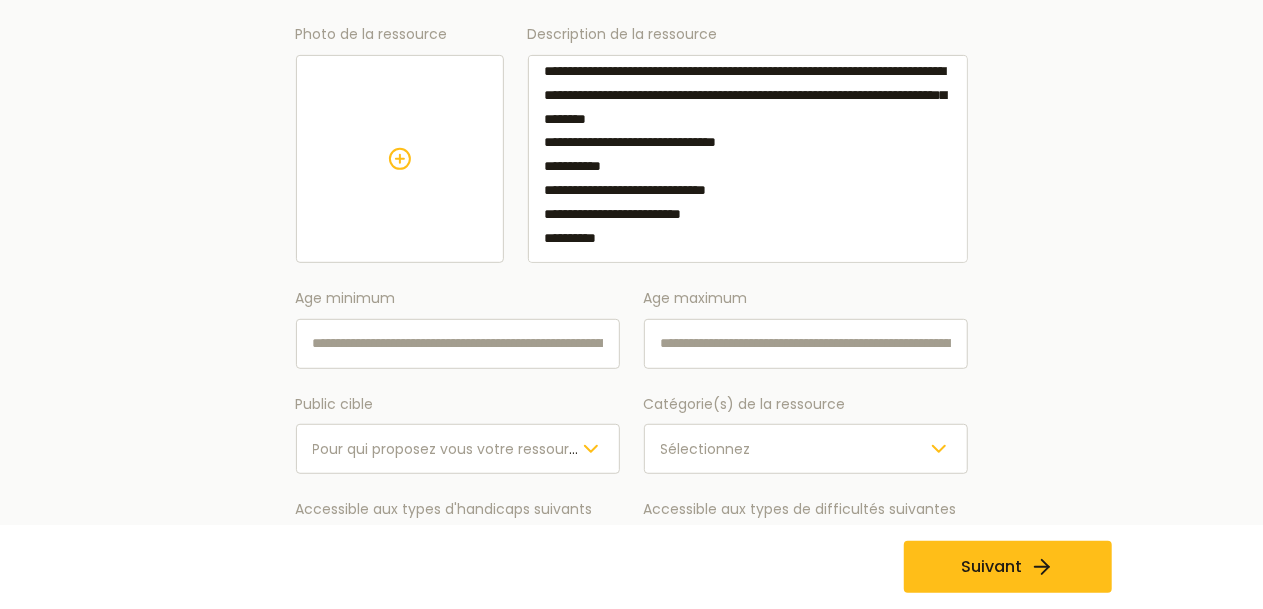 click on "**********" at bounding box center (748, 159) 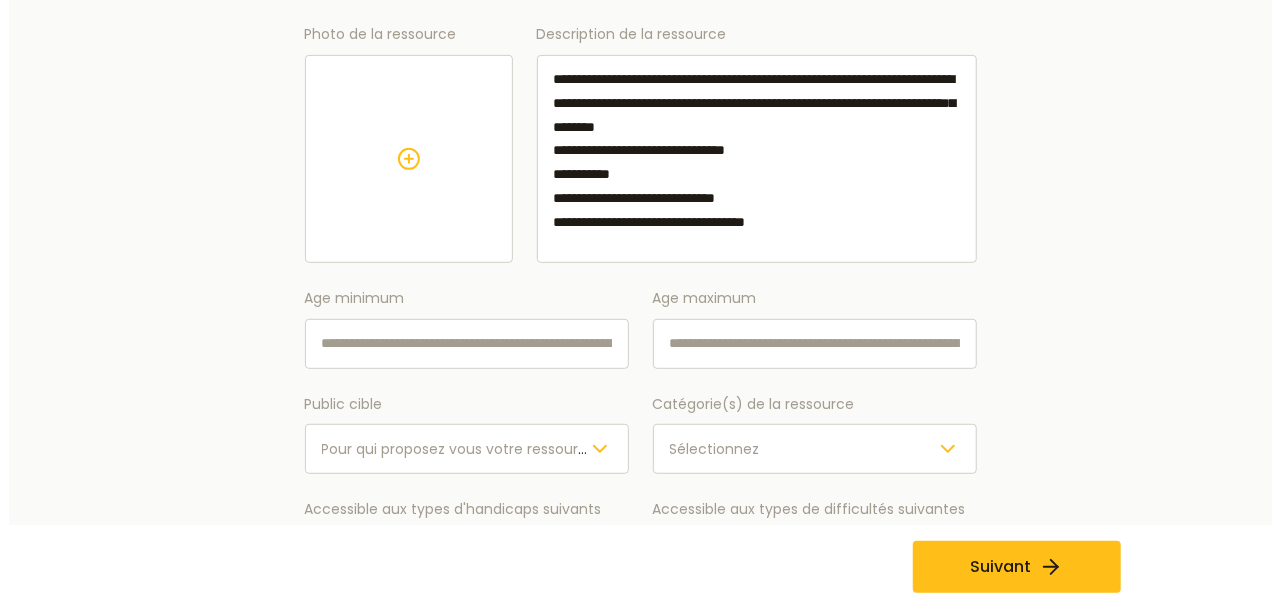 scroll, scrollTop: 0, scrollLeft: 0, axis: both 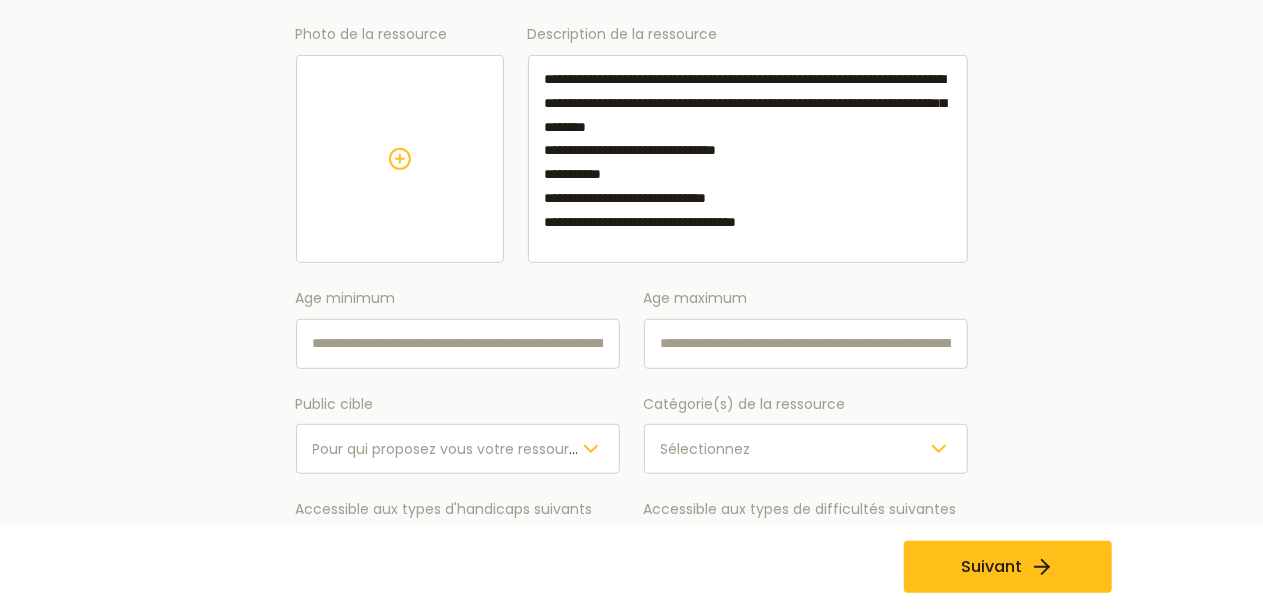 click on "**********" at bounding box center (748, 159) 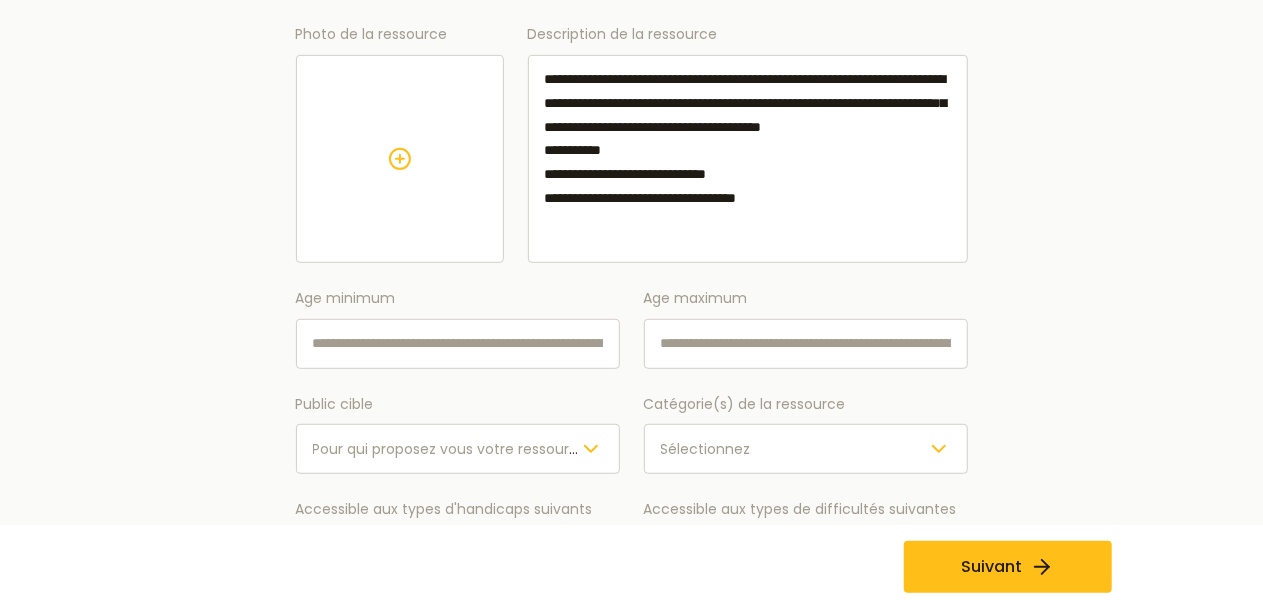 type on "**********" 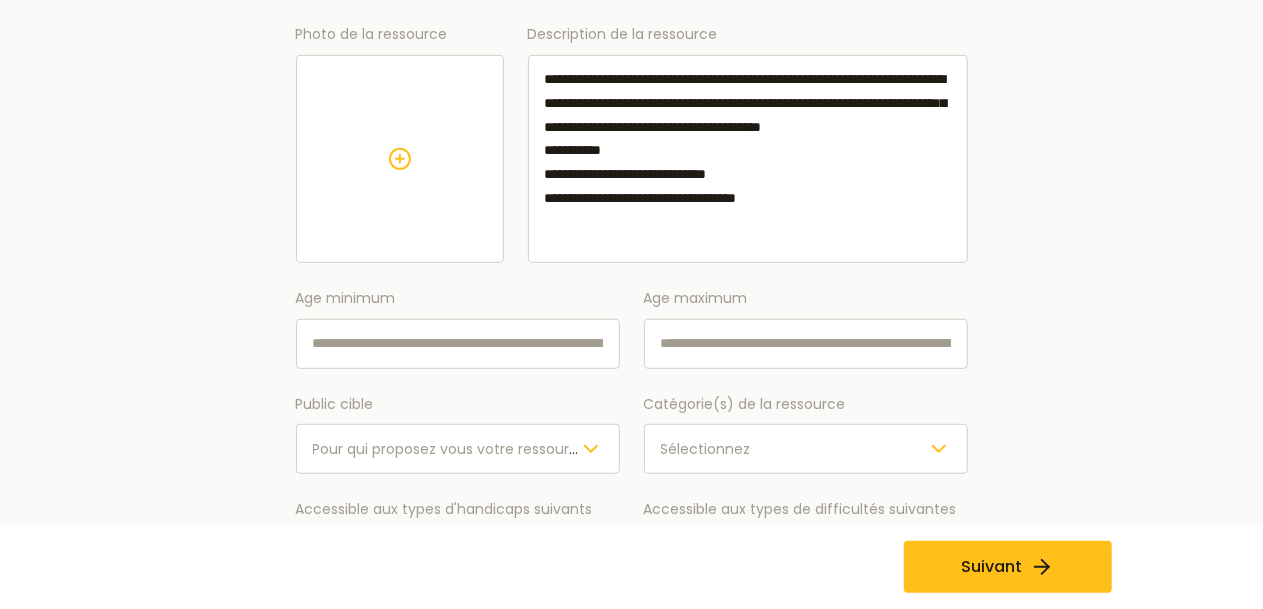 click on "Age minimum" at bounding box center [458, 344] 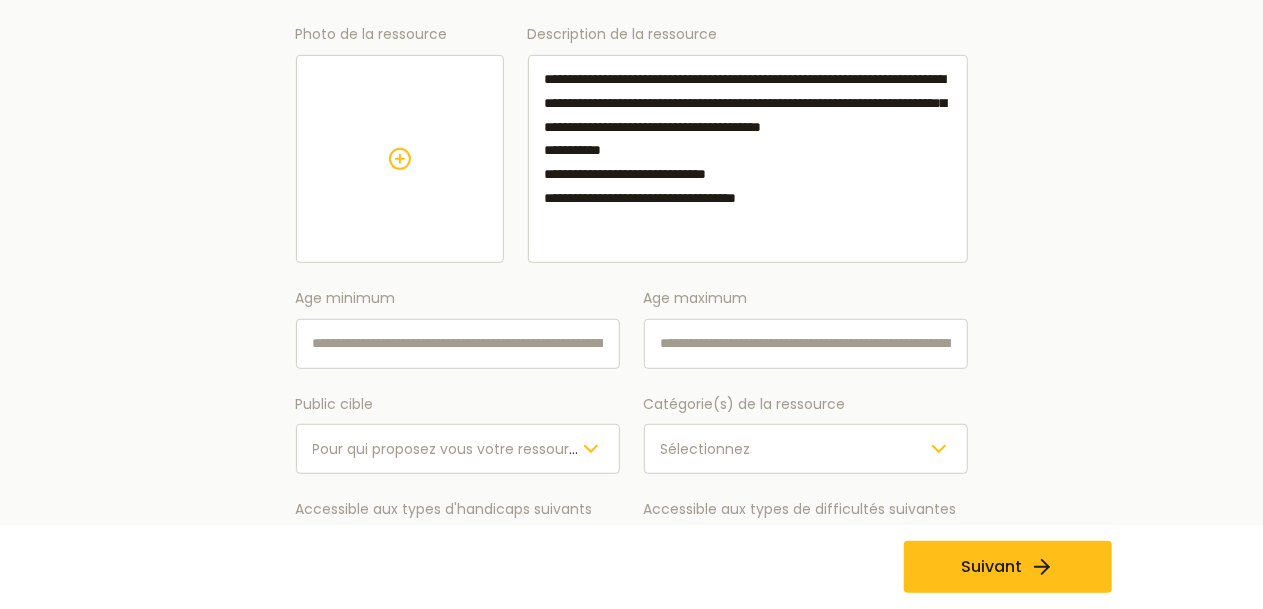 click on "Age minimum" at bounding box center [458, 344] 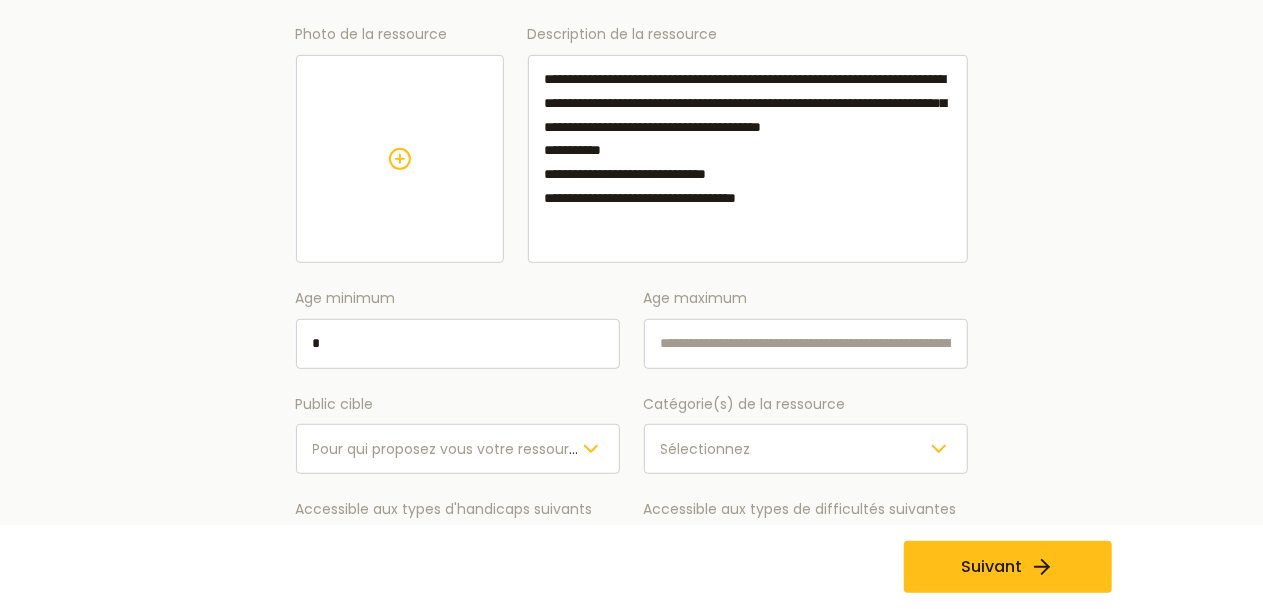 type on "*" 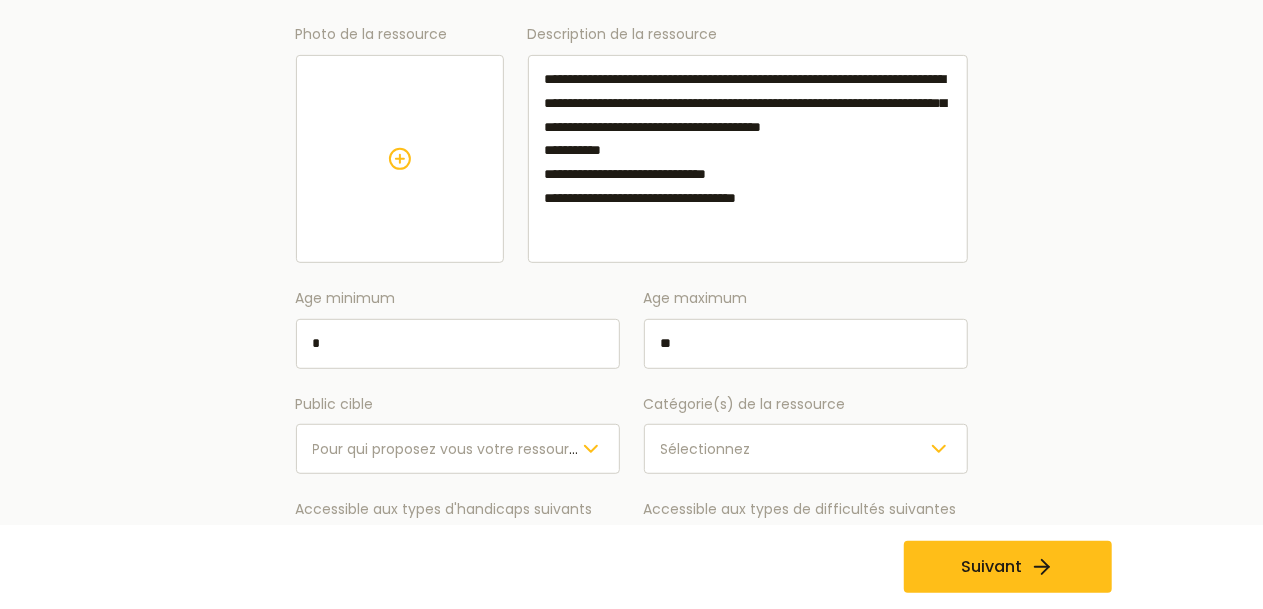 type on "**" 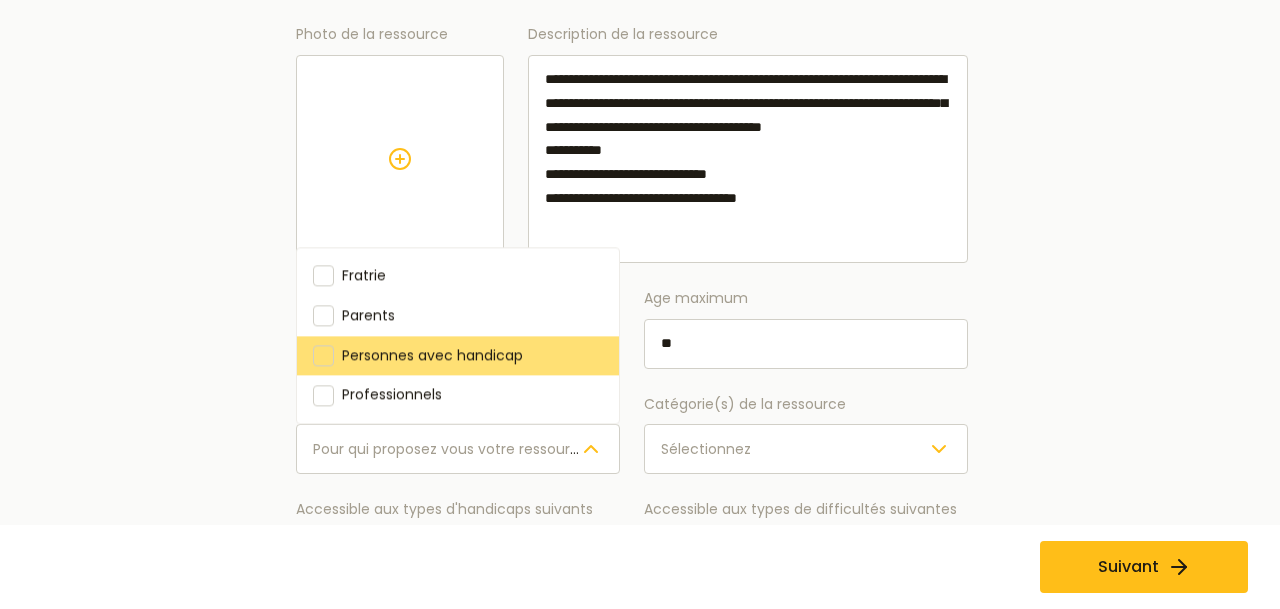 click at bounding box center [323, 356] 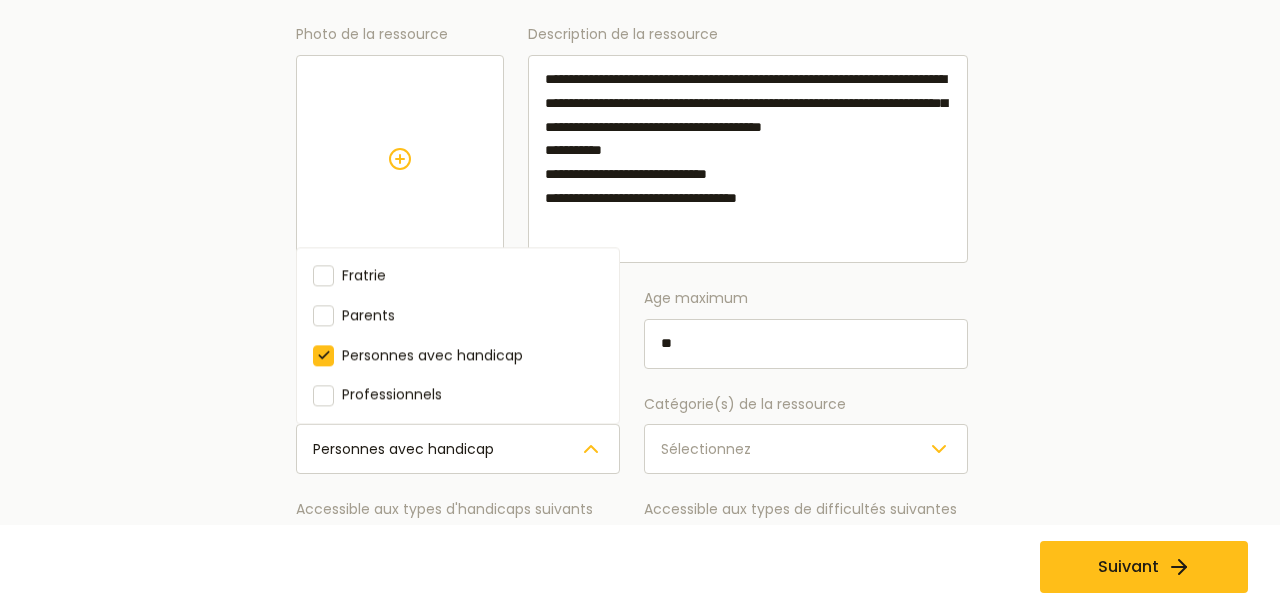 click on "Age minimum * Age maximum ** Public cible Personnes avec handicap Fratrie Parents Personnes avec handicap Professionnels Catégorie(s) de la ressource Sélectionnez Accessible aux types d'handicaps suivants Pour quel(s) type(s) de handicap votre ressource est elle prévue ? Accessible aux types de difficultés suivantes Quel(s) type(s) de difficulté(s) pouvez vous prendre en charge ?" at bounding box center [632, 433] 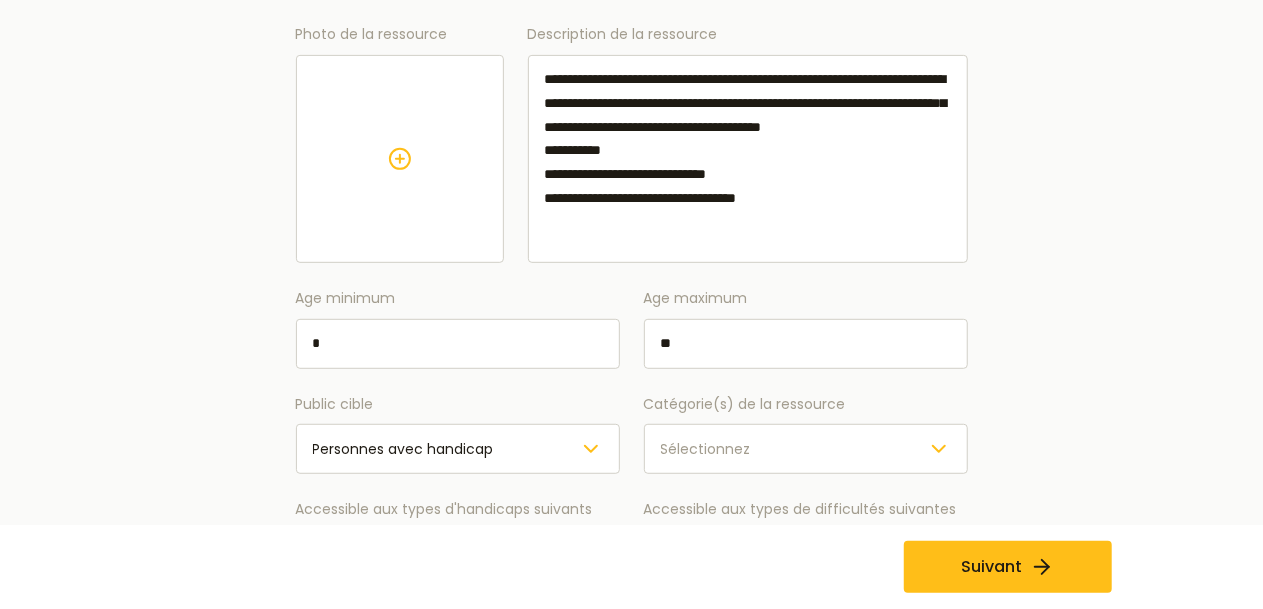 click 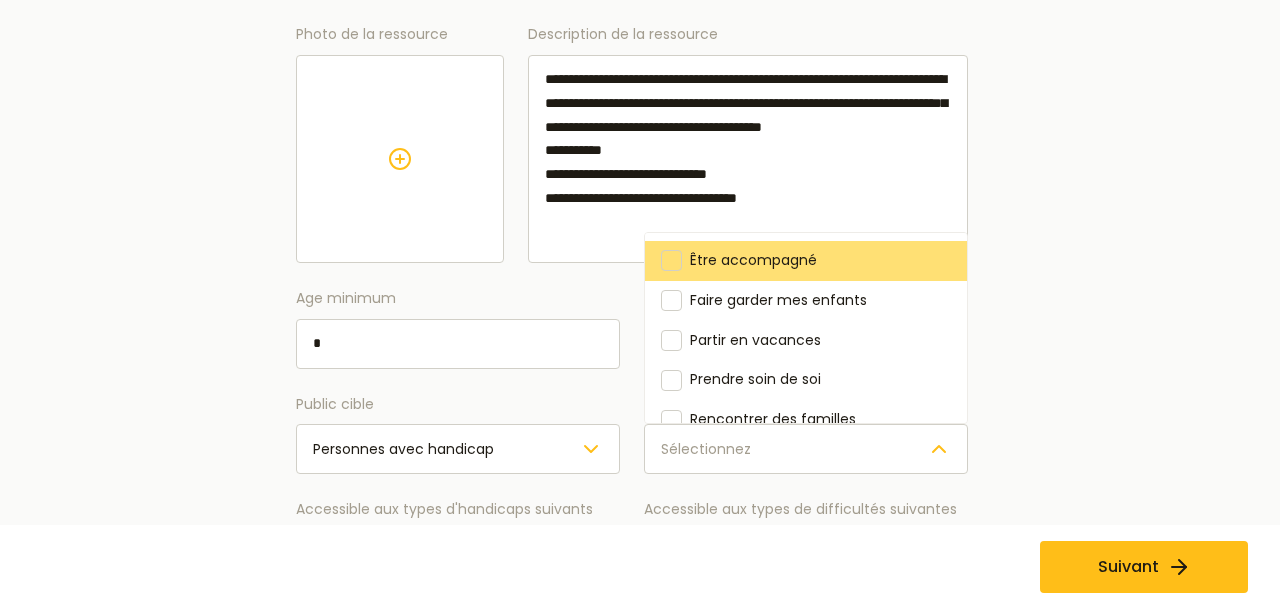 click at bounding box center (671, 261) 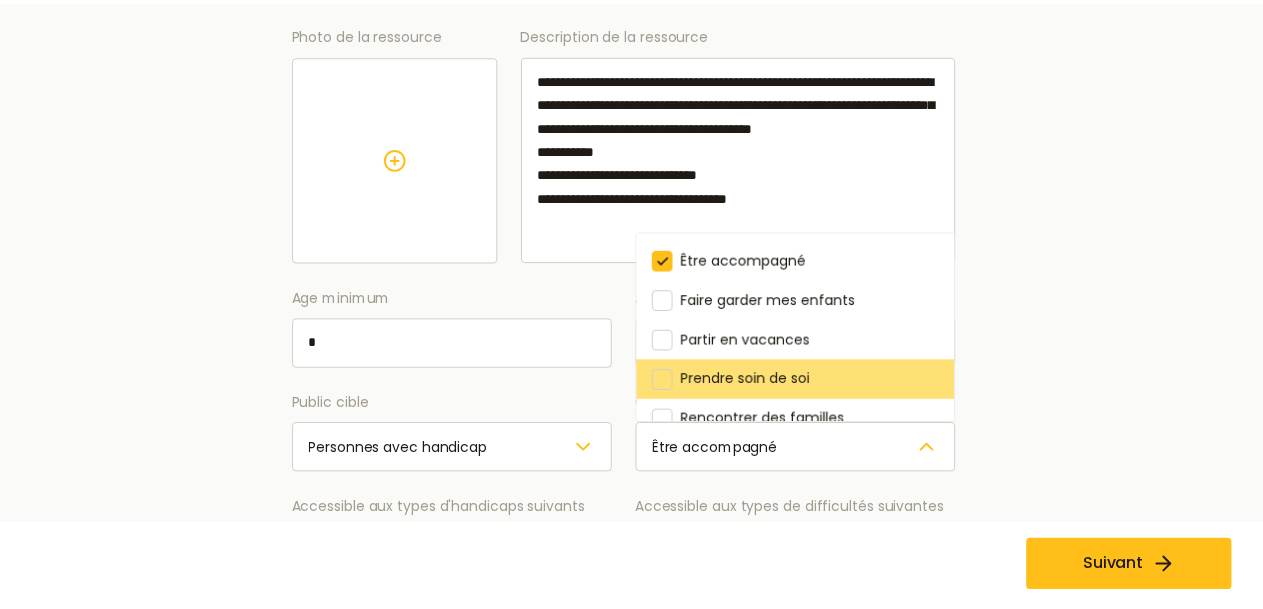 scroll, scrollTop: 100, scrollLeft: 0, axis: vertical 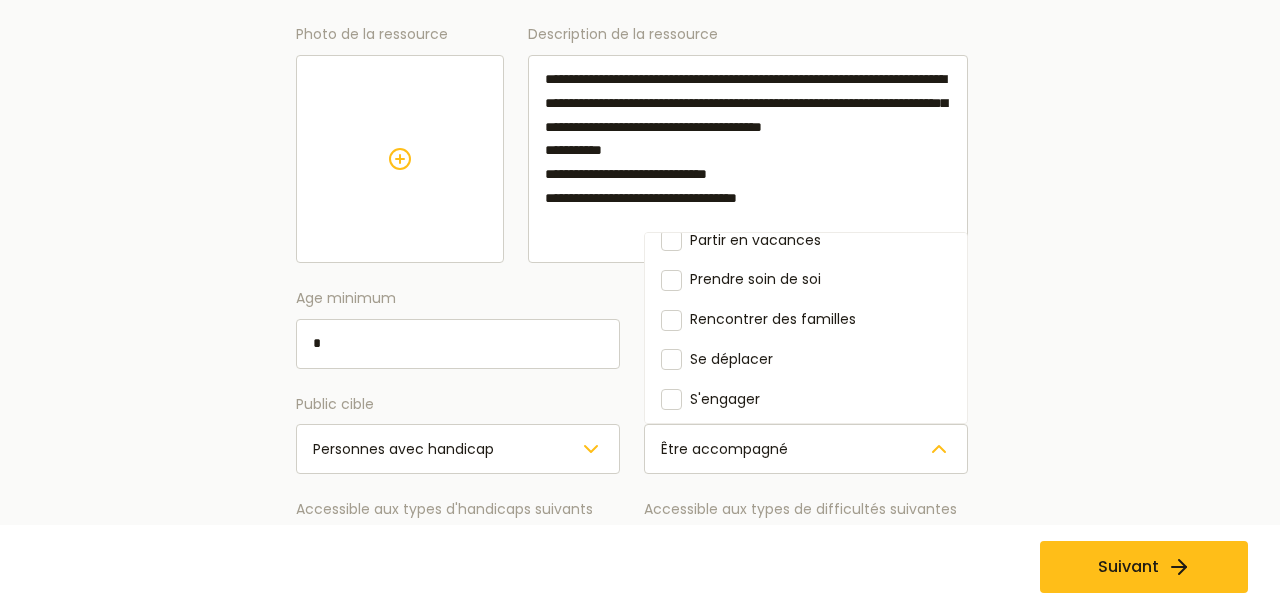click on "**********" at bounding box center (632, 319) 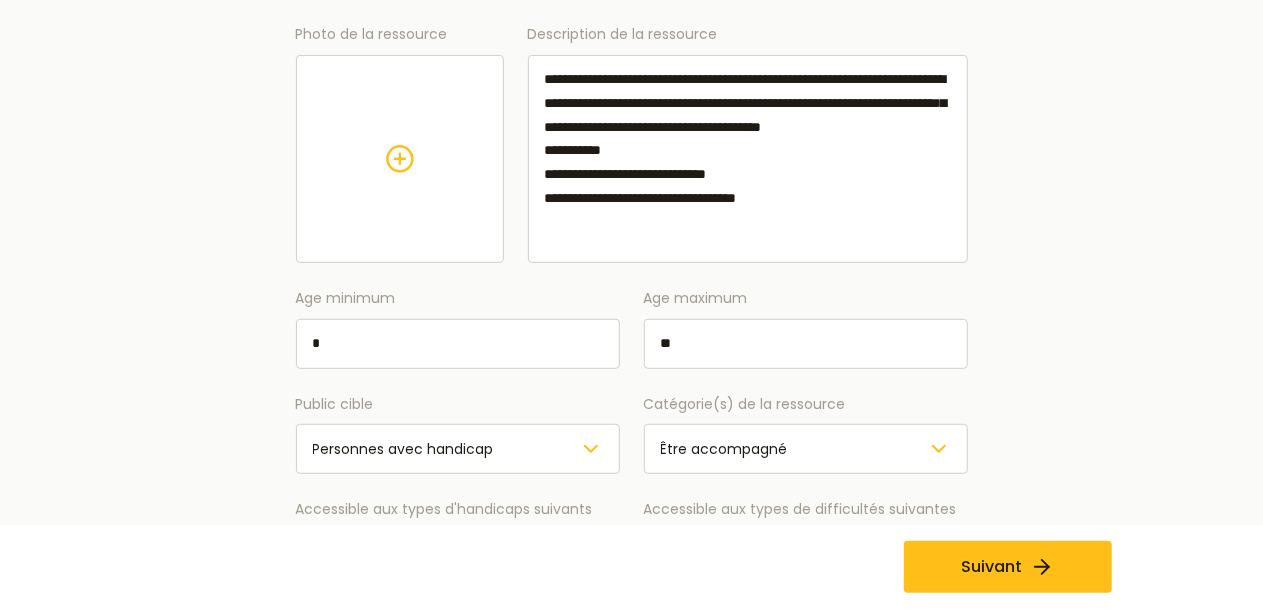 click 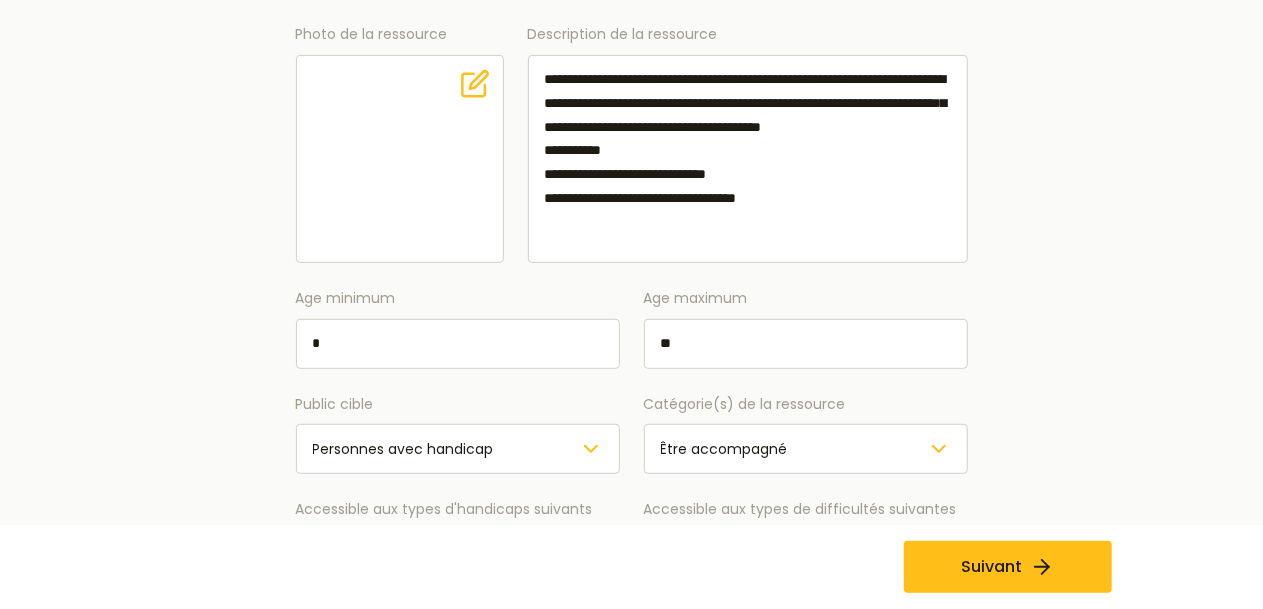 click 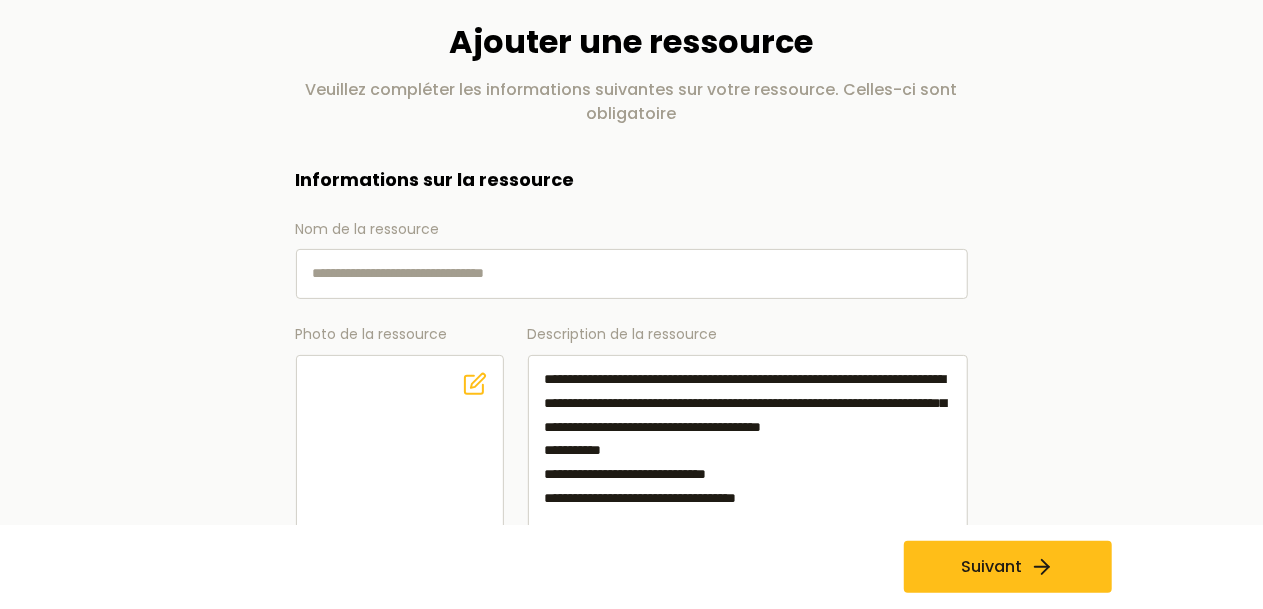 click on "Nom de la ressource" at bounding box center [632, 274] 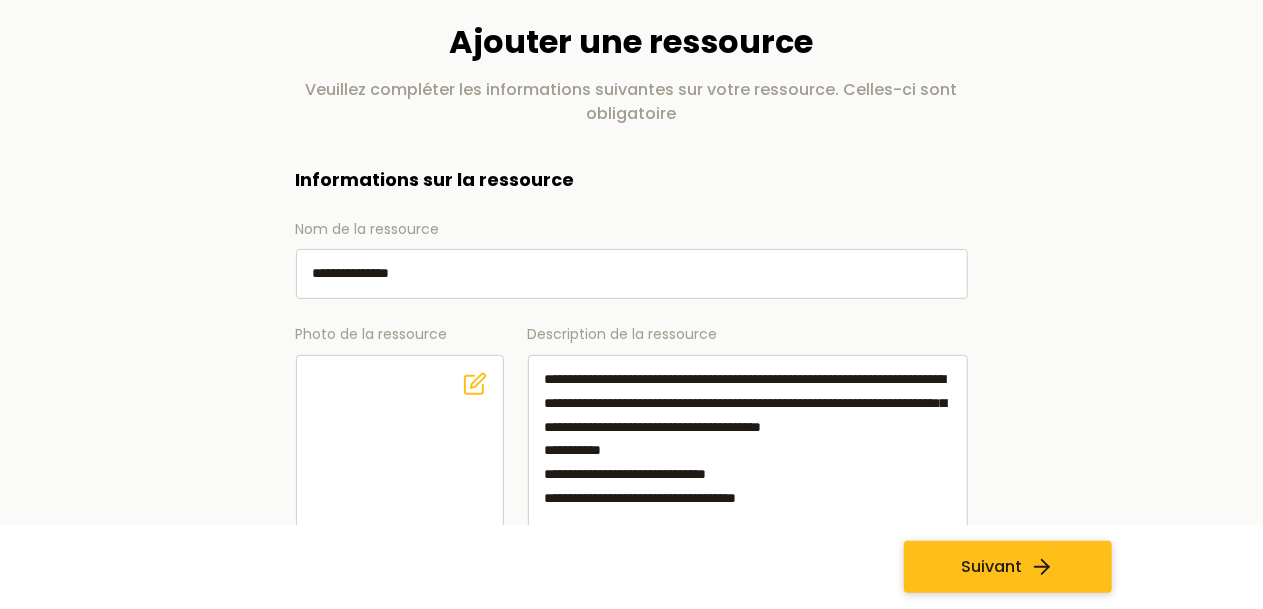 type on "**********" 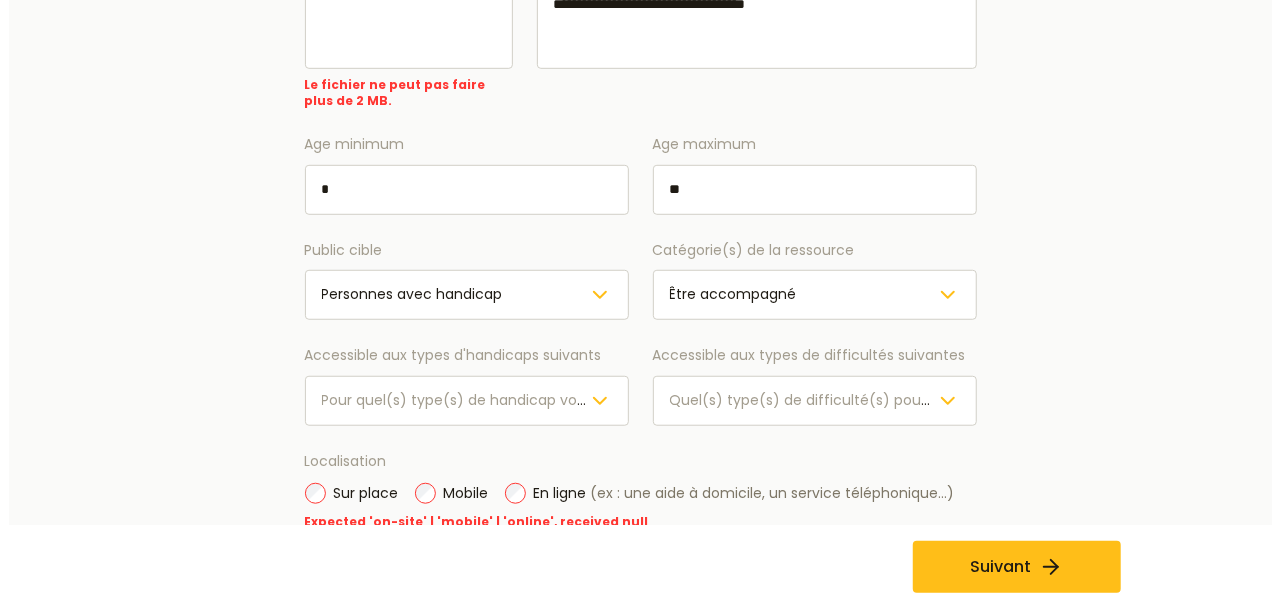 scroll, scrollTop: 670, scrollLeft: 0, axis: vertical 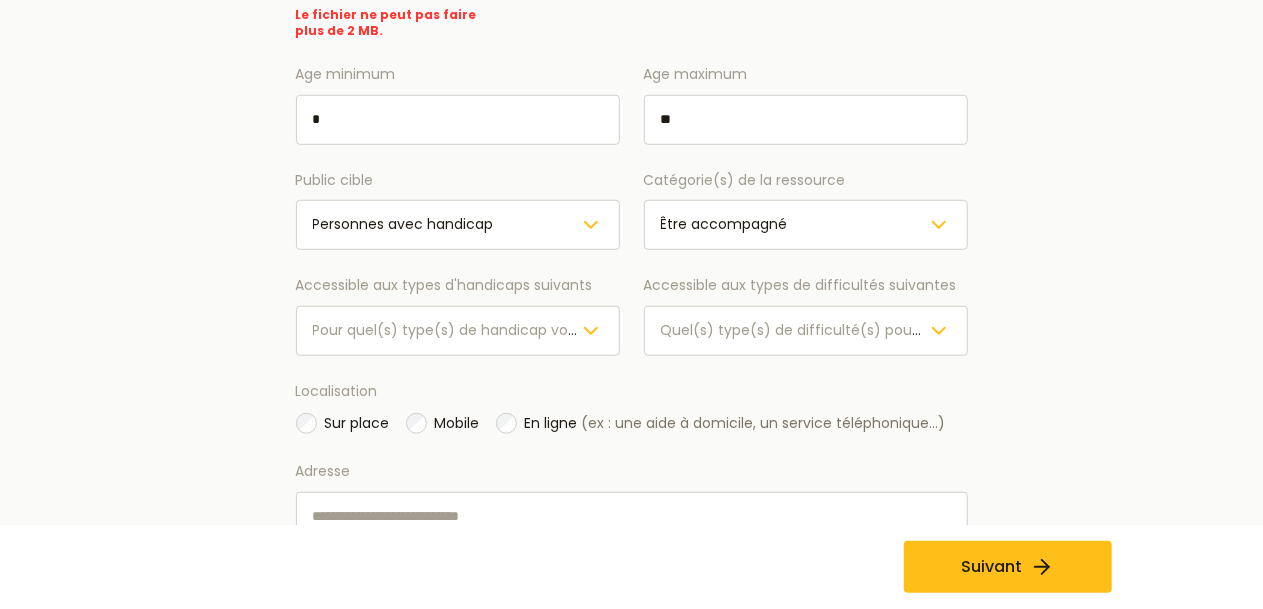 click 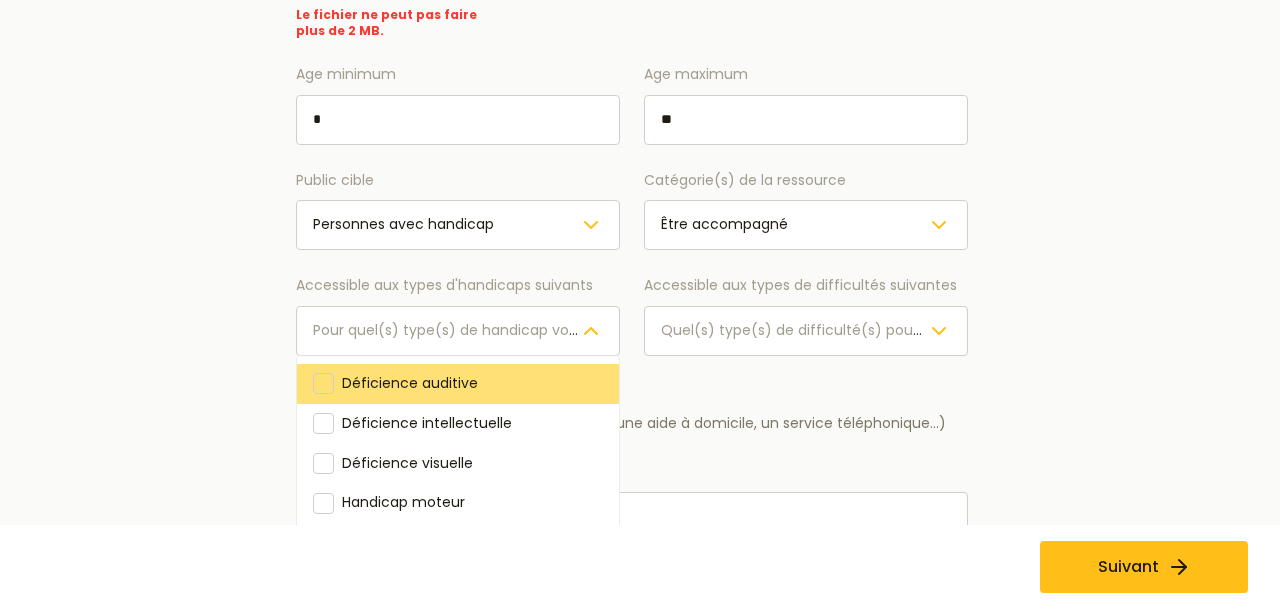 click at bounding box center (323, 384) 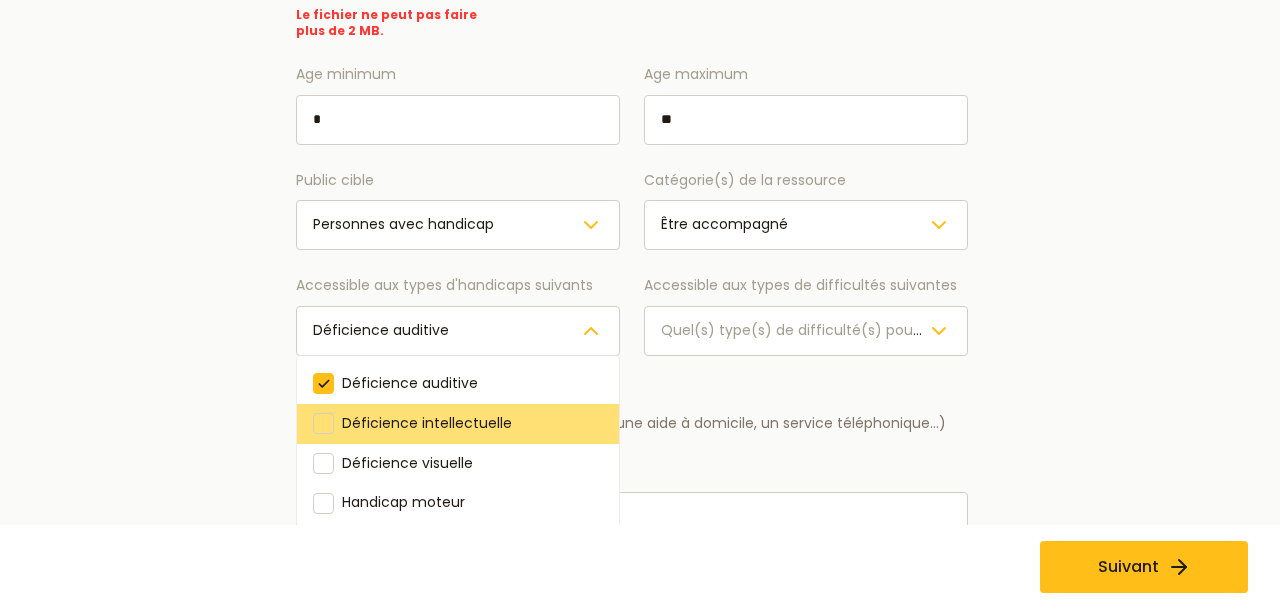 click at bounding box center [323, 424] 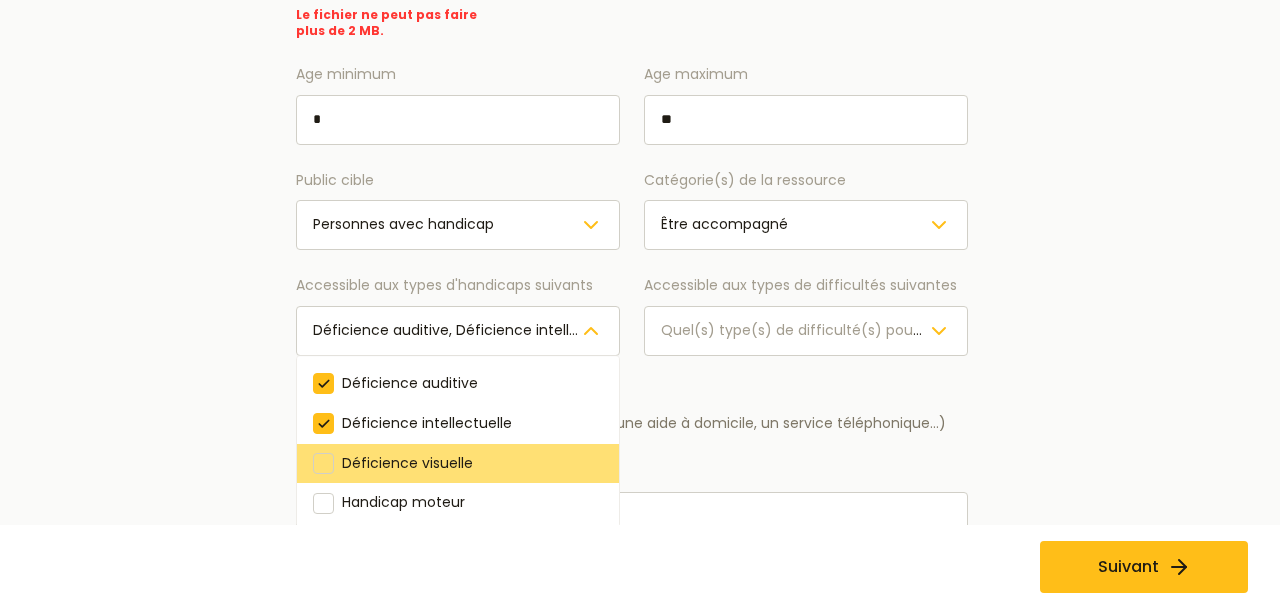 click at bounding box center (323, 463) 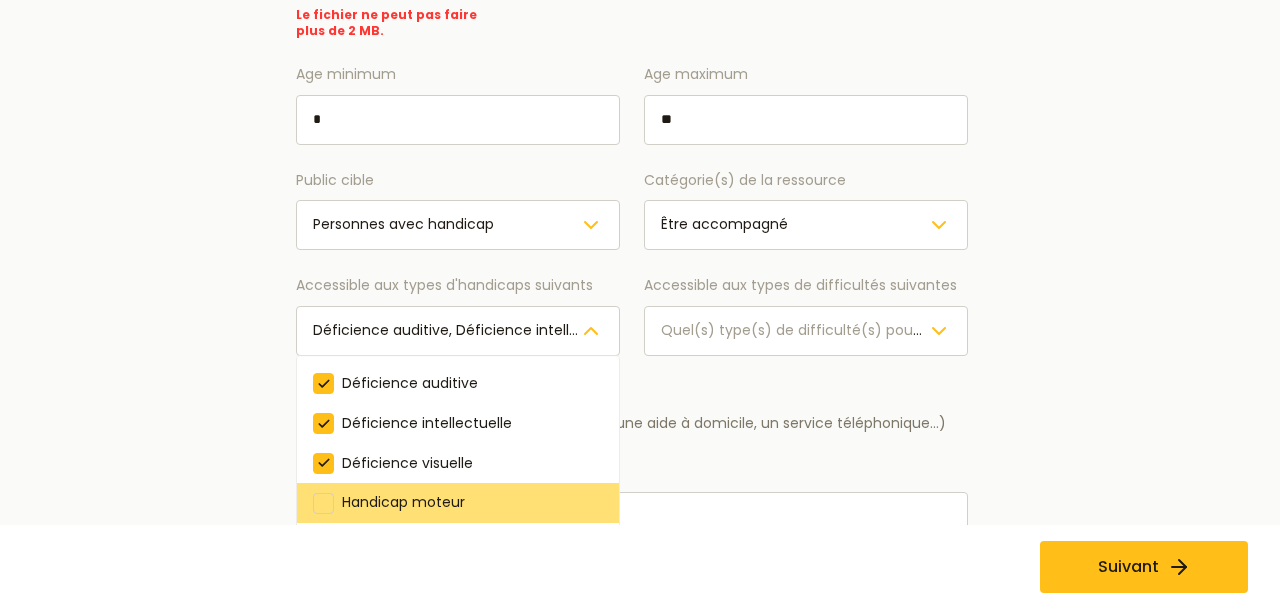 click at bounding box center (323, 503) 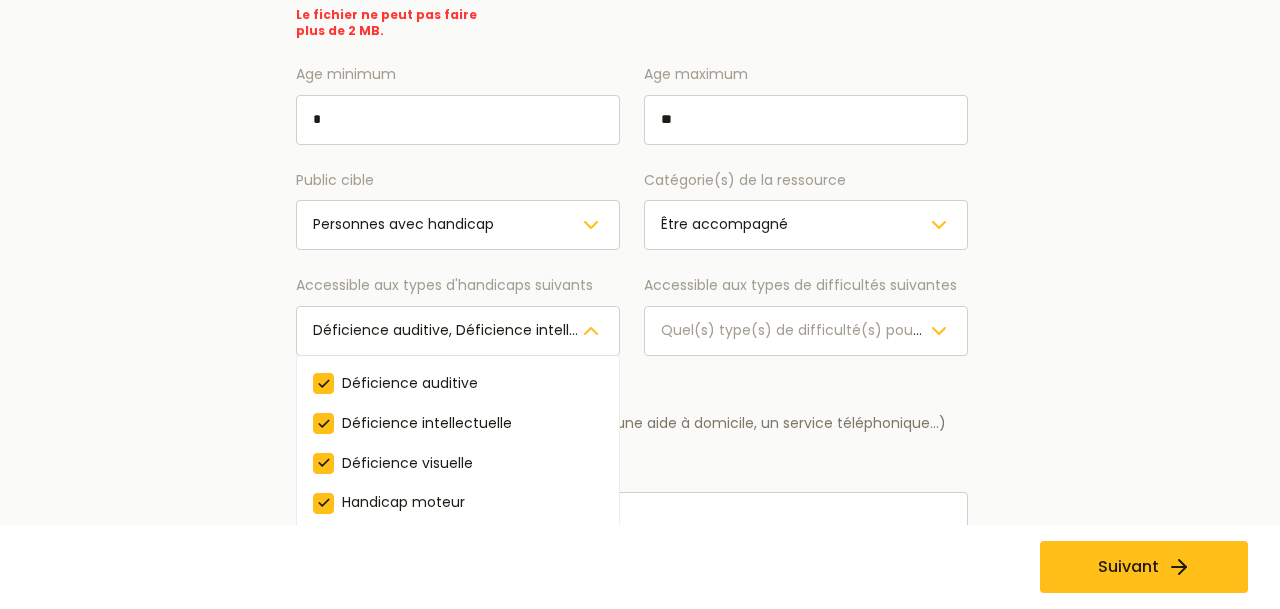scroll, scrollTop: 100, scrollLeft: 0, axis: vertical 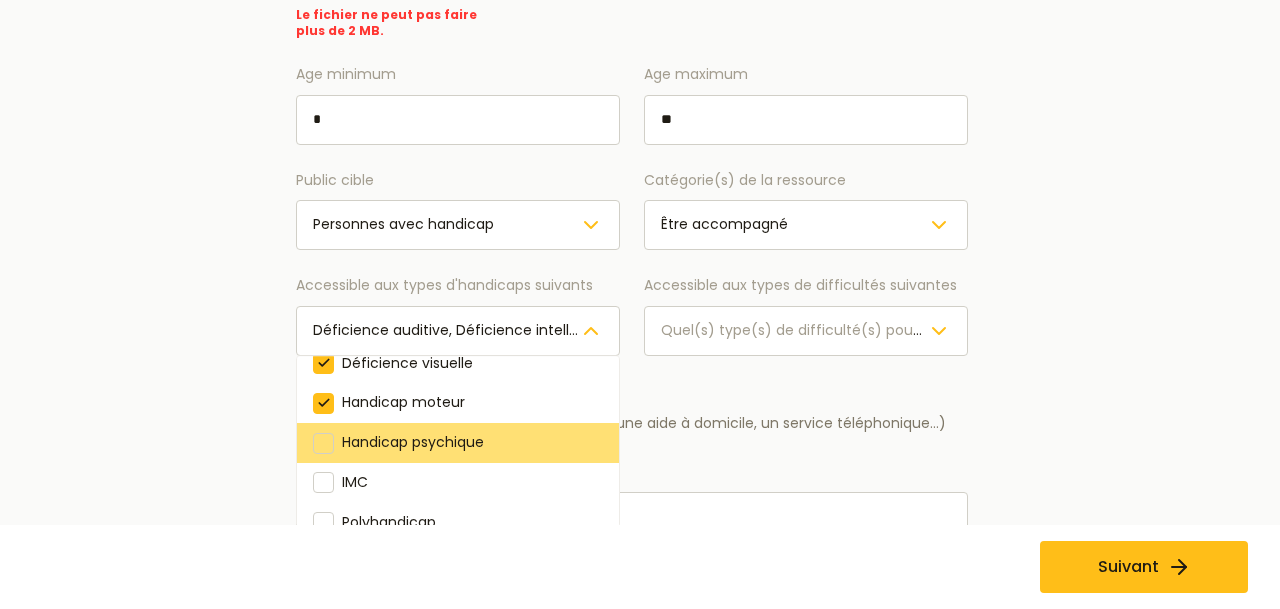 click at bounding box center (323, 443) 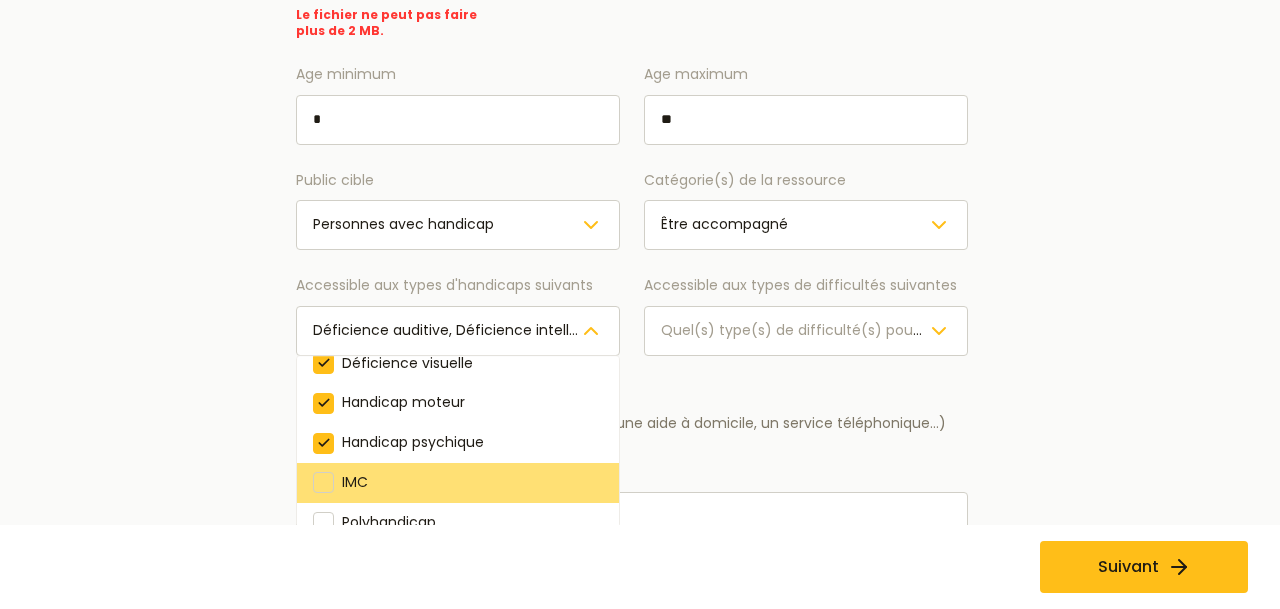 click at bounding box center (323, 483) 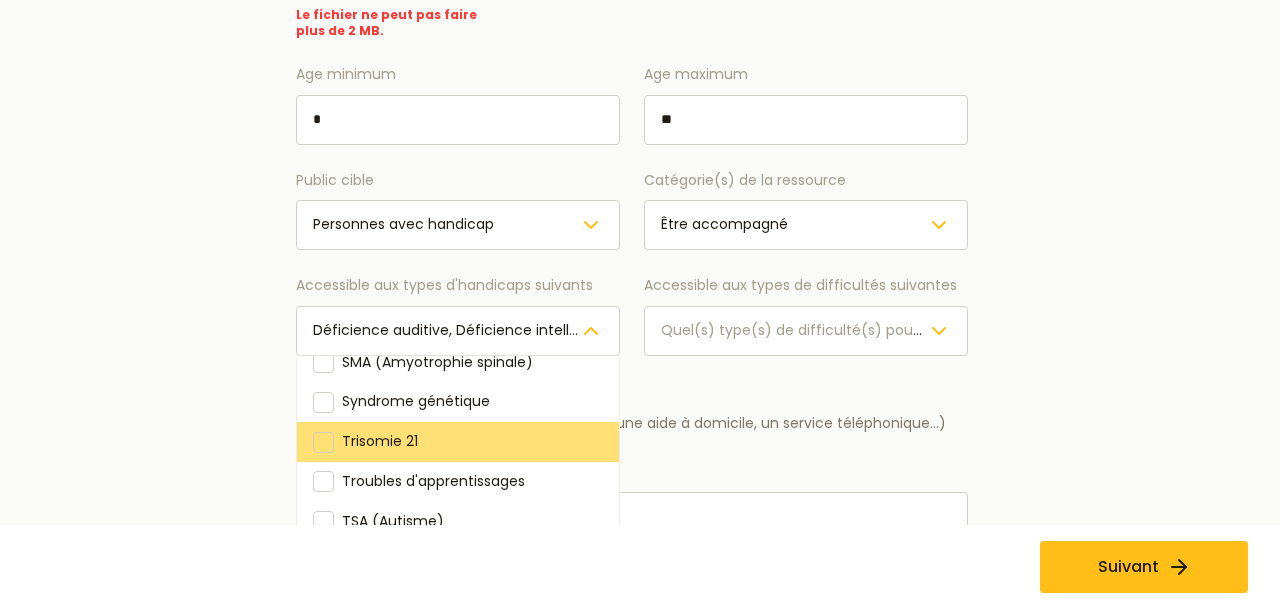 scroll, scrollTop: 200, scrollLeft: 0, axis: vertical 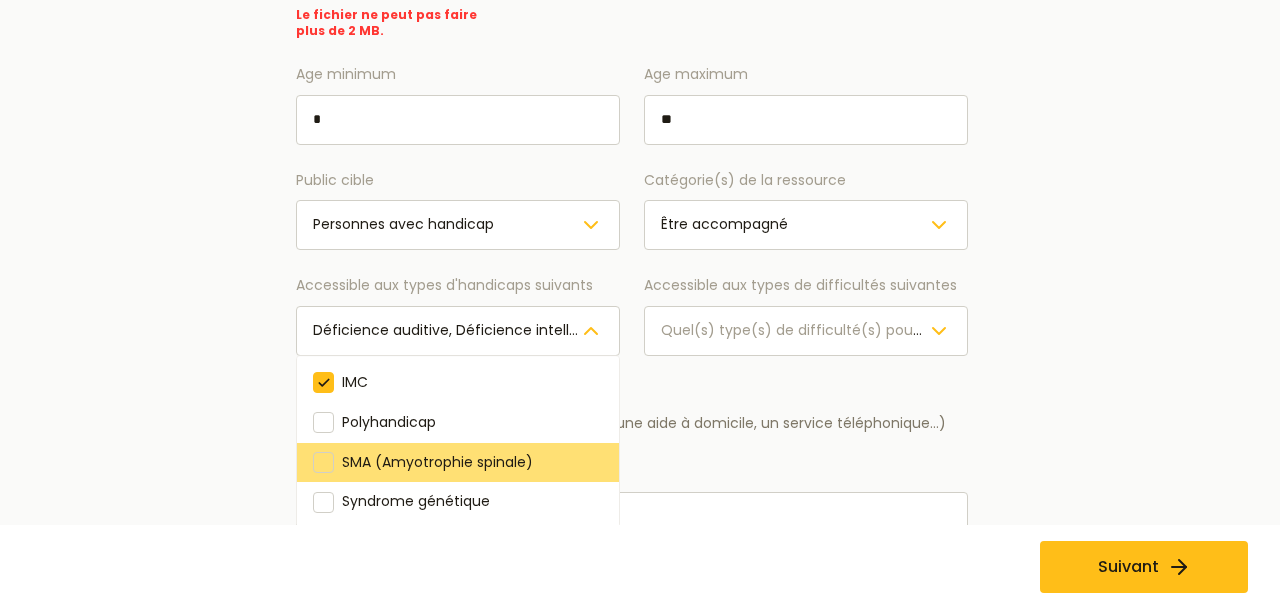 click at bounding box center (323, 462) 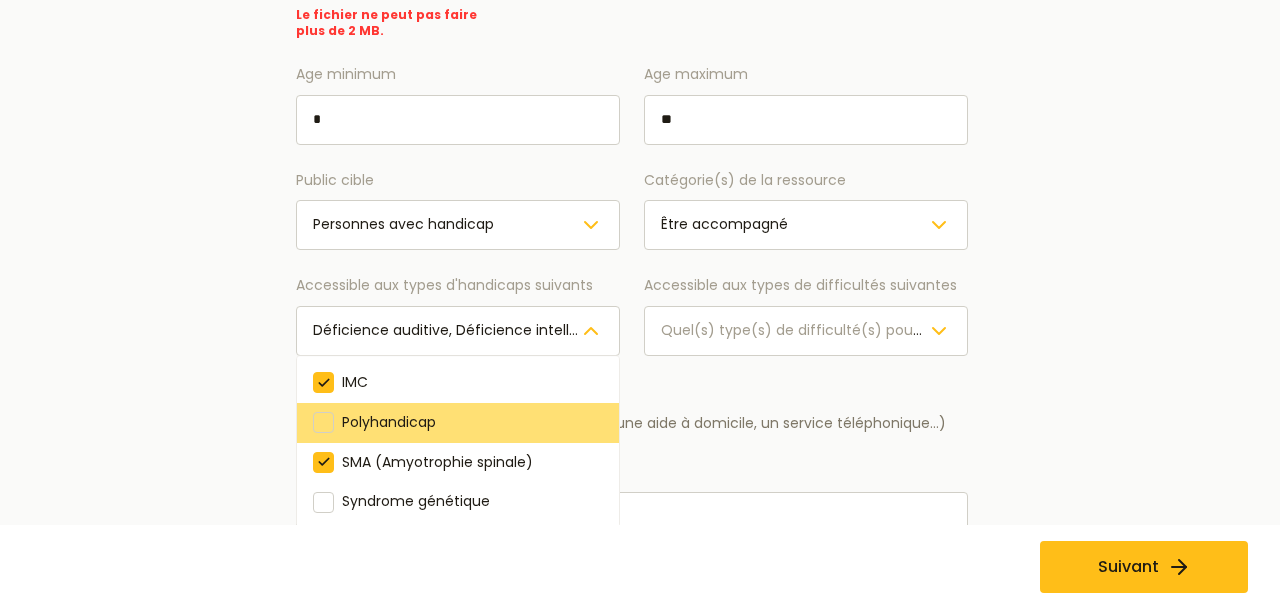 click at bounding box center [323, 423] 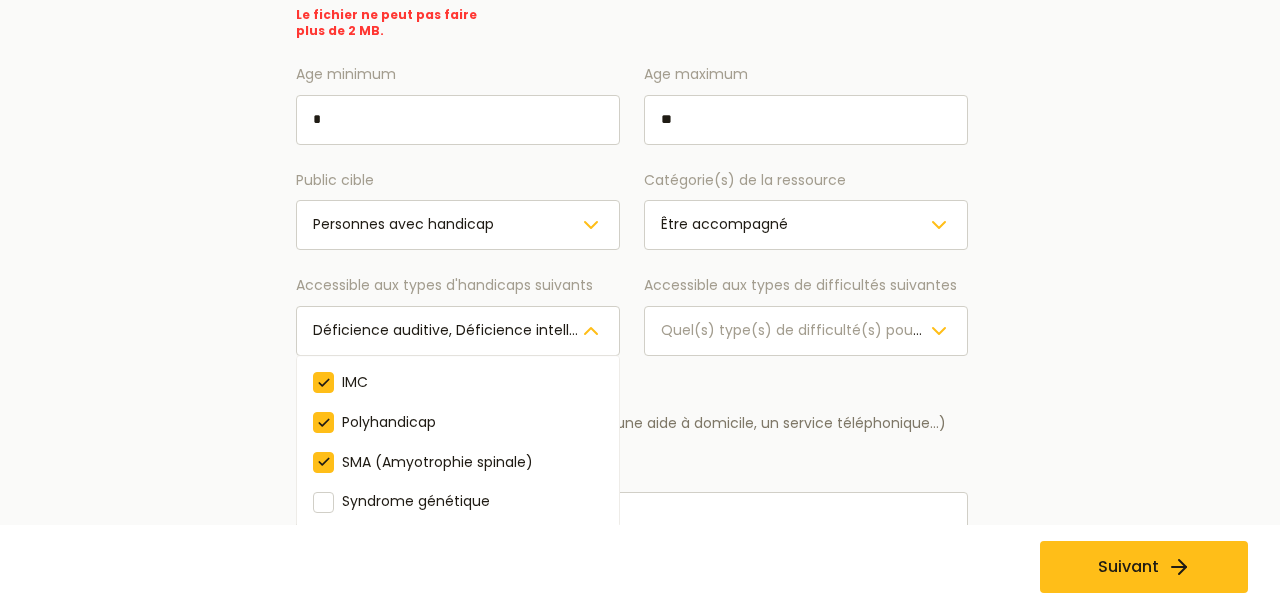 scroll, scrollTop: 300, scrollLeft: 0, axis: vertical 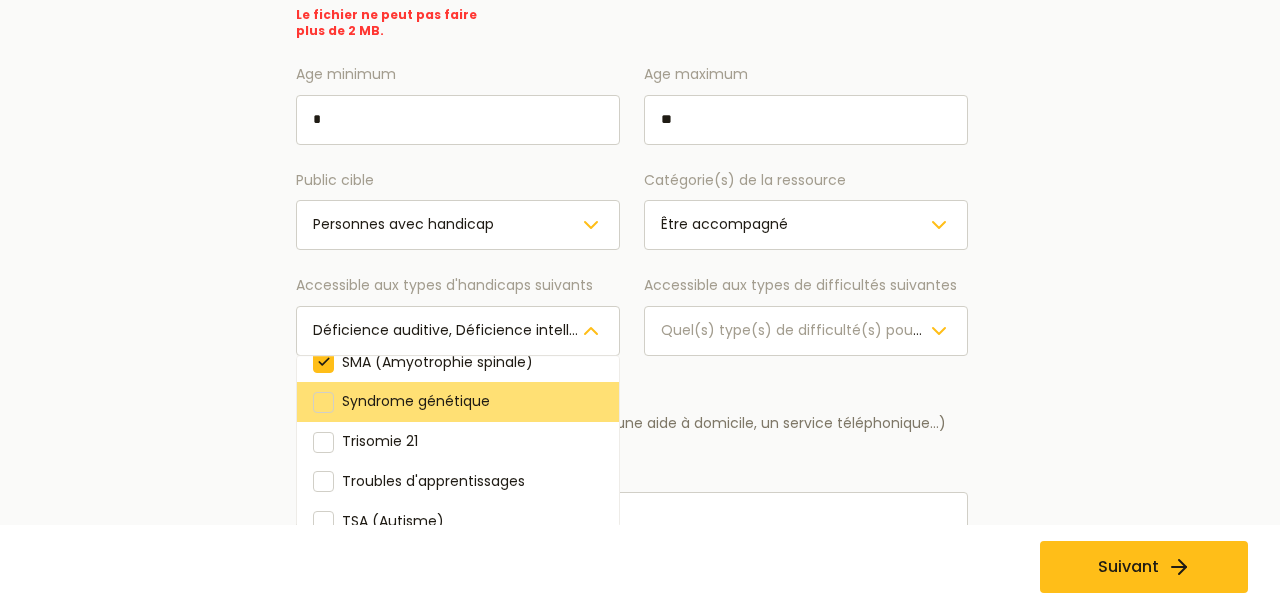 click at bounding box center [323, 402] 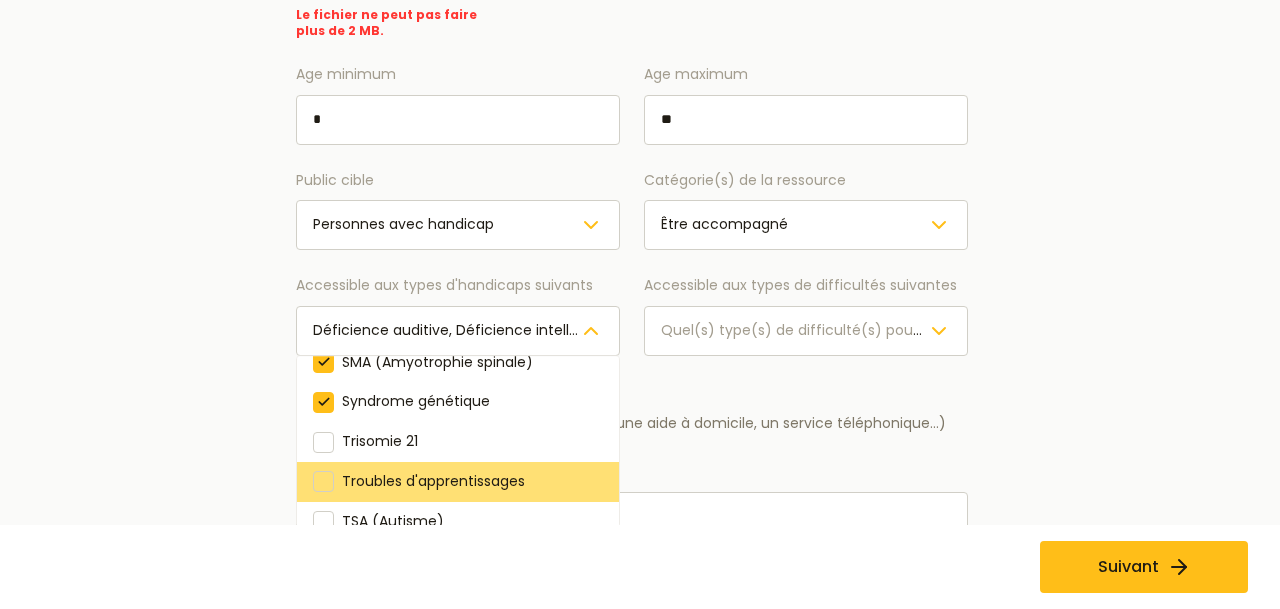 click at bounding box center [323, 482] 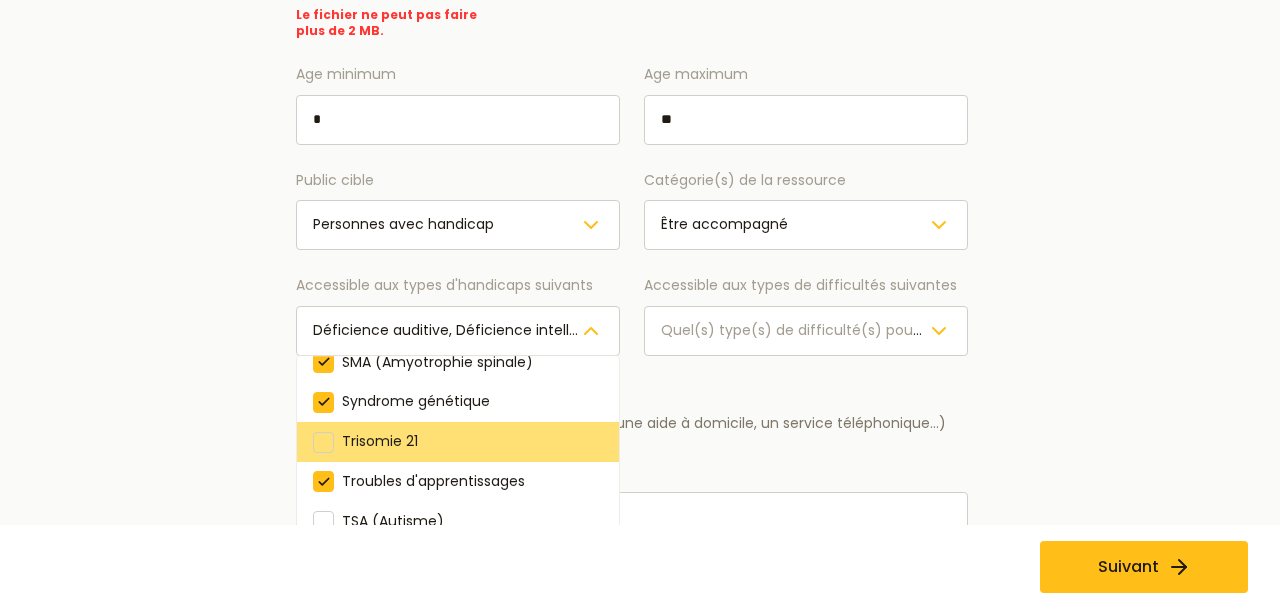 click at bounding box center [323, 442] 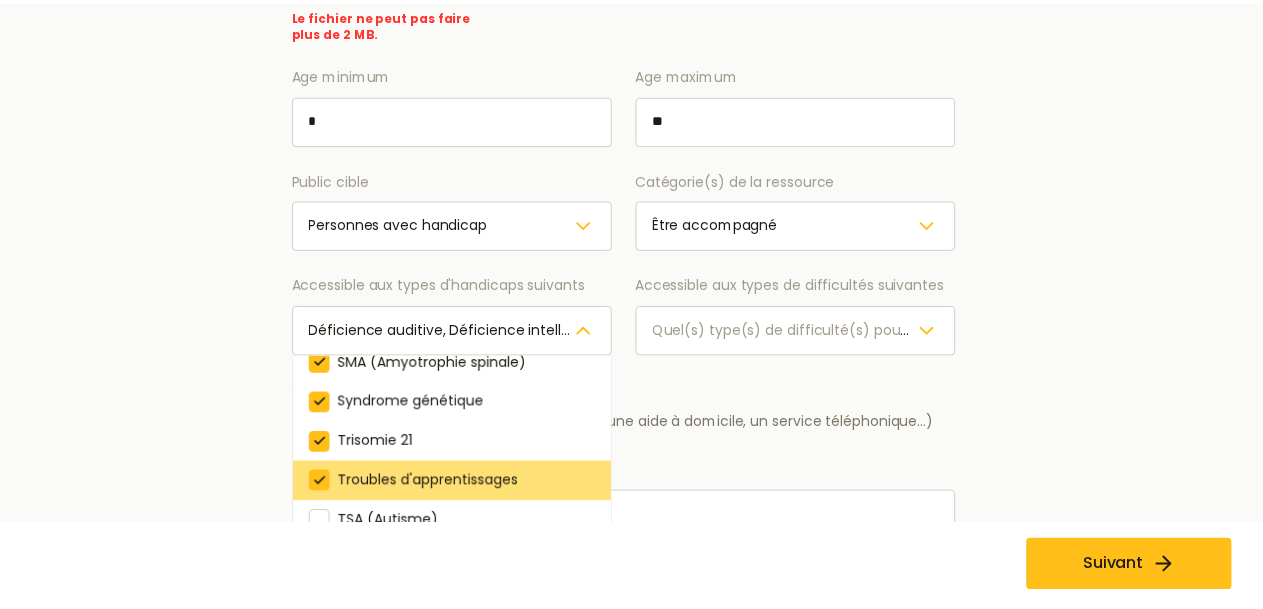 scroll, scrollTop: 342, scrollLeft: 0, axis: vertical 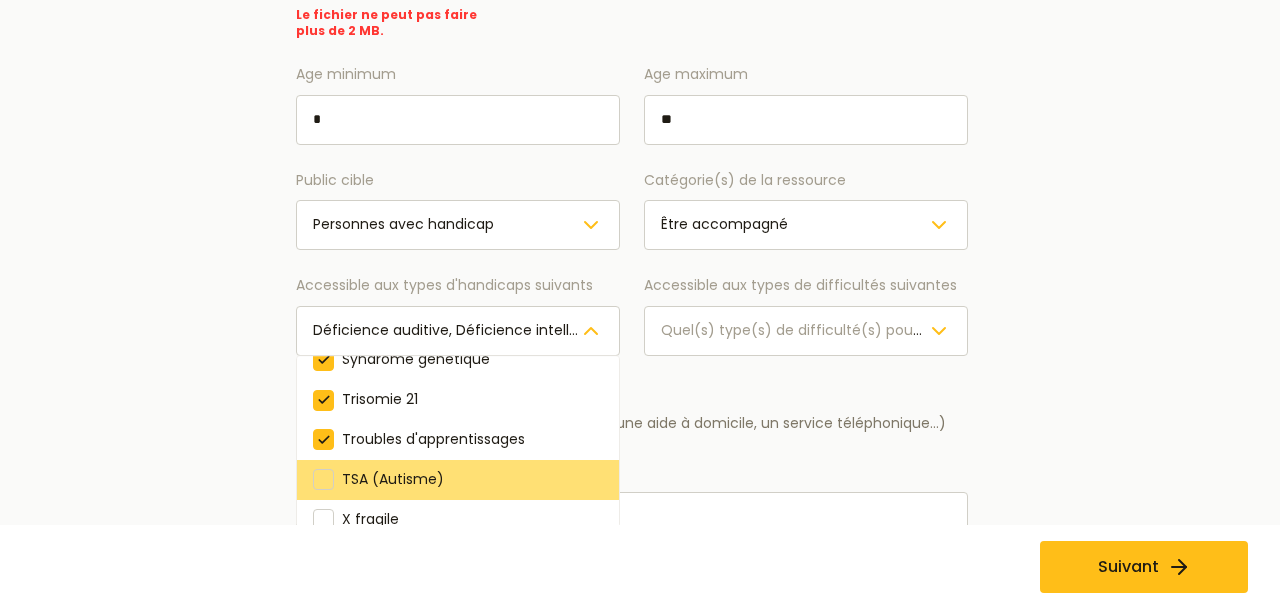 click at bounding box center (323, 480) 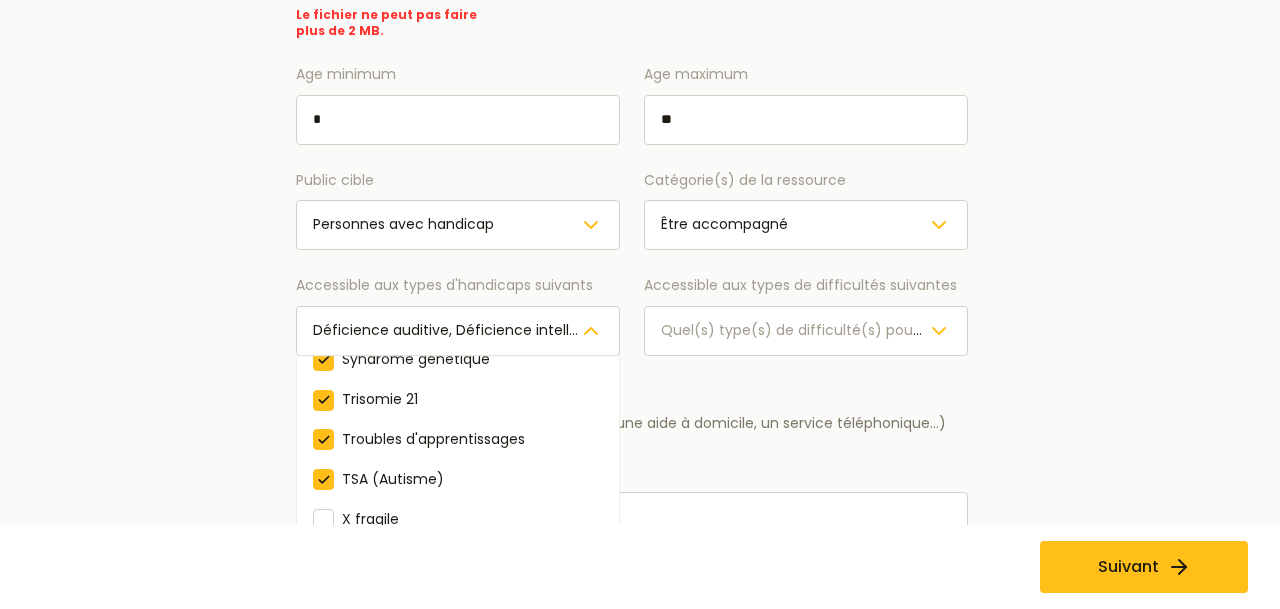 click on "Déficience auditive Déficience intellectuelle Déficience visuelle Handicap moteur Handicap psychique IMC Polyhandicap SMA (Amyotrophie spinale) Syndrome génétique Trisomie 21 Troubles d'apprentissages TSA (Autisme) X fragile" at bounding box center (458, 451) 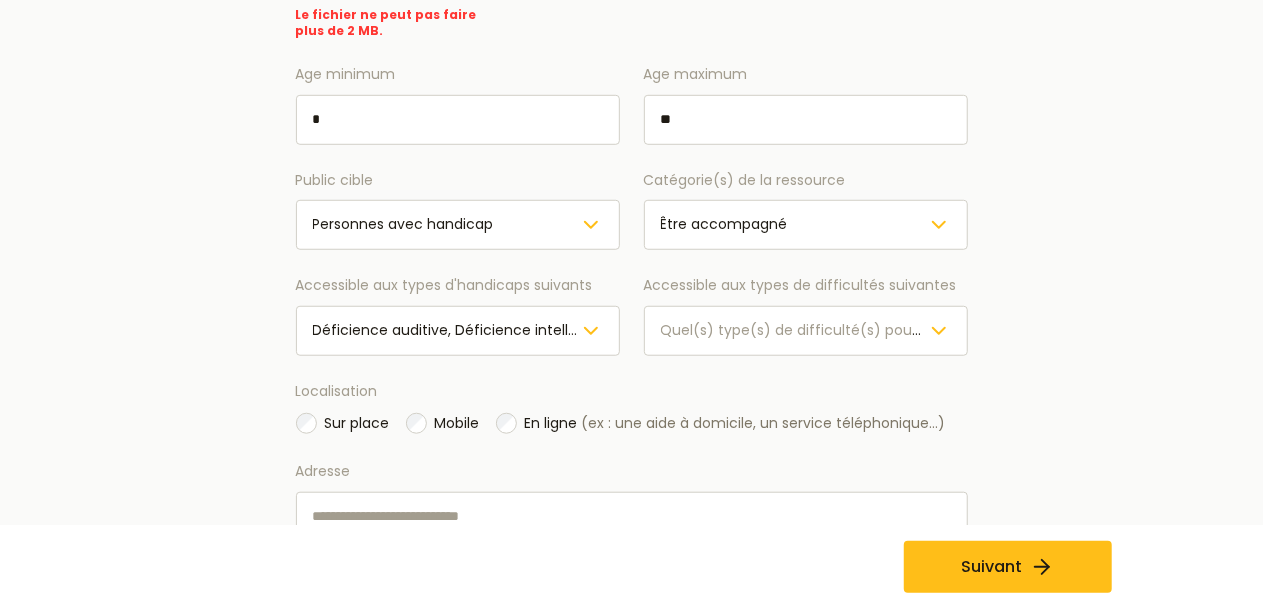 scroll, scrollTop: 870, scrollLeft: 0, axis: vertical 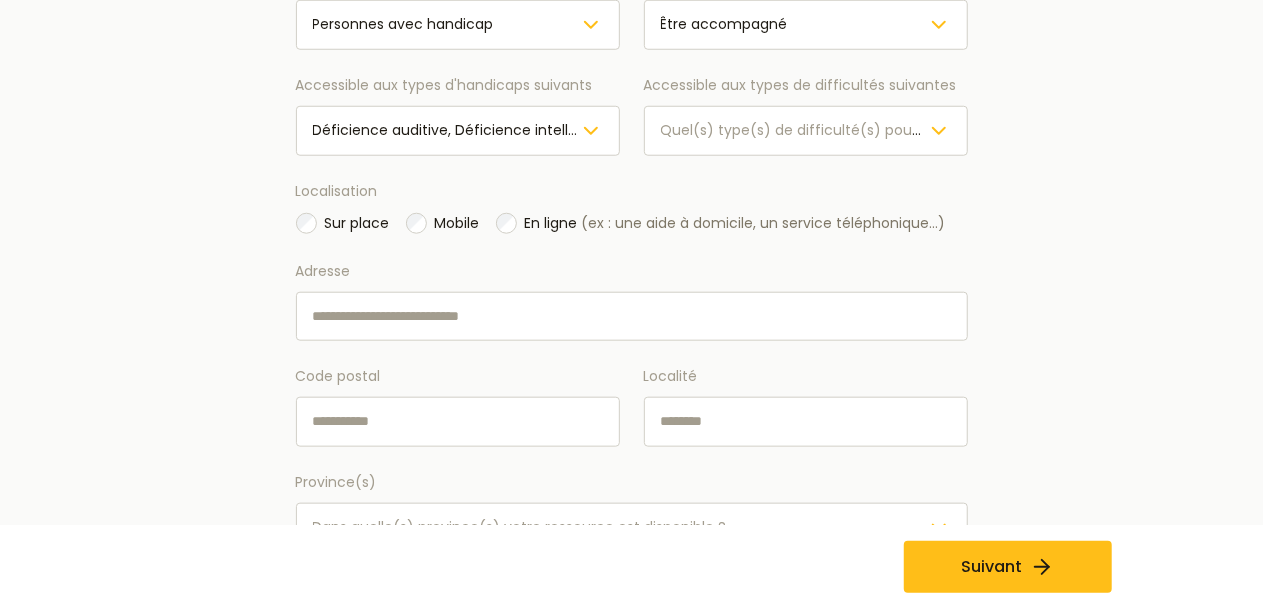 click on "Adresse" at bounding box center (632, 317) 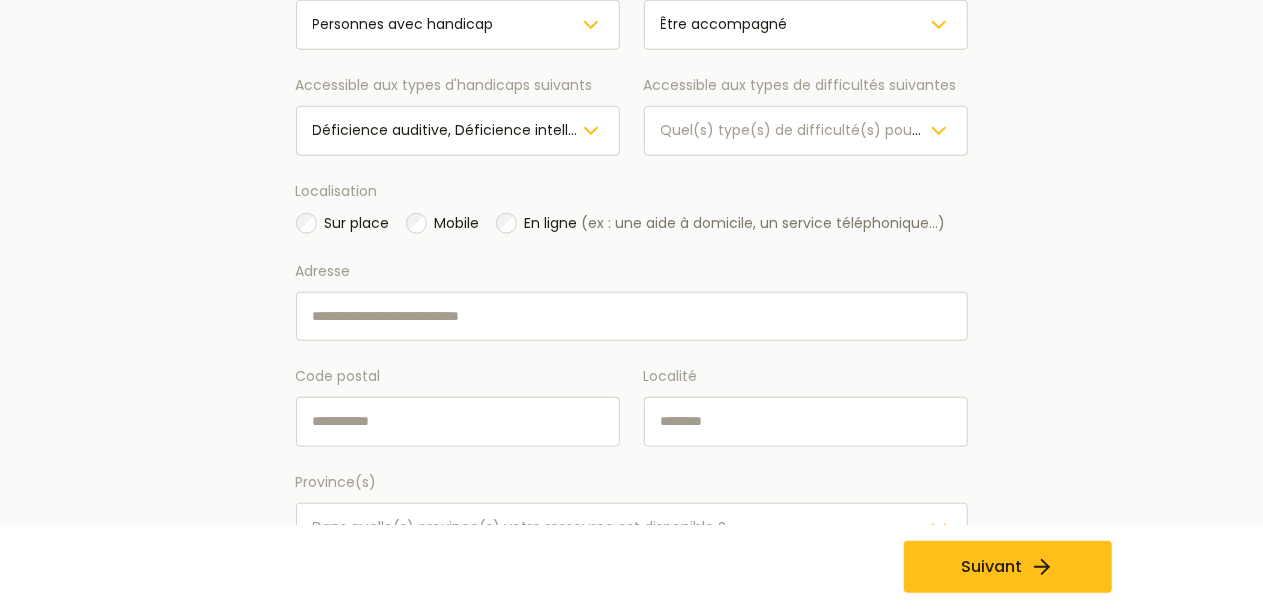 type on "*" 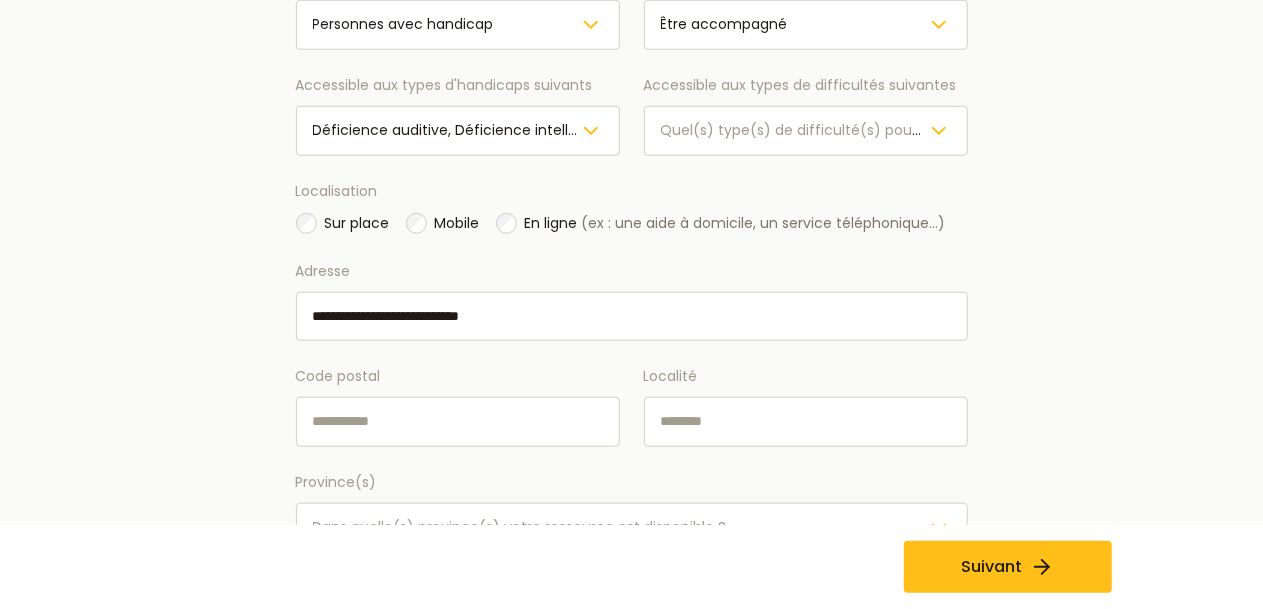 type on "**********" 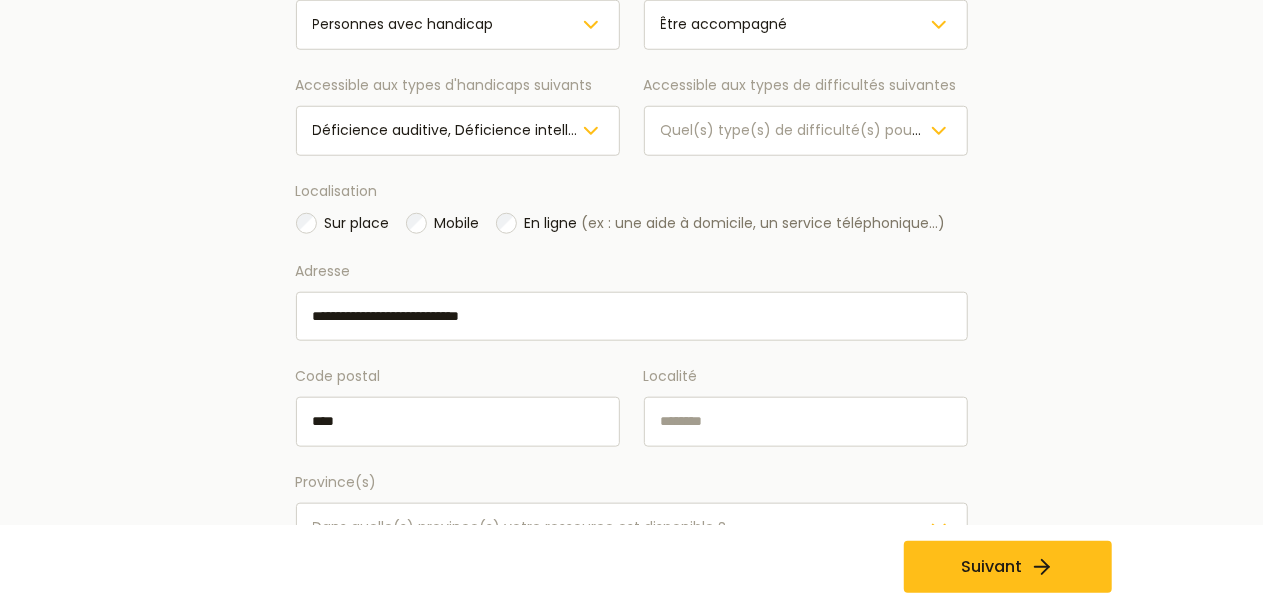 type on "****" 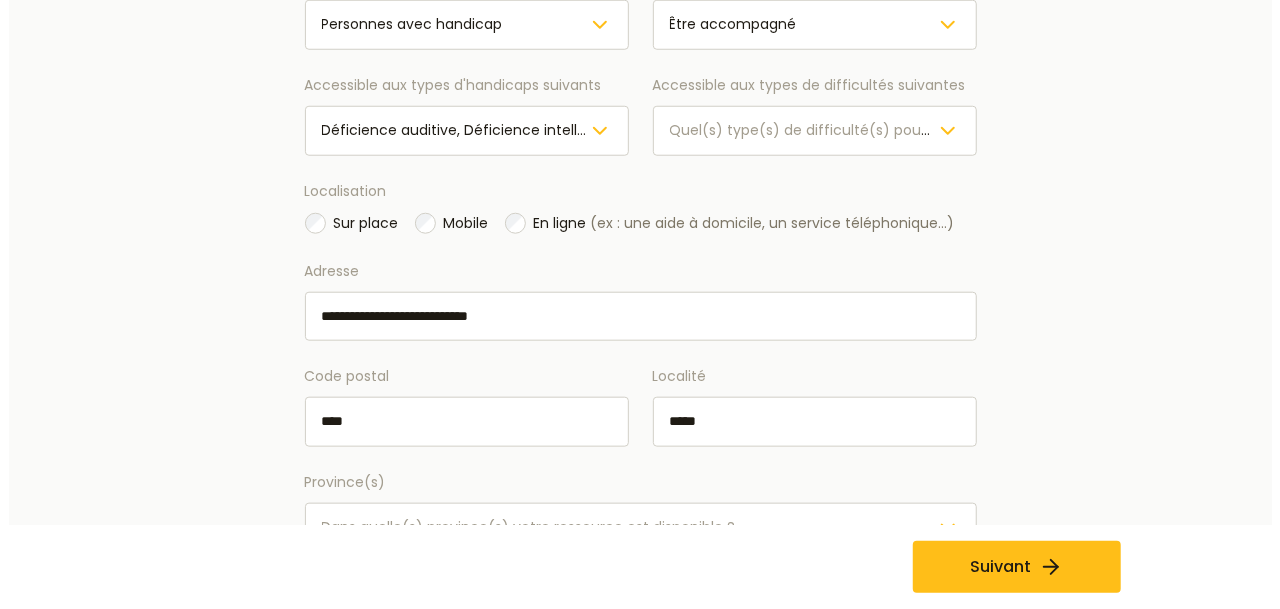 scroll, scrollTop: 960, scrollLeft: 0, axis: vertical 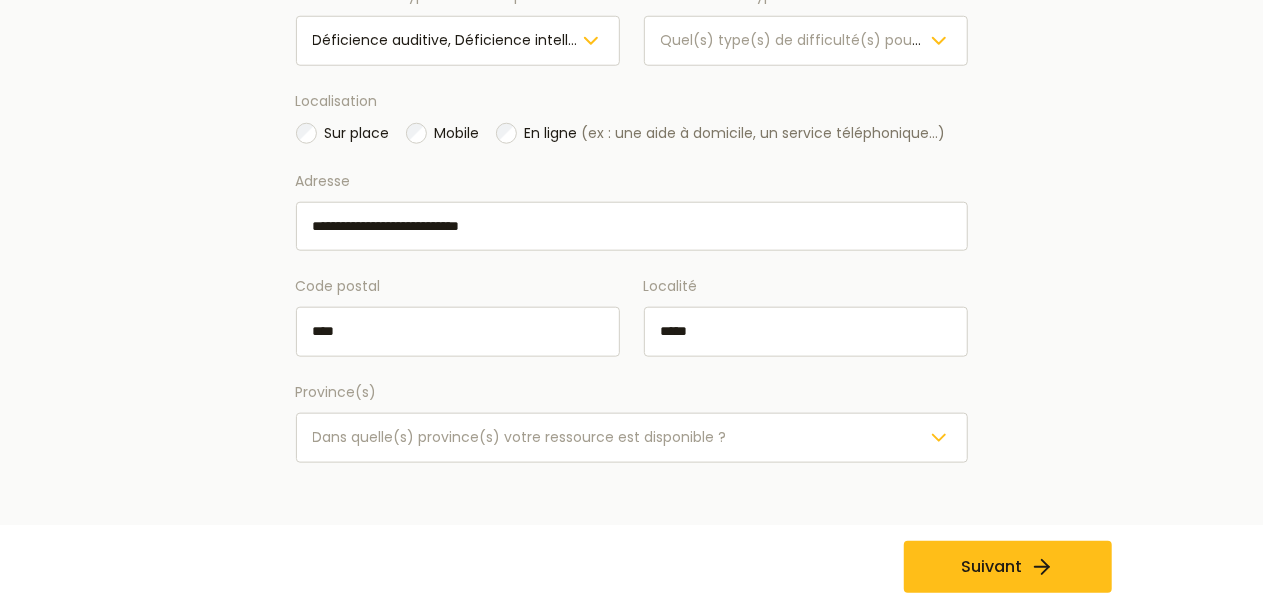 type on "*****" 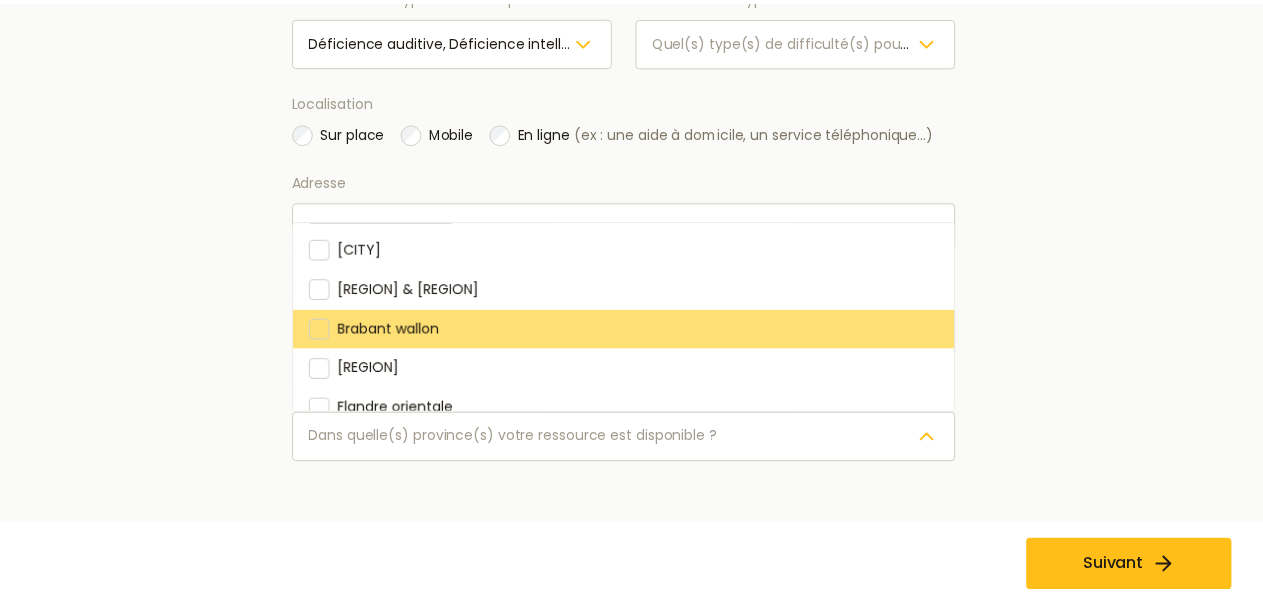 scroll, scrollTop: 100, scrollLeft: 0, axis: vertical 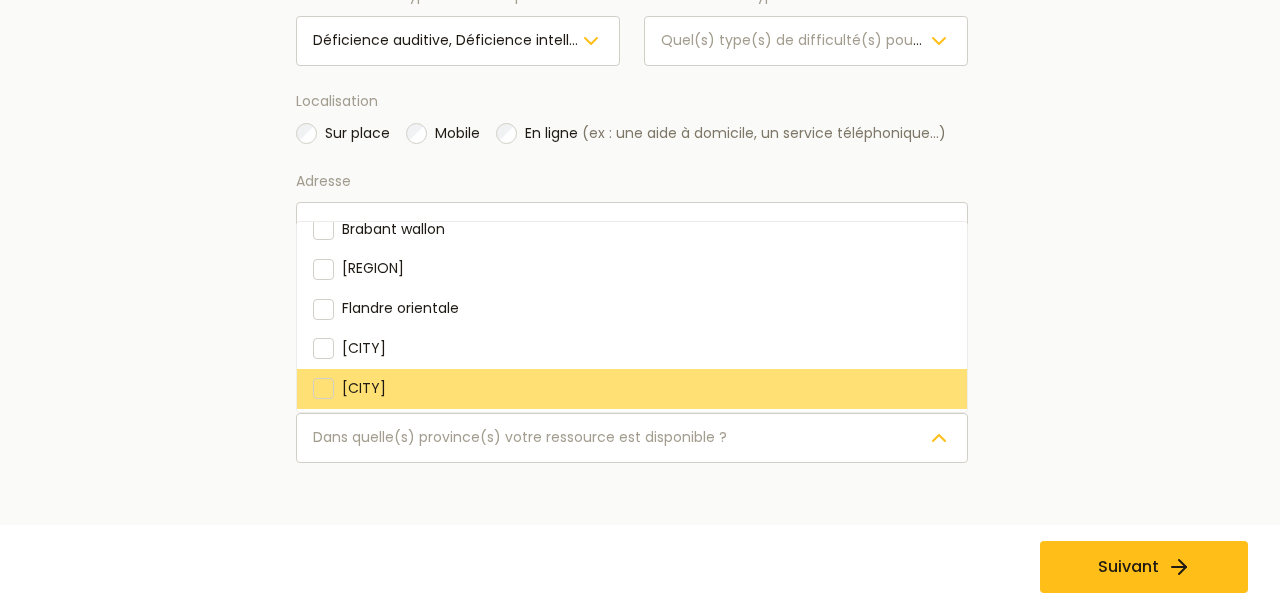 click at bounding box center [323, 388] 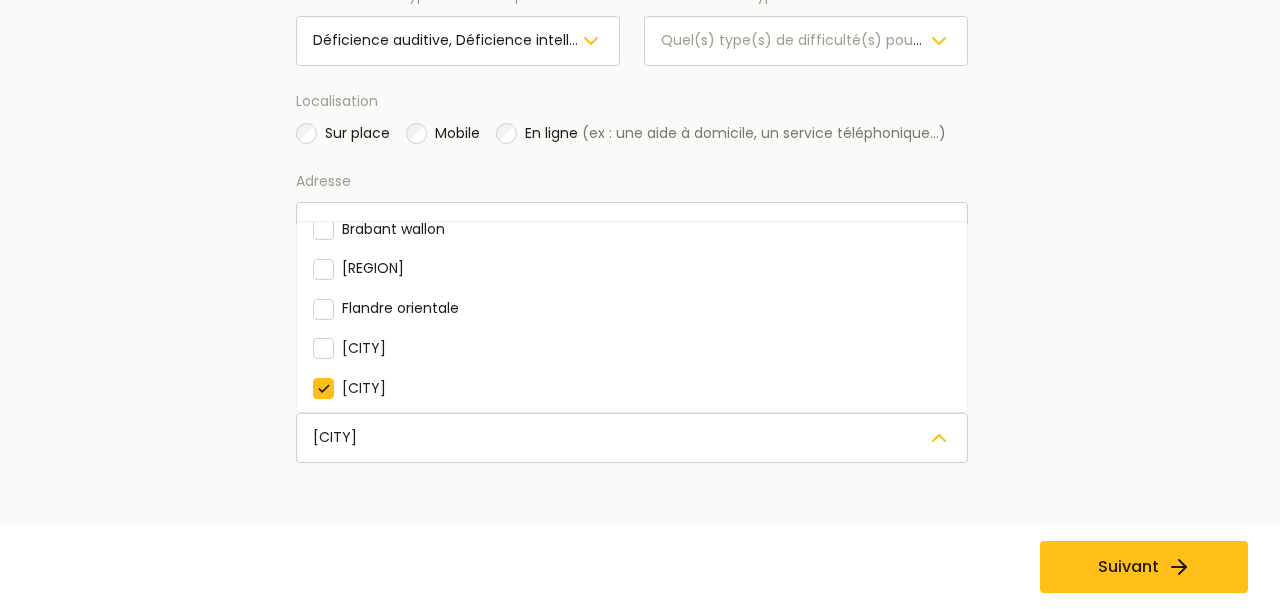 click on "**********" at bounding box center [632, -57] 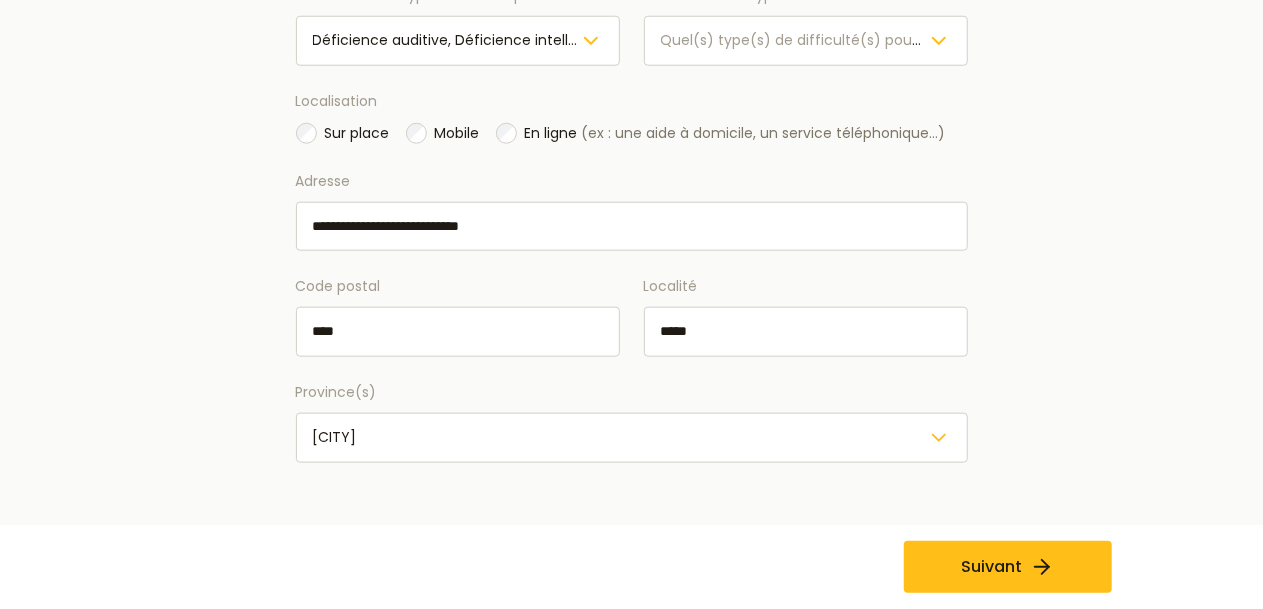 click on "**********" at bounding box center [632, 227] 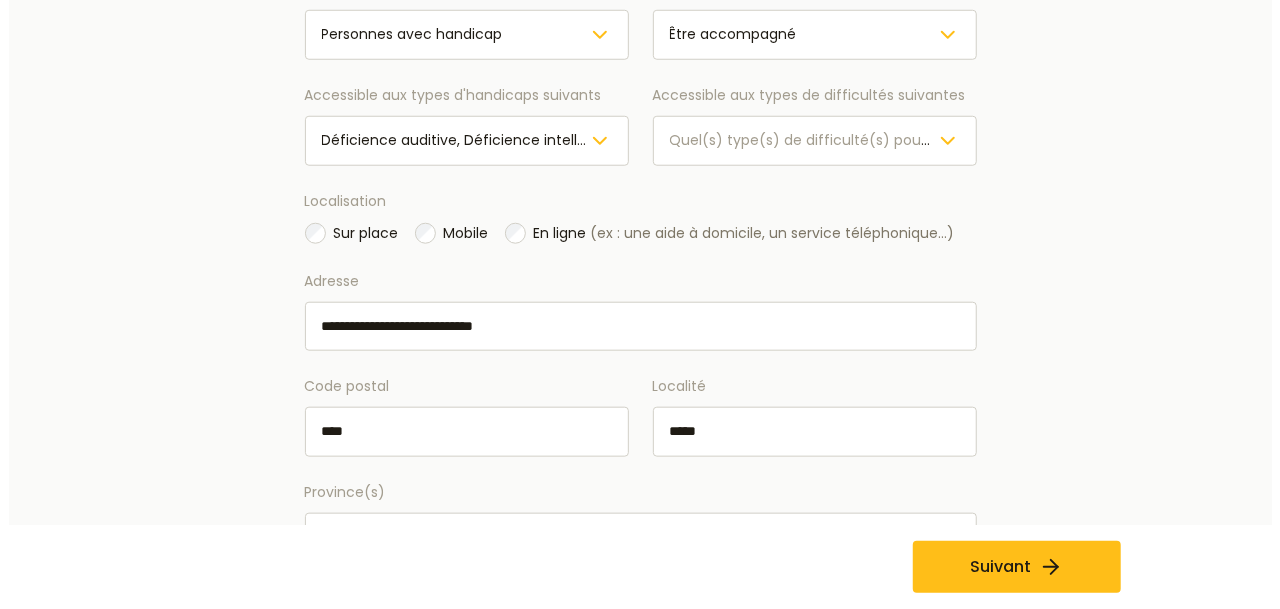 scroll, scrollTop: 760, scrollLeft: 0, axis: vertical 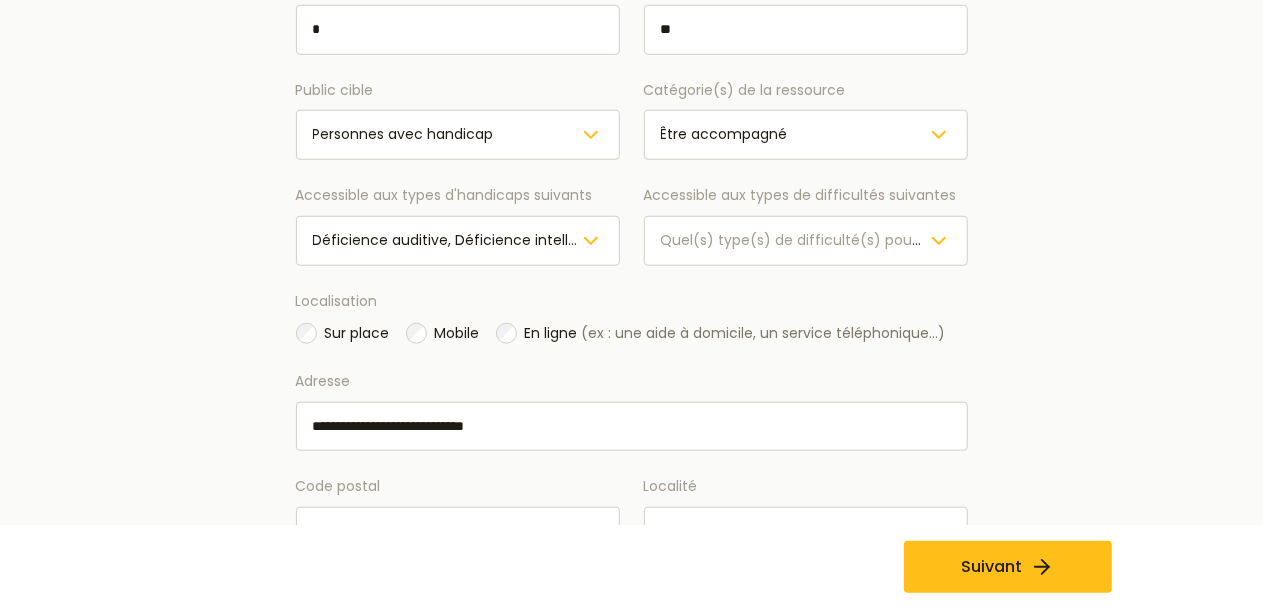 type on "**********" 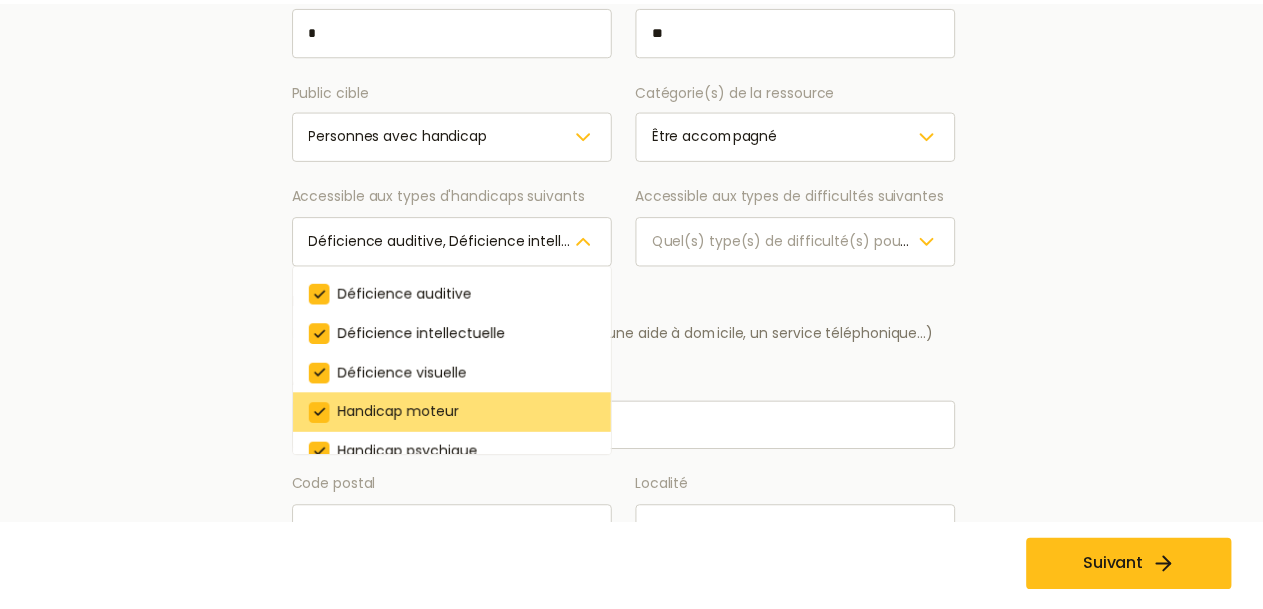 scroll, scrollTop: 342, scrollLeft: 0, axis: vertical 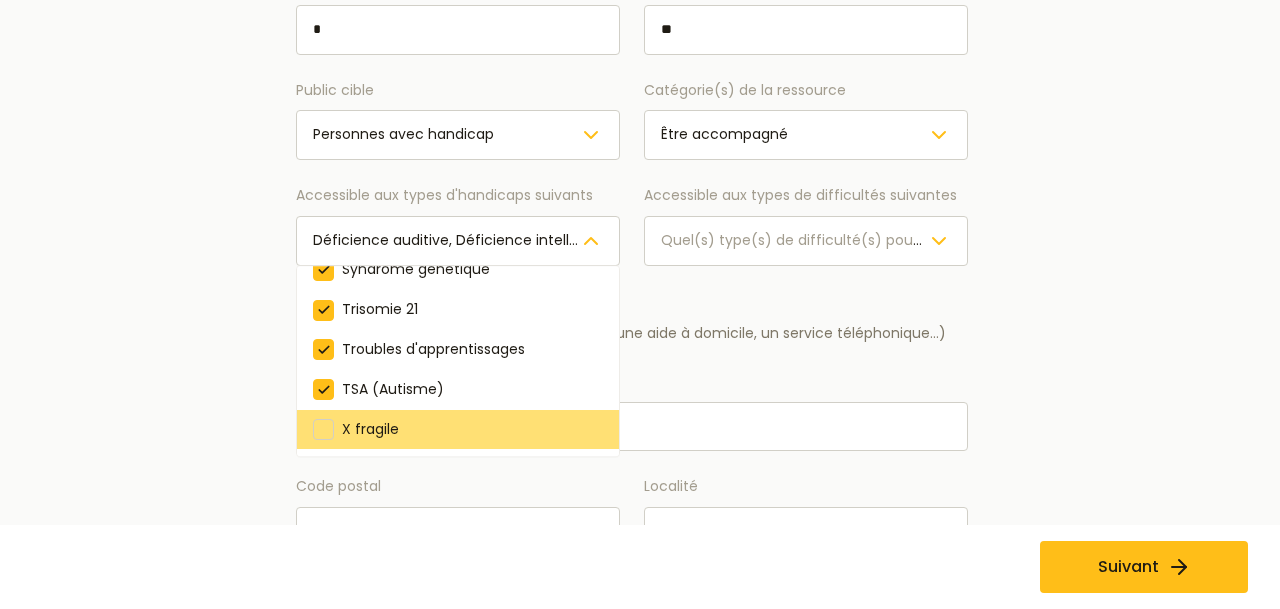 click at bounding box center [323, 429] 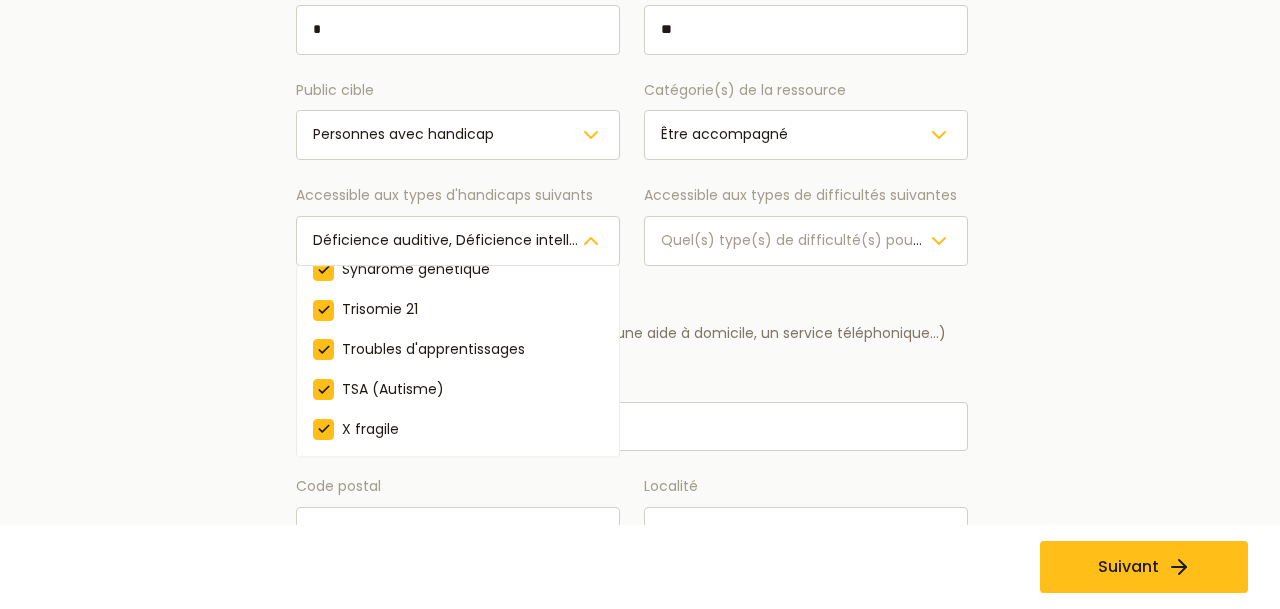 click on "**********" at bounding box center [631, 71] 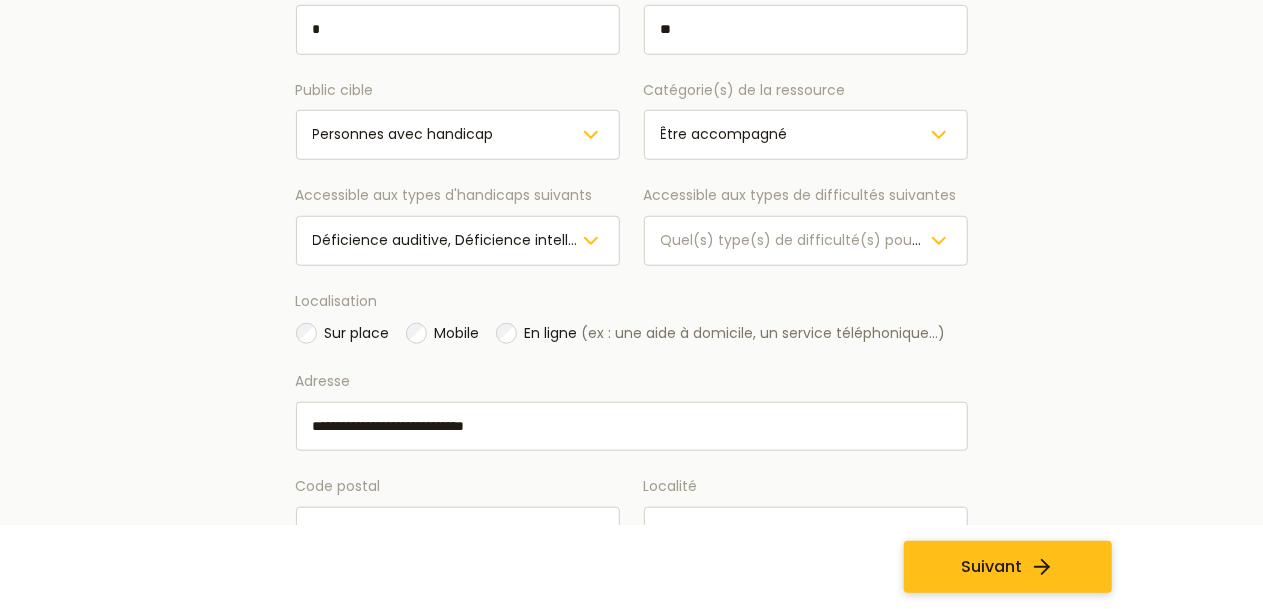 click on "Suivant" at bounding box center [991, 567] 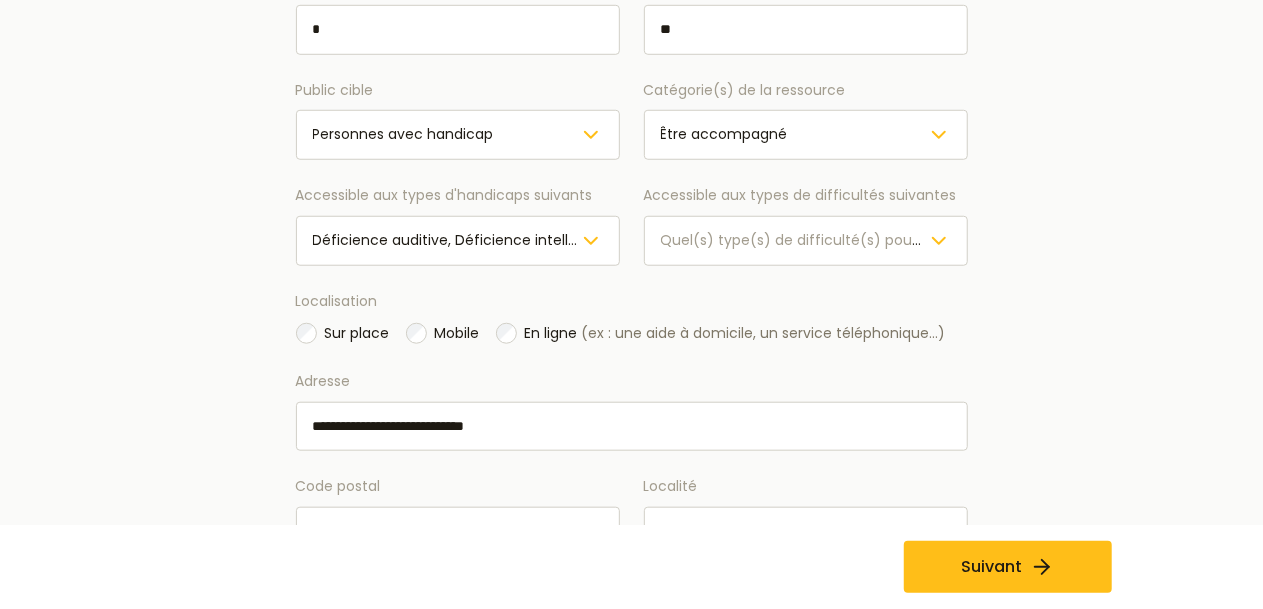 scroll, scrollTop: 960, scrollLeft: 0, axis: vertical 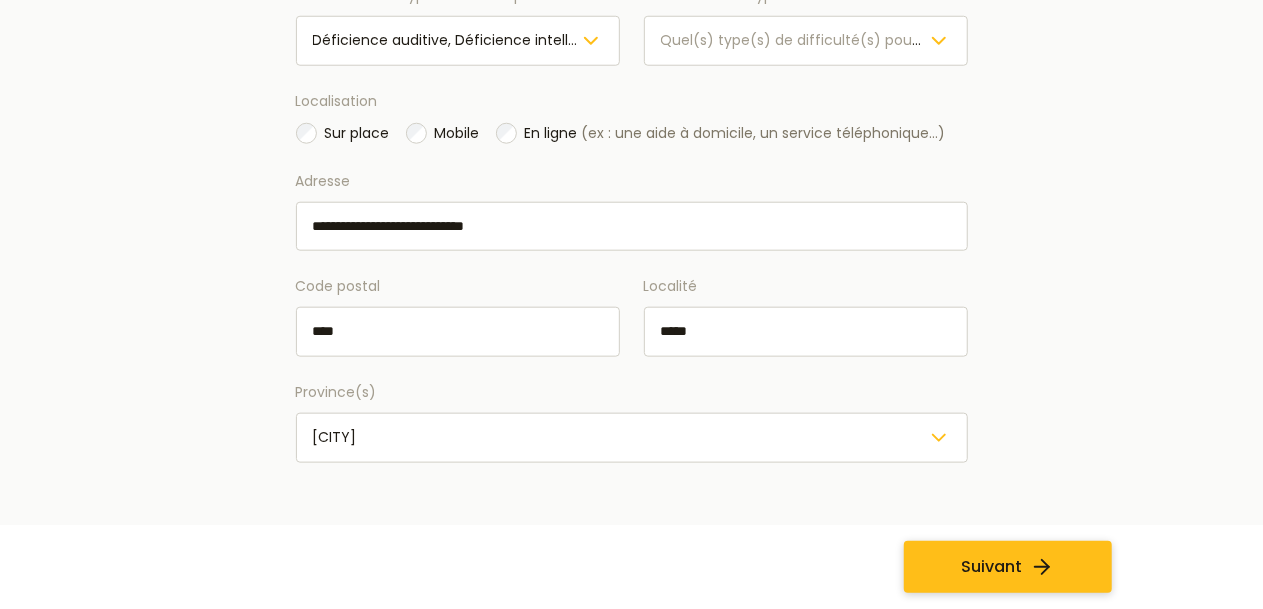 click on "Suivant" at bounding box center (991, 567) 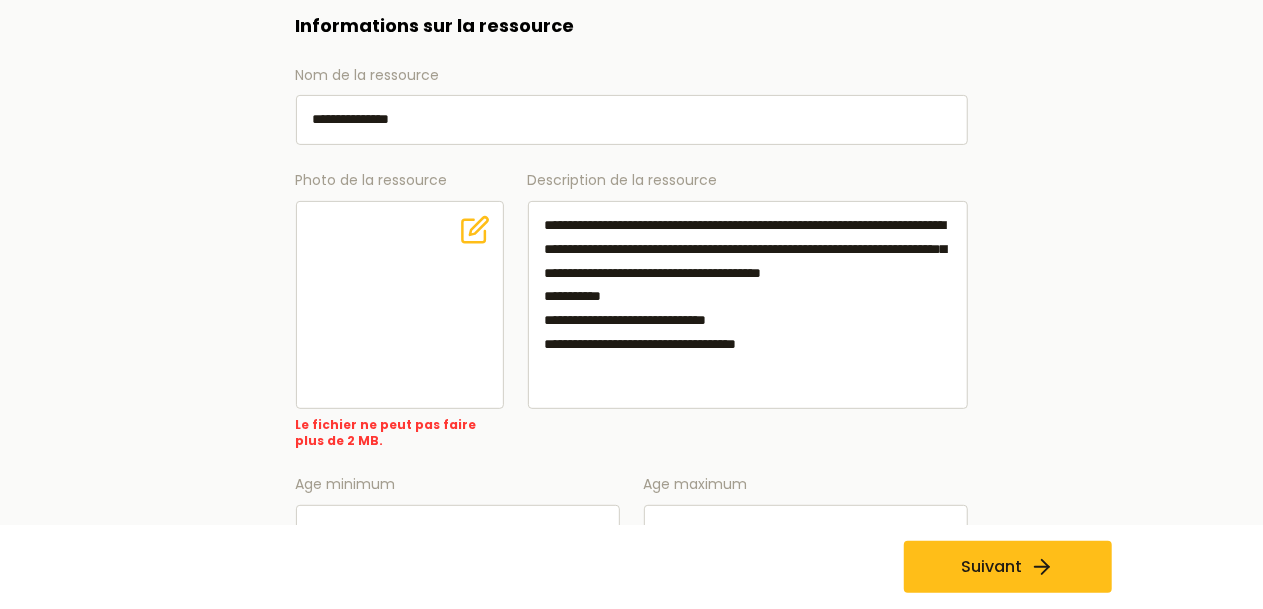 scroll, scrollTop: 160, scrollLeft: 0, axis: vertical 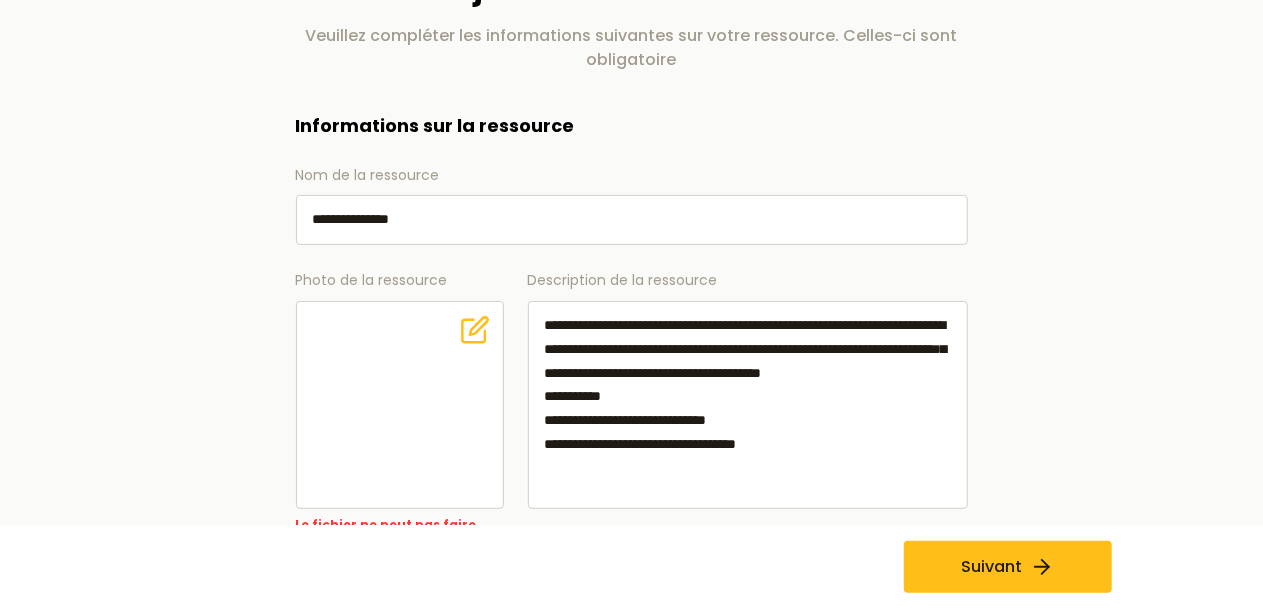 drag, startPoint x: 398, startPoint y: 355, endPoint x: 329, endPoint y: 421, distance: 95.48299 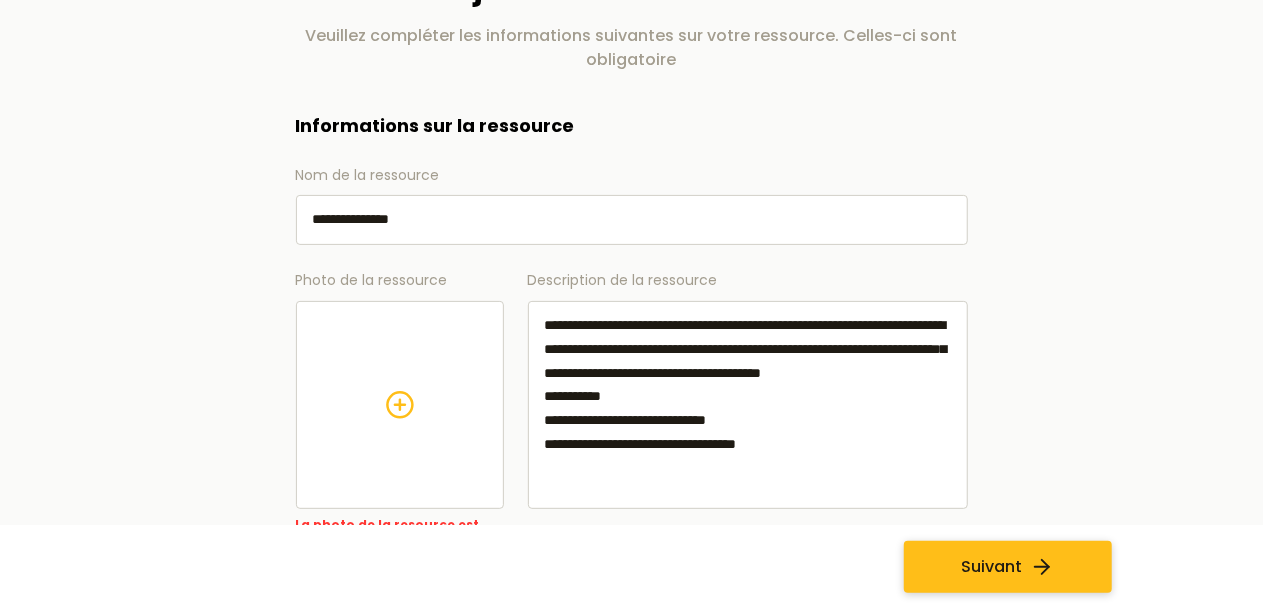 click 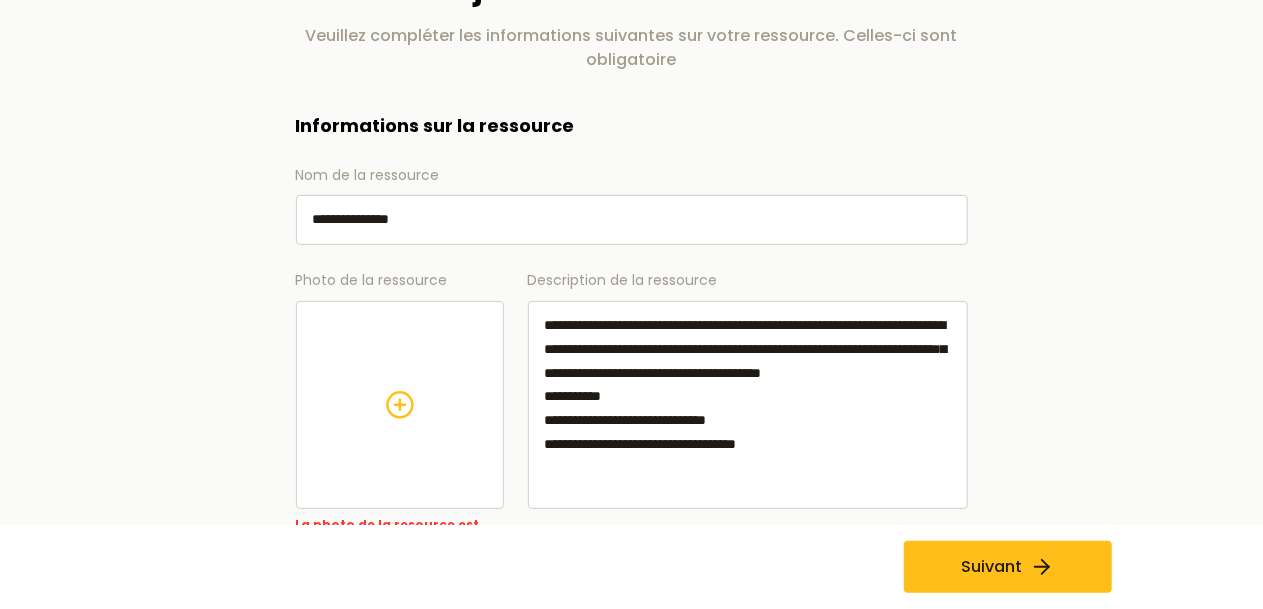 scroll, scrollTop: 460, scrollLeft: 0, axis: vertical 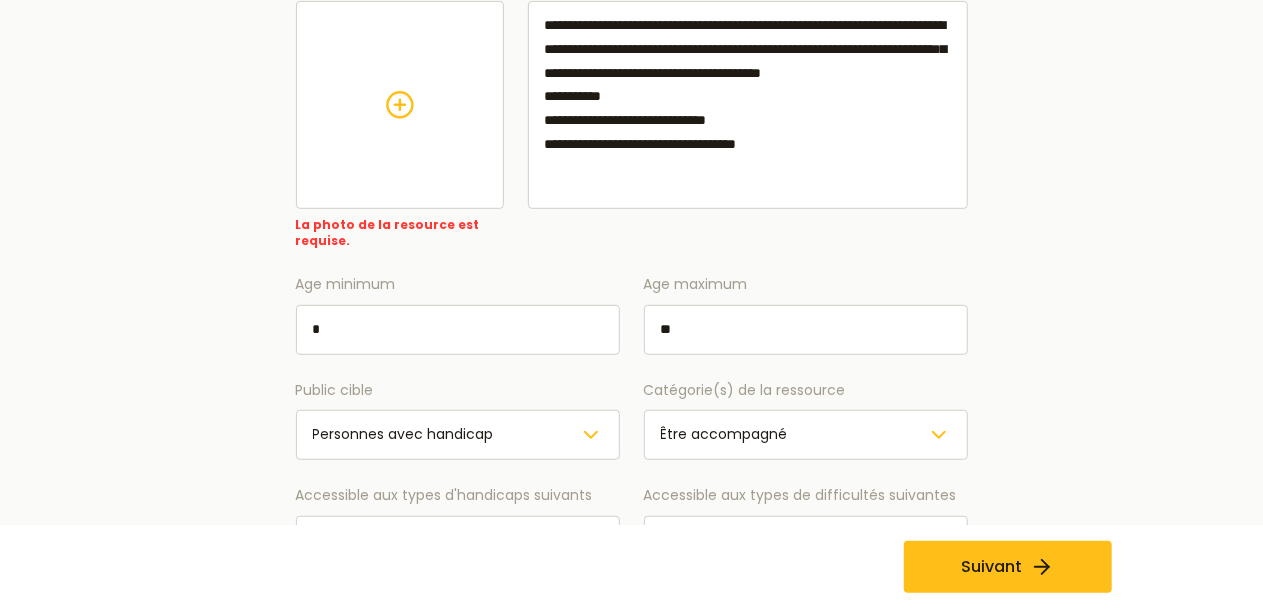 click 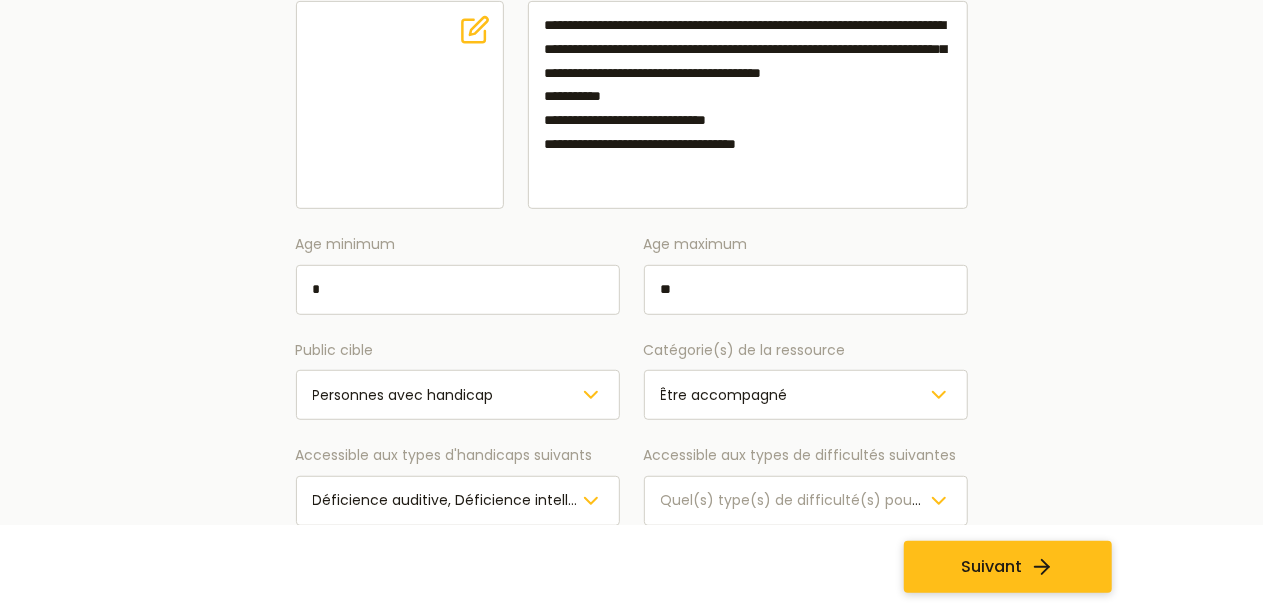 click 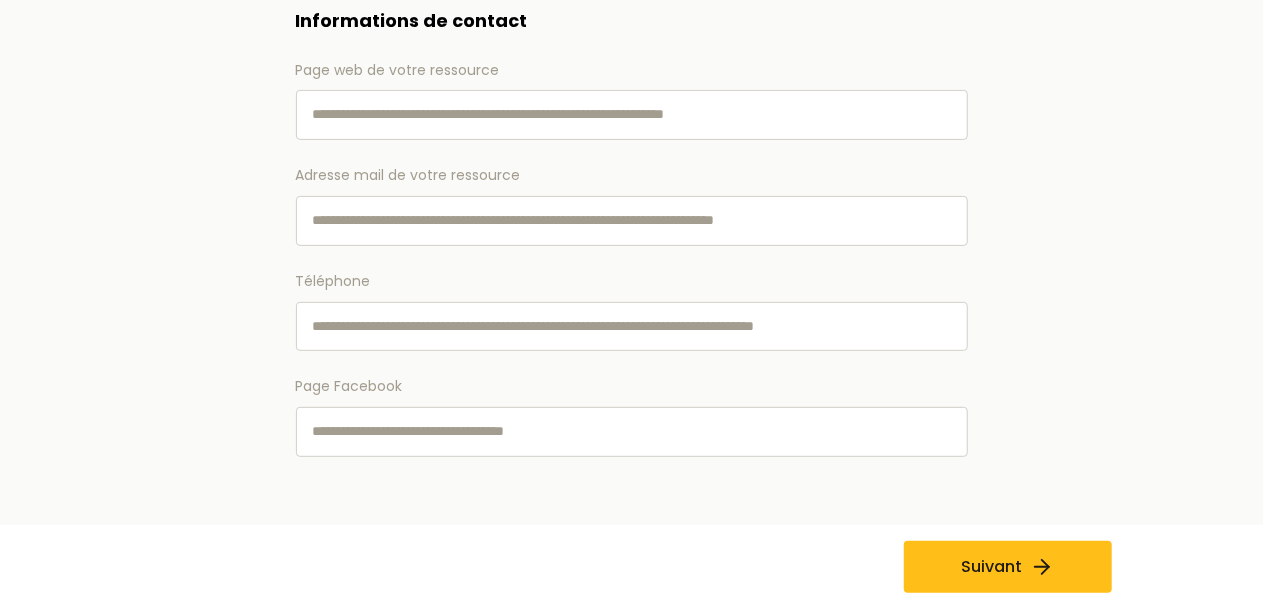 scroll, scrollTop: 0, scrollLeft: 0, axis: both 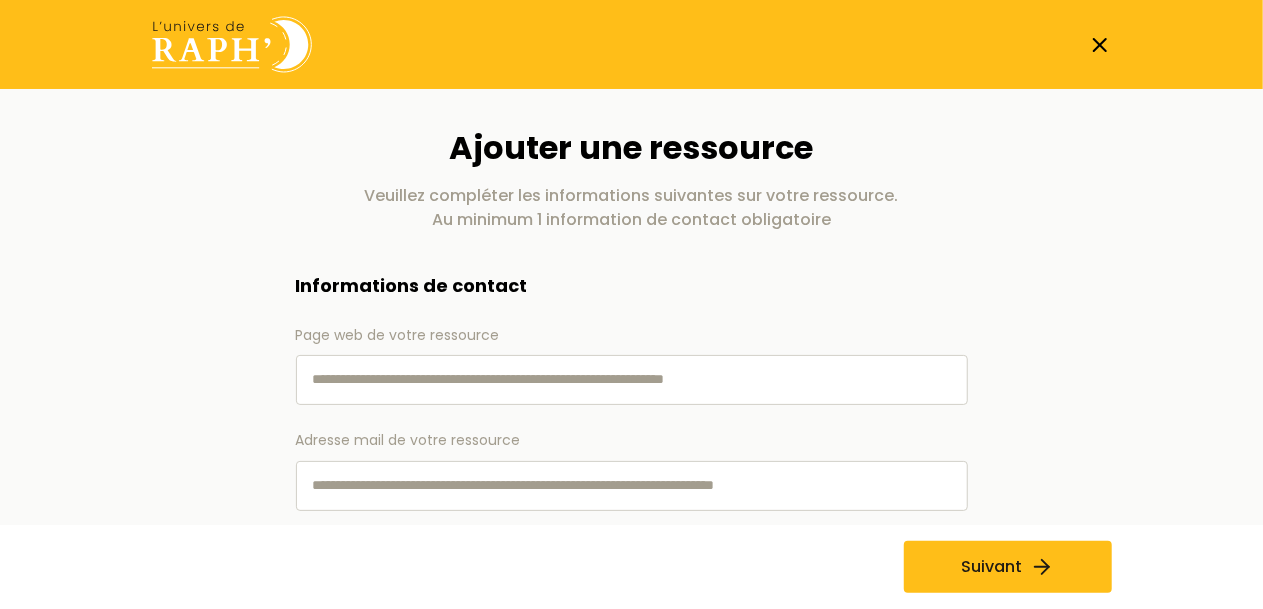 click on "Page web de votre ressource" at bounding box center (632, 380) 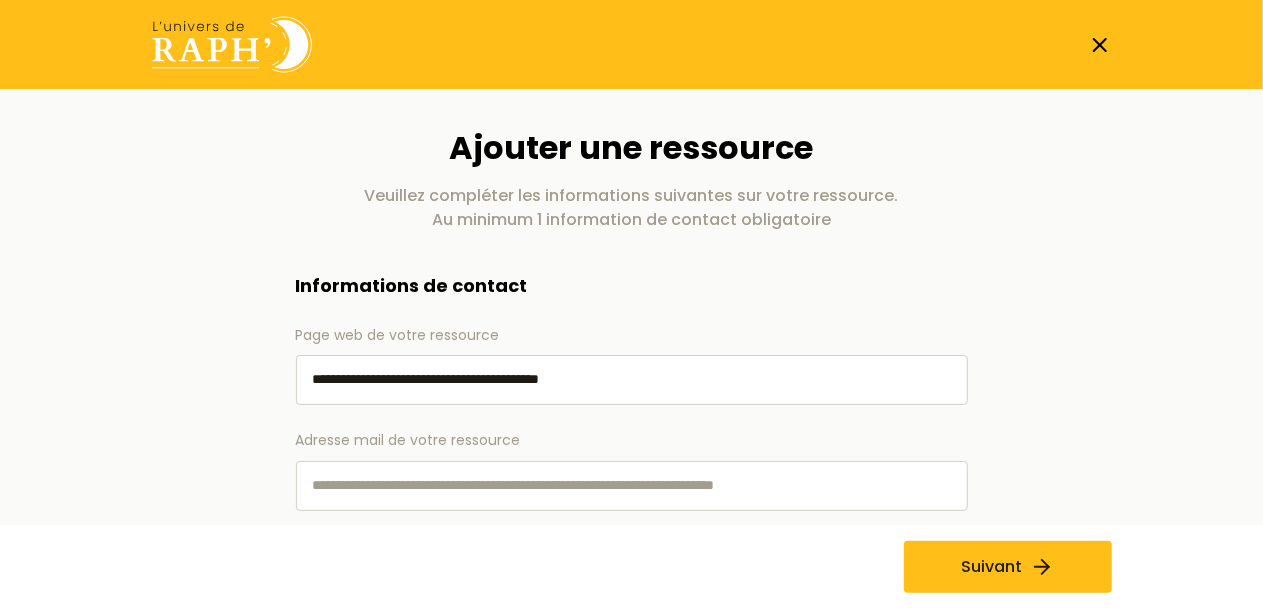 type on "**********" 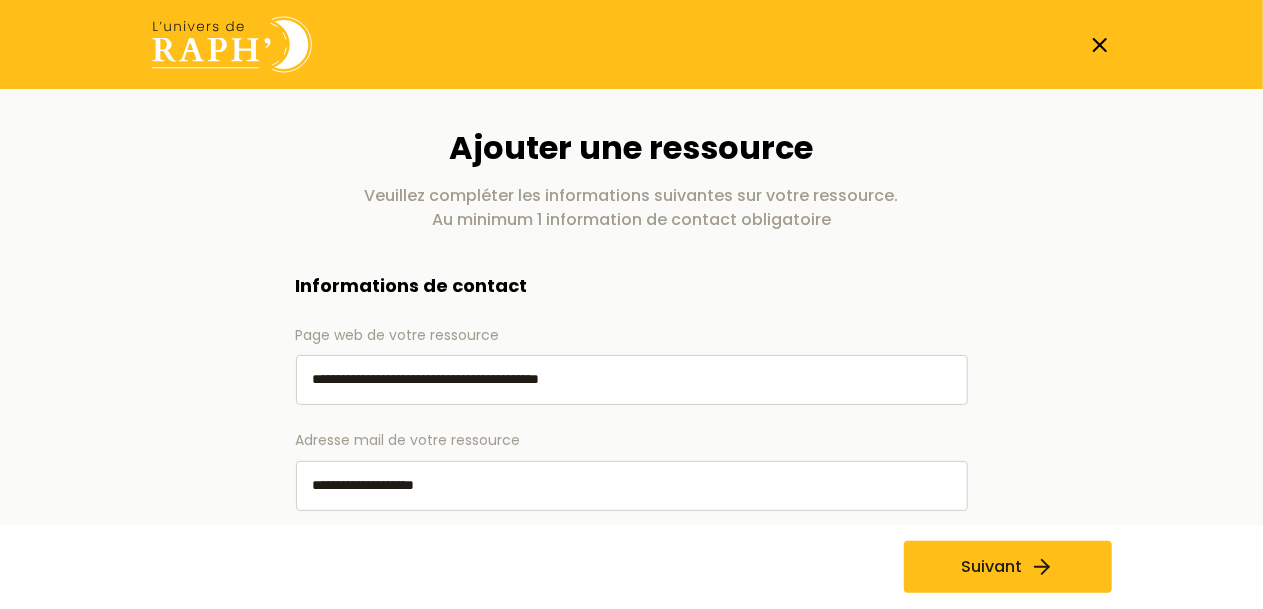 type on "**********" 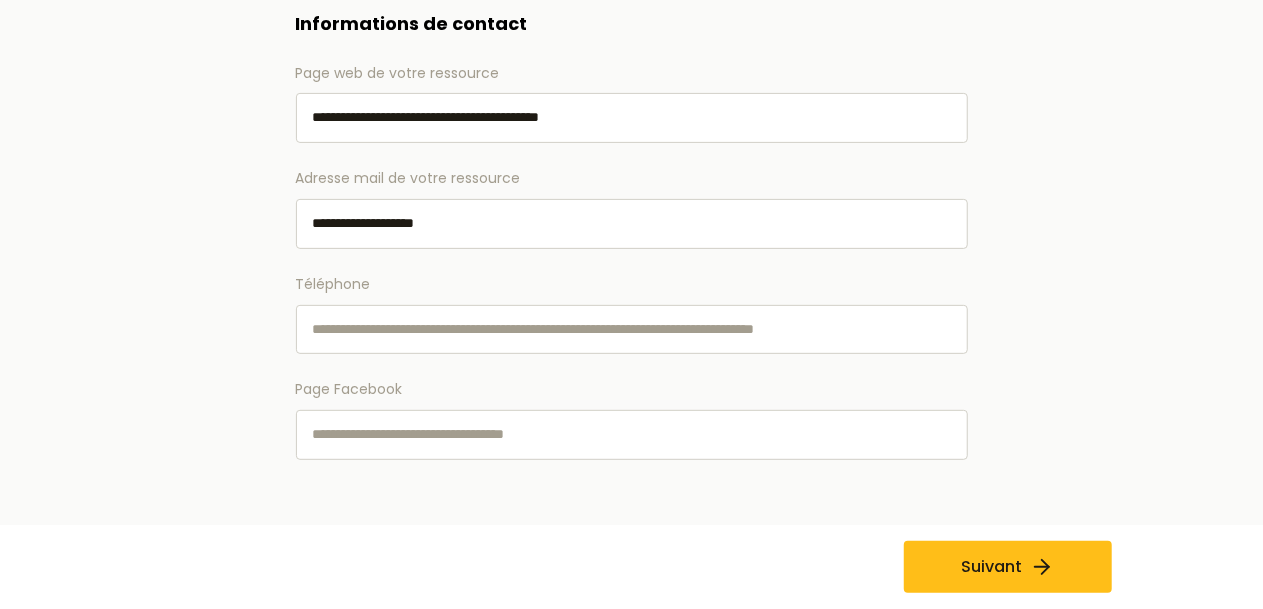 click on "Téléphone" at bounding box center (632, 330) 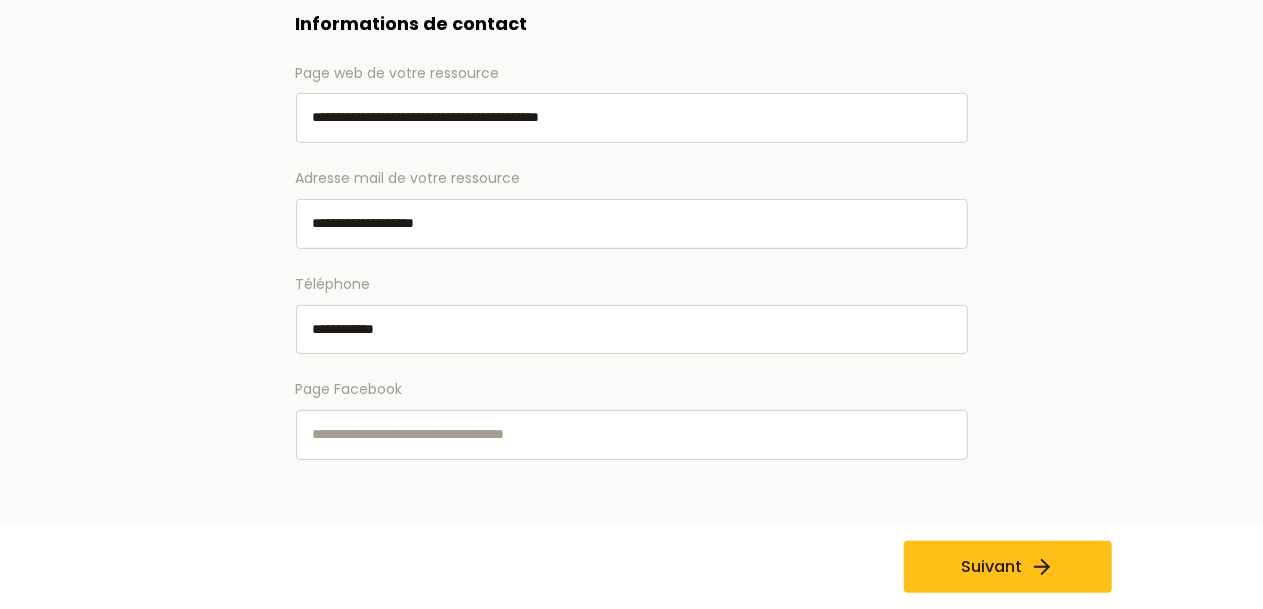 type on "**********" 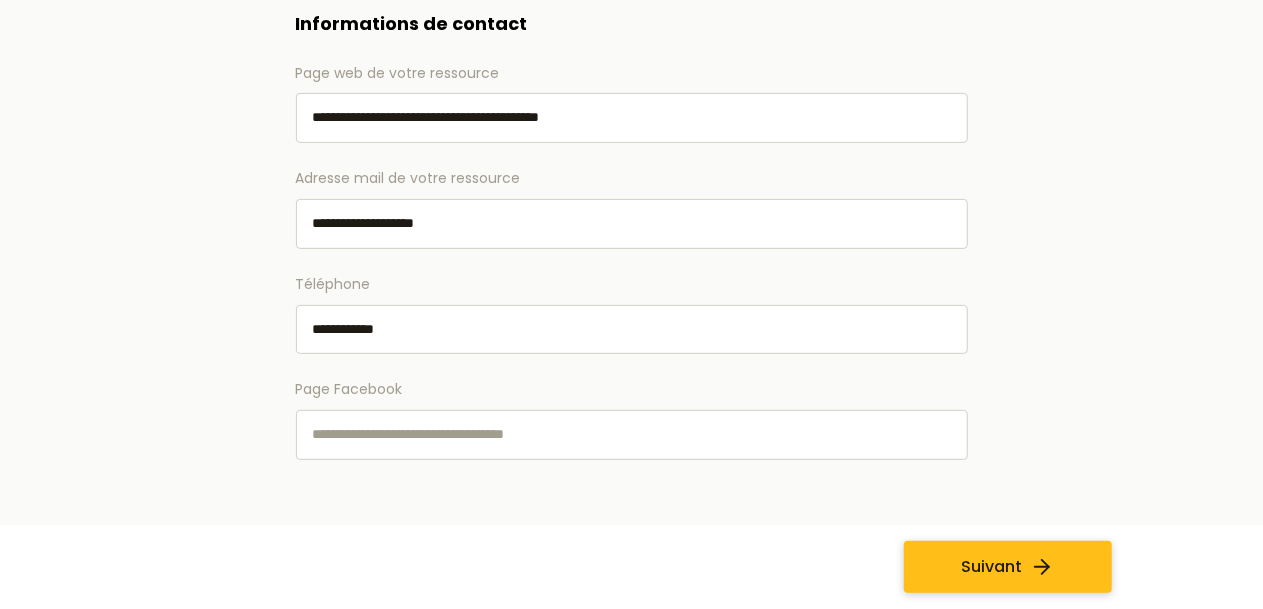 click 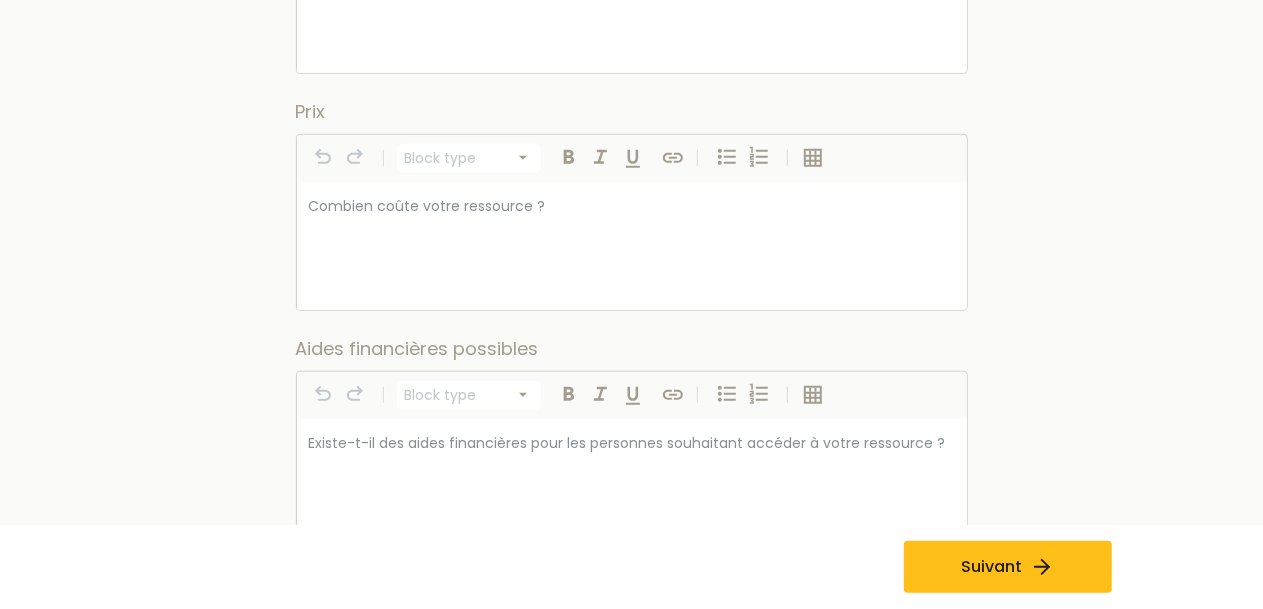 scroll, scrollTop: 400, scrollLeft: 0, axis: vertical 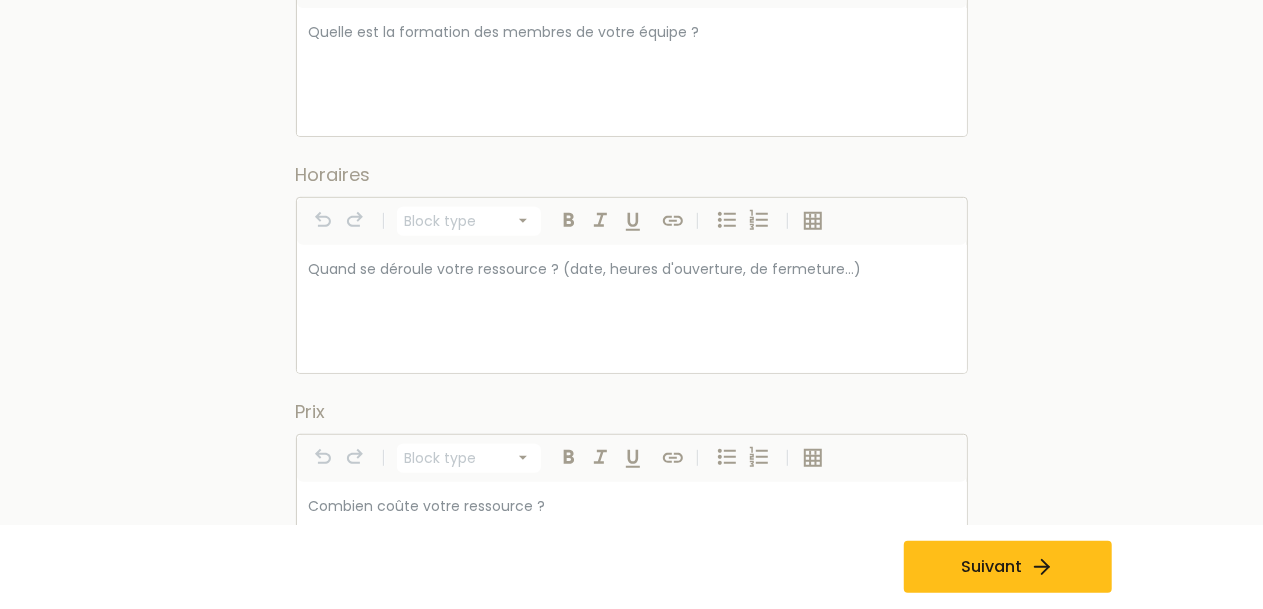 select on "*********" 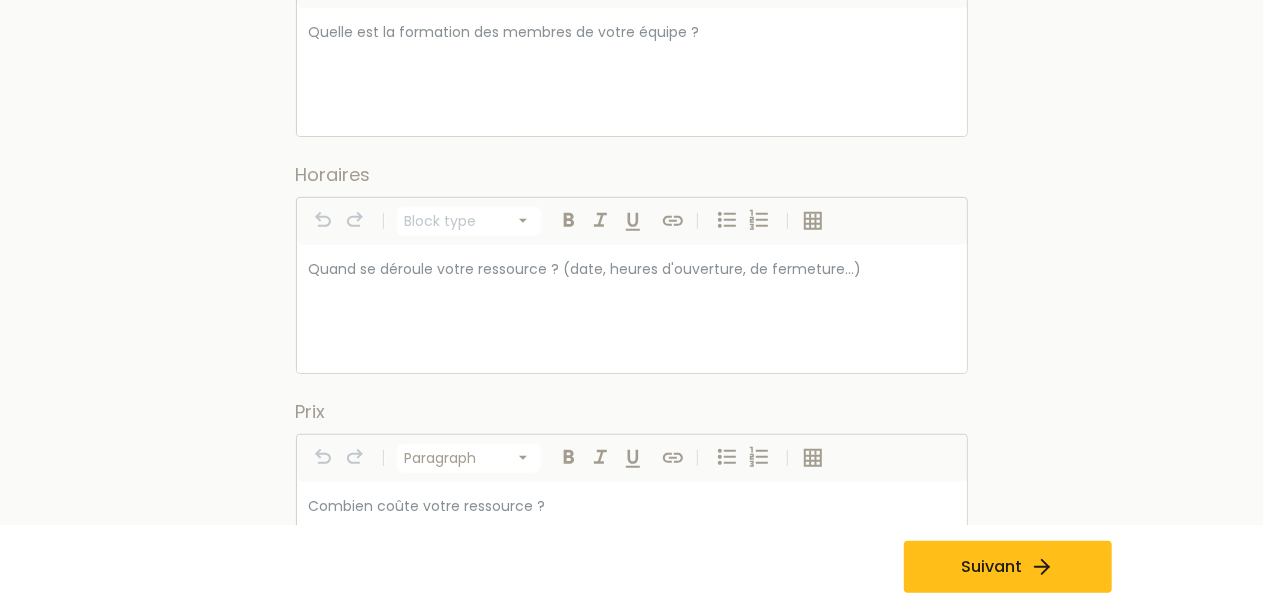 click at bounding box center [632, 506] 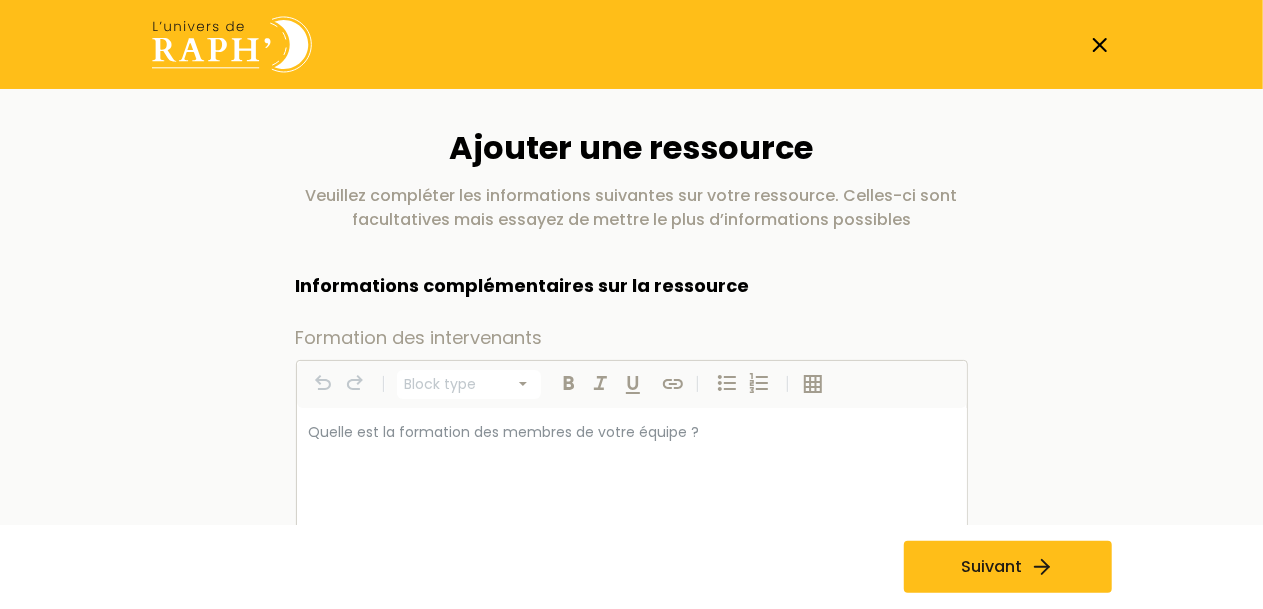 select on "*********" 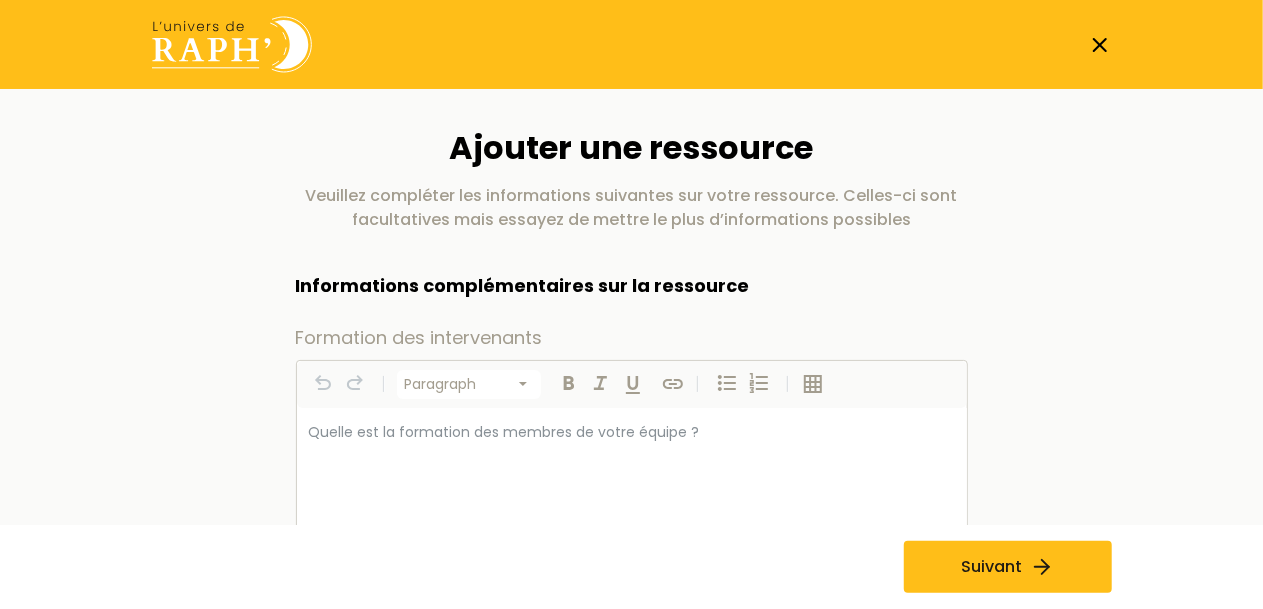 click at bounding box center [632, 432] 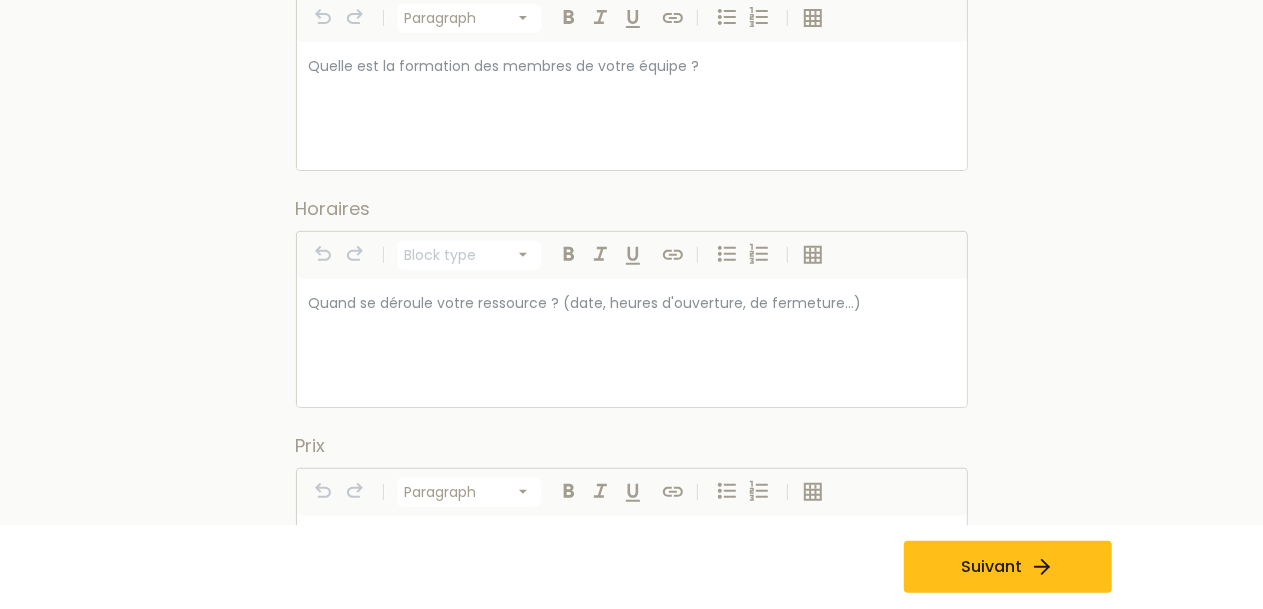 scroll, scrollTop: 0, scrollLeft: 0, axis: both 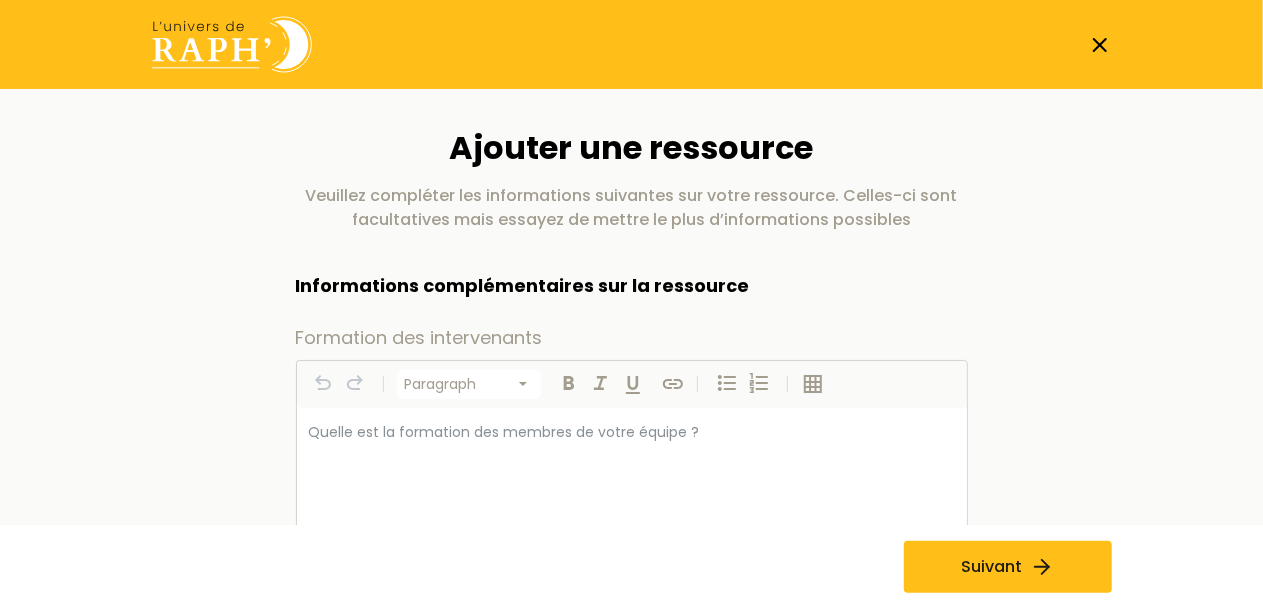 click on "Paragraph ********* ********* ********* ********* ********* ********* *********" at bounding box center (632, 384) 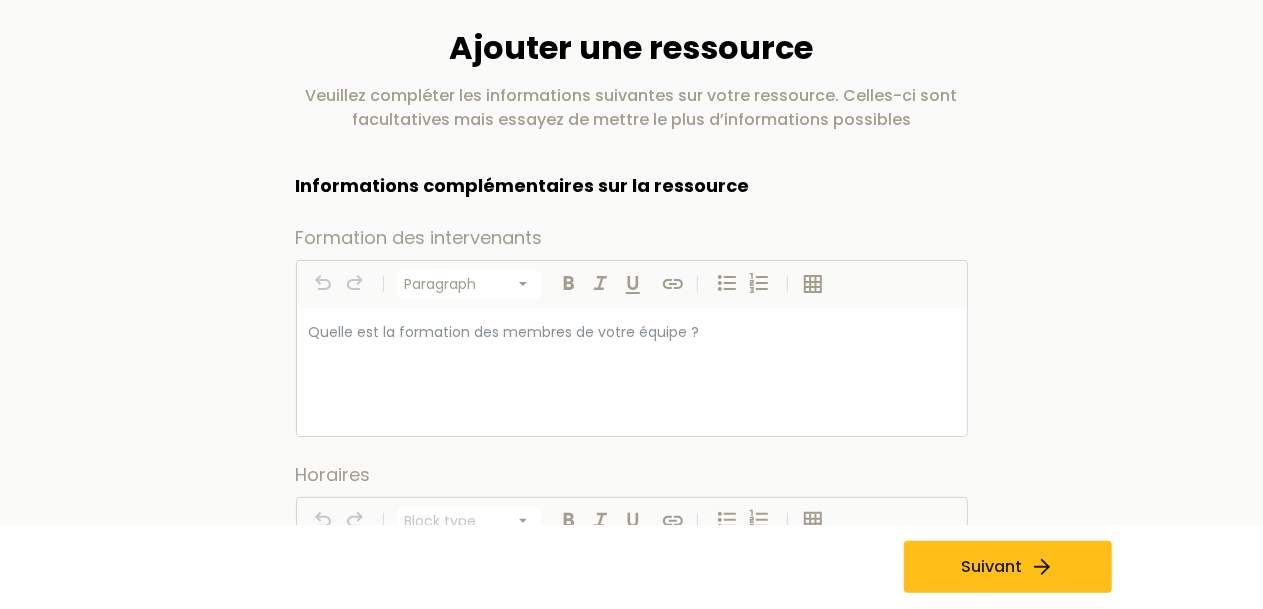 scroll, scrollTop: 300, scrollLeft: 0, axis: vertical 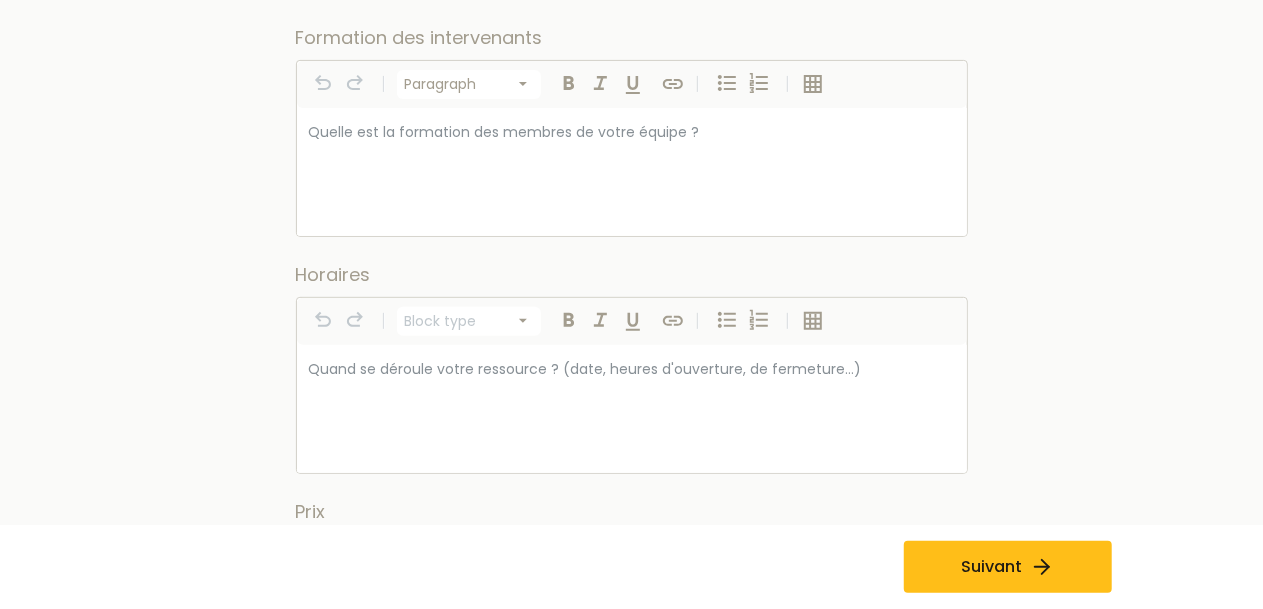 select on "*********" 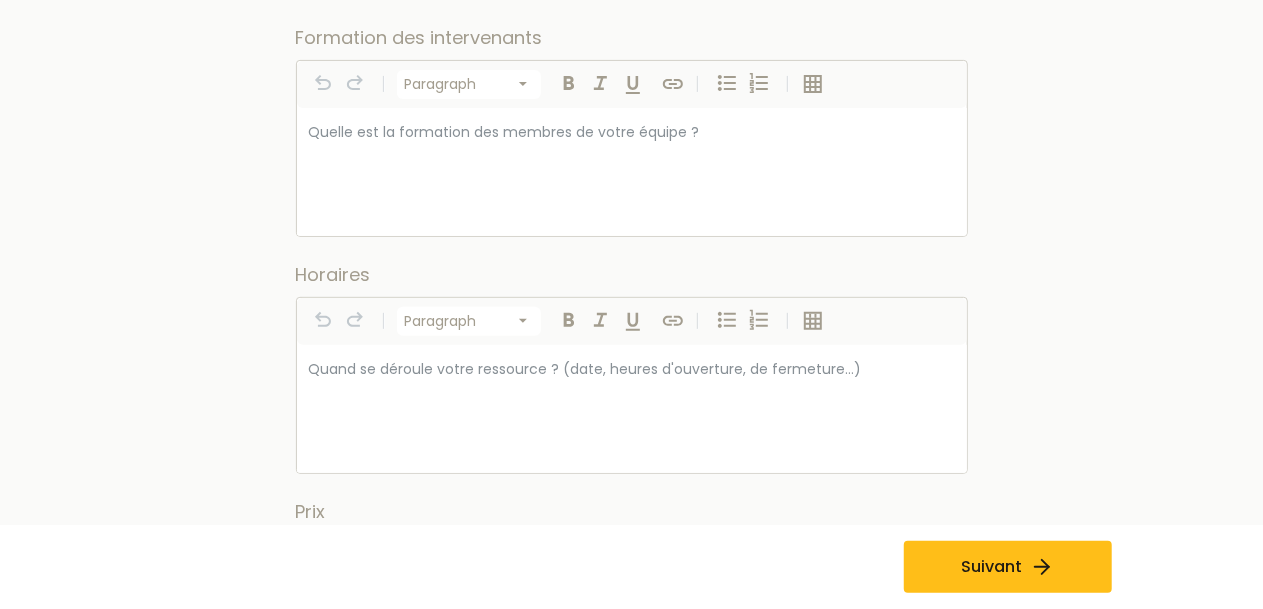 scroll, scrollTop: 500, scrollLeft: 0, axis: vertical 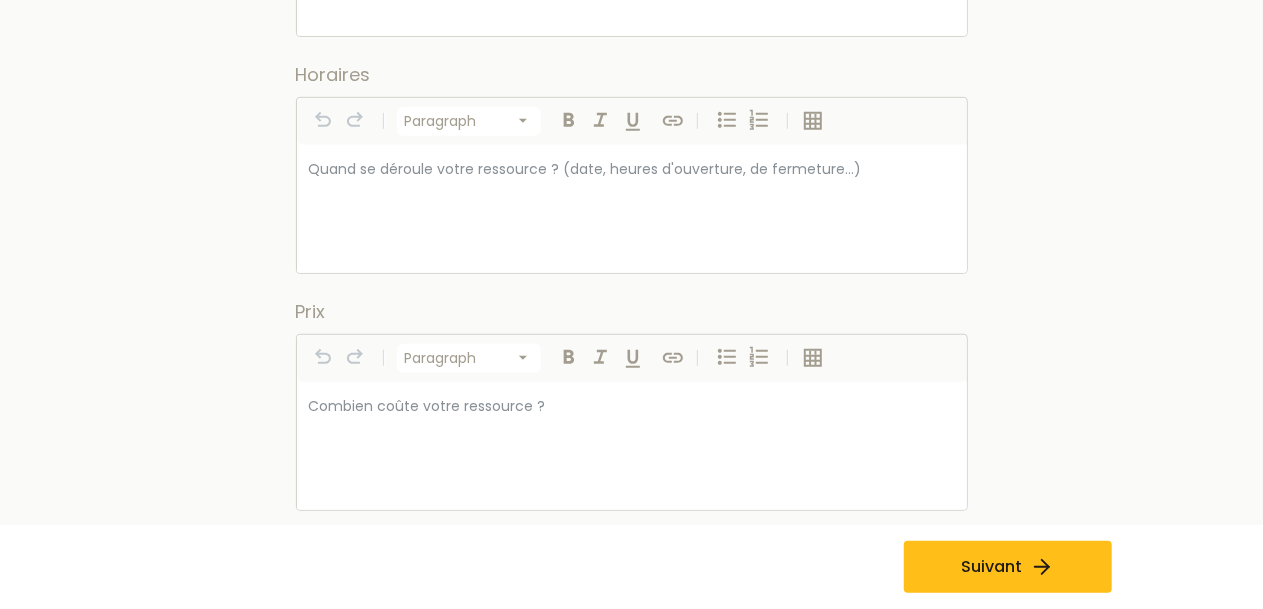 click at bounding box center [632, 446] 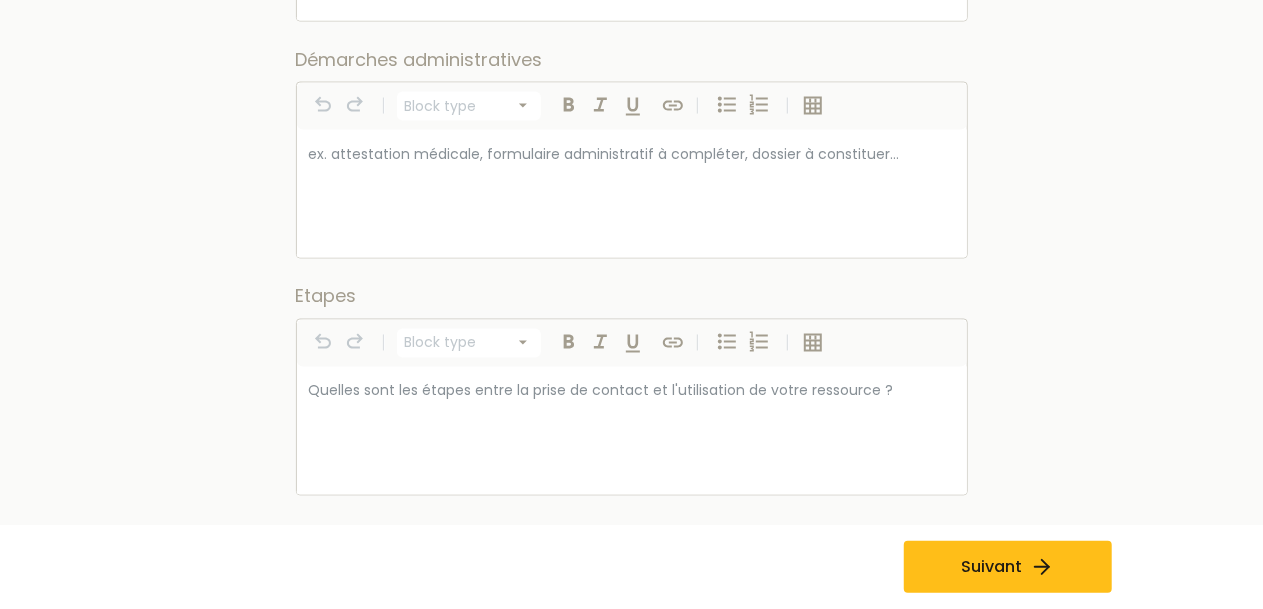 scroll, scrollTop: 1966, scrollLeft: 0, axis: vertical 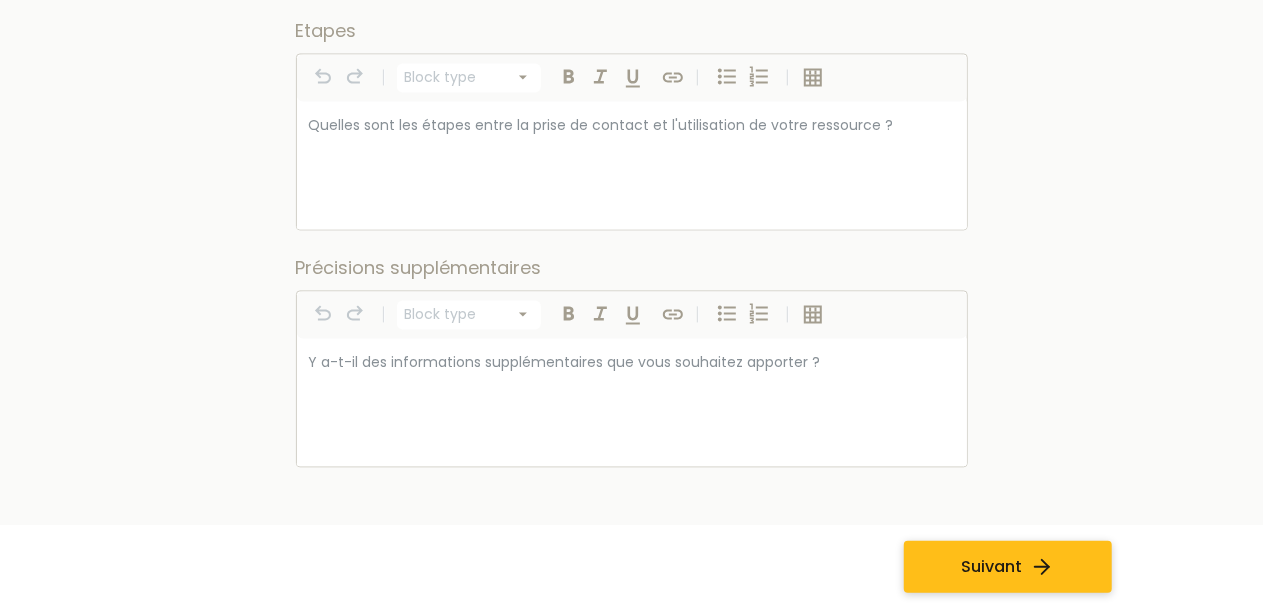 click on "Suivant" at bounding box center (991, 567) 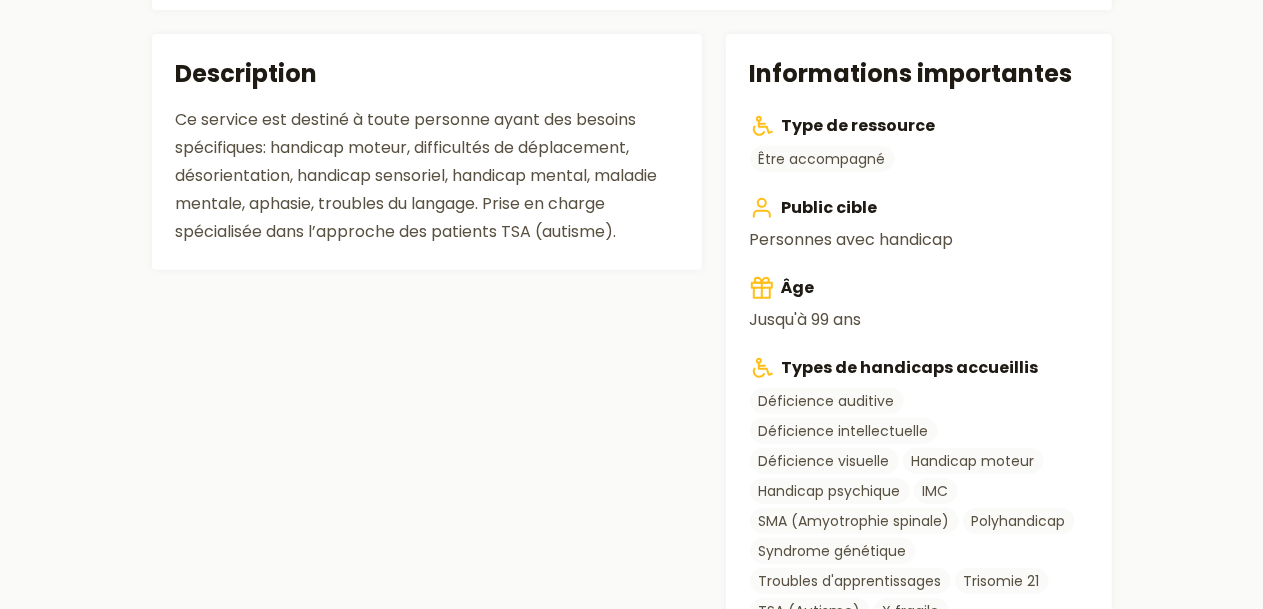 scroll, scrollTop: 0, scrollLeft: 0, axis: both 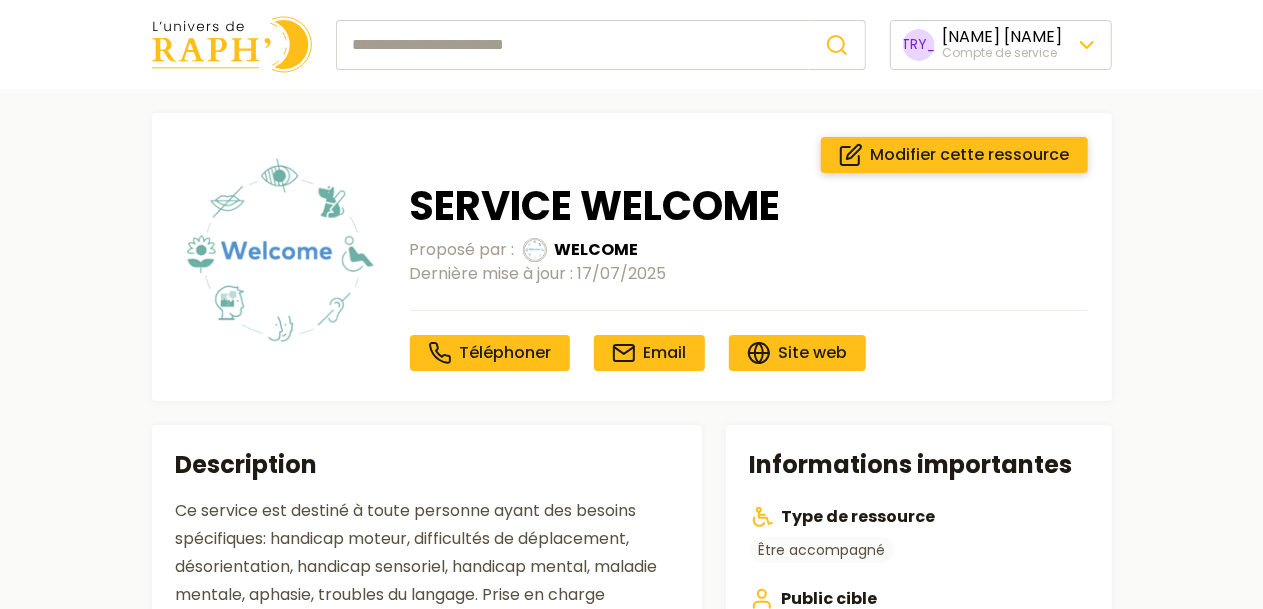 click on "Modifier cette ressource" at bounding box center [970, 155] 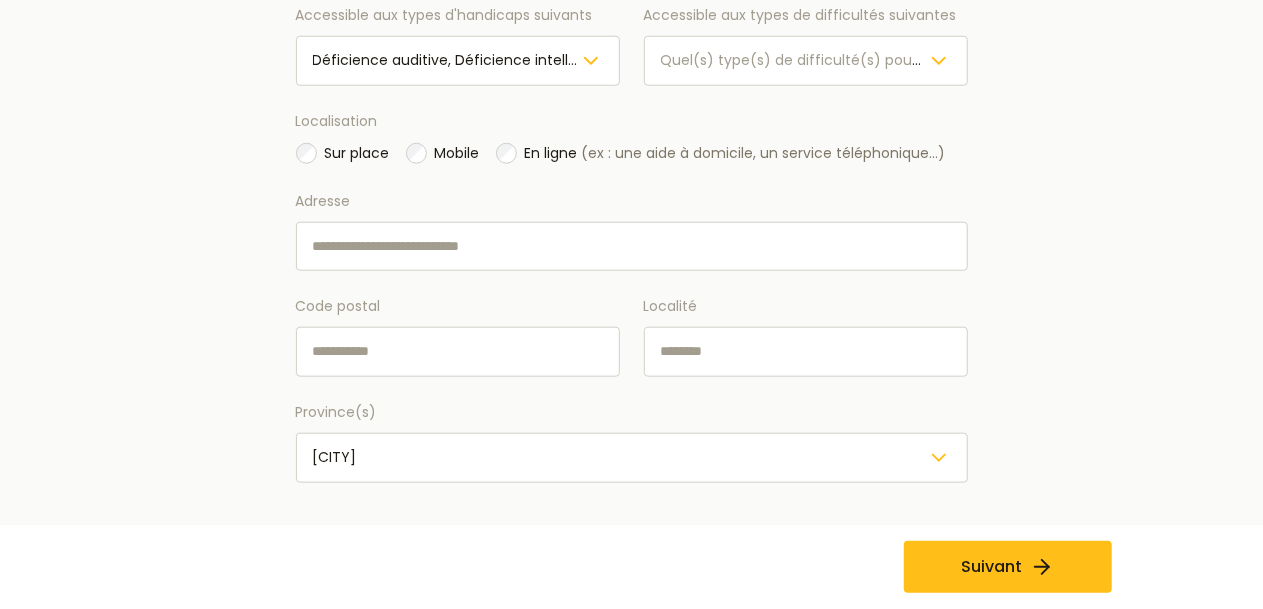 scroll, scrollTop: 920, scrollLeft: 0, axis: vertical 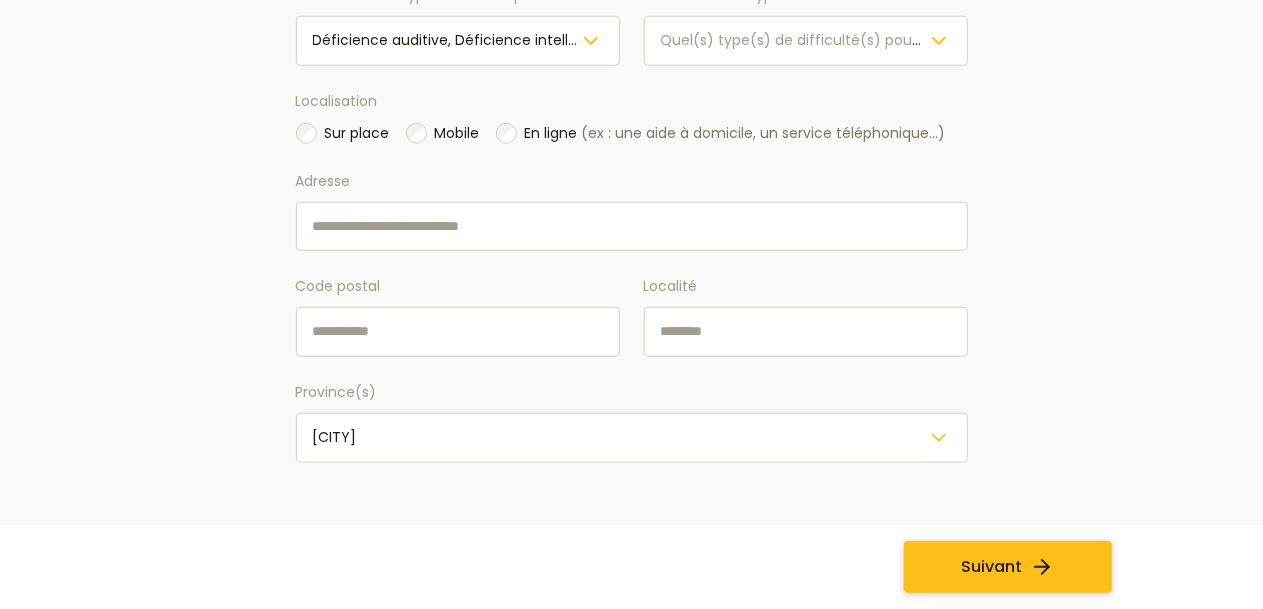 click on "Suivant" at bounding box center [991, 567] 